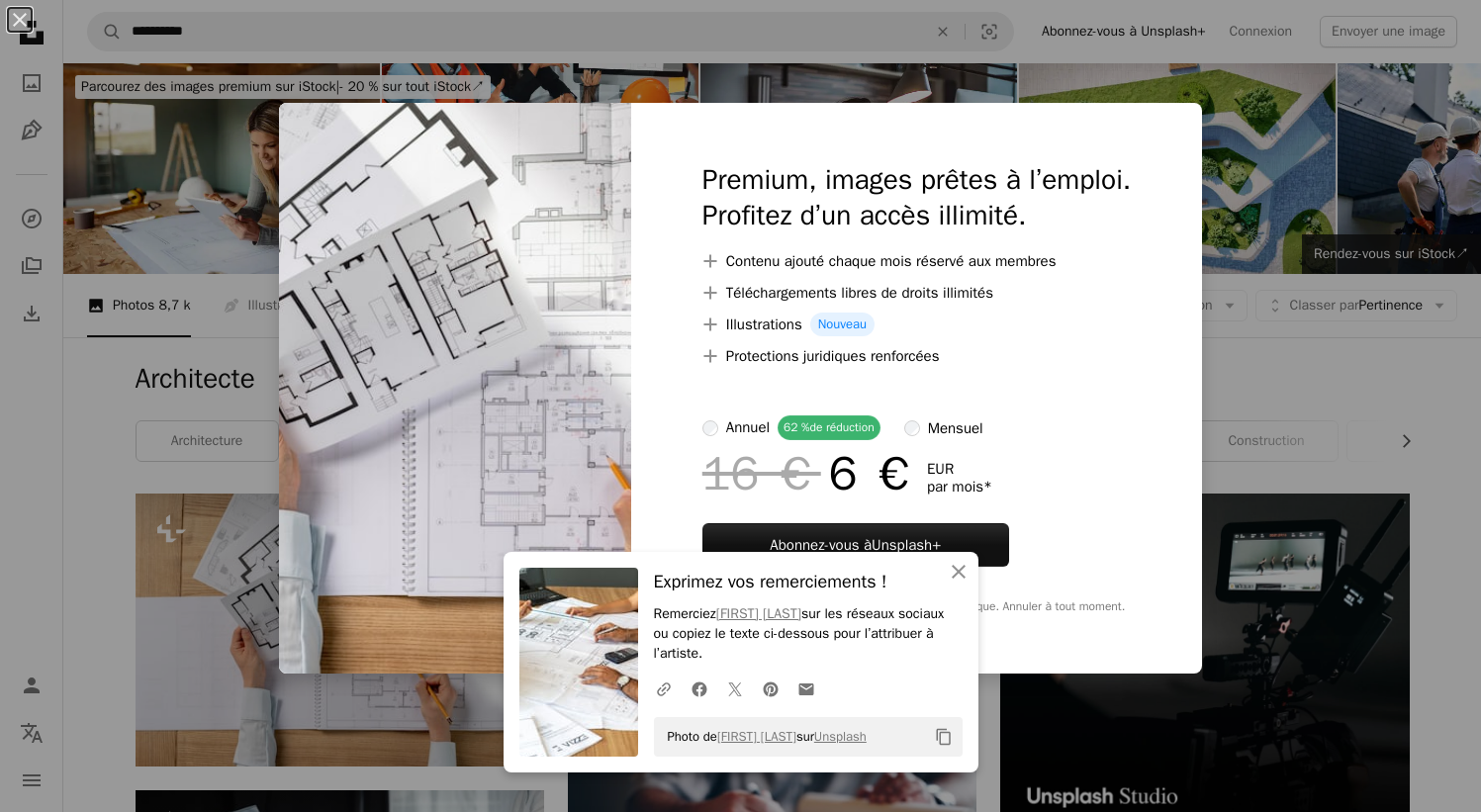 scroll, scrollTop: 163, scrollLeft: 0, axis: vertical 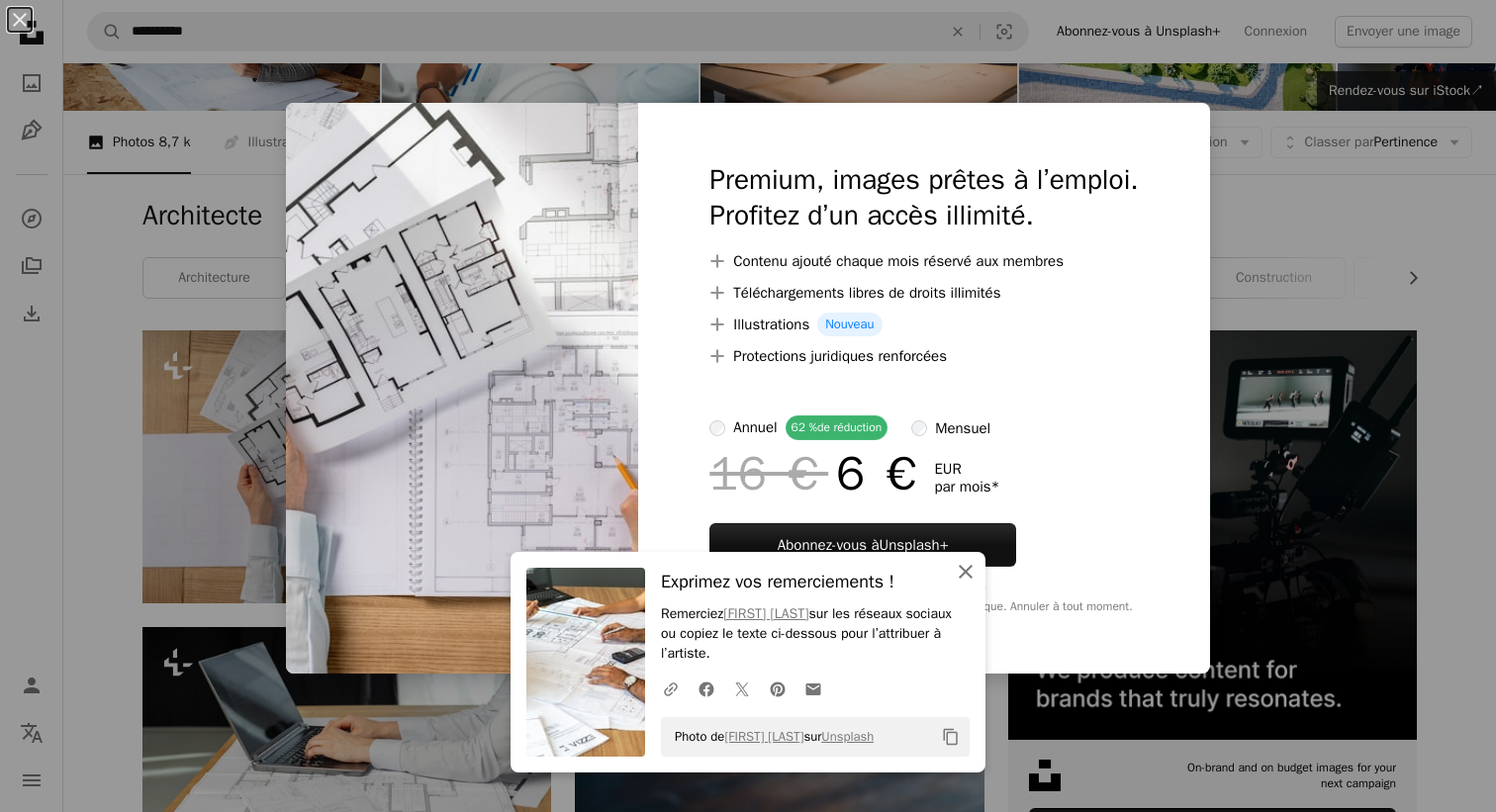 click on "An X shape" 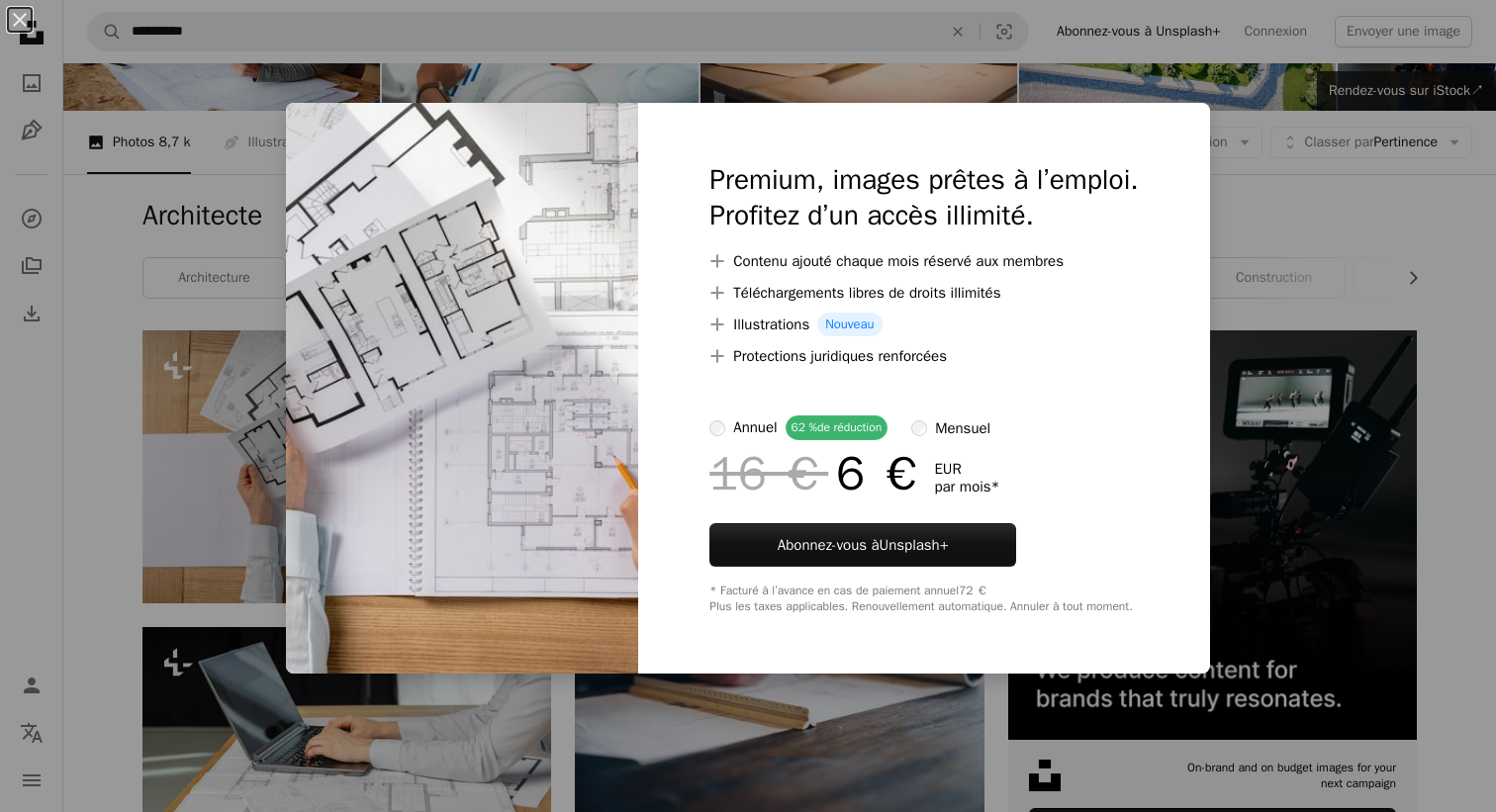 click on "An X shape Premium, images prêtes à l’emploi. Profitez d’un accès illimité. A plus sign Contenu ajouté chaque mois réservé aux membres A plus sign Téléchargements libres de droits illimités A plus sign Illustrations  Nouveau A plus sign Protections juridiques renforcées annuel 62 %  de réduction mensuel 16 €   6 € EUR par mois * Abonnez-vous à  Unsplash+ * Facturé à l’avance en cas de paiement annuel  72 € Plus les taxes applicables. Renouvellement automatique. Annuler à tout moment." at bounding box center [748, 406] 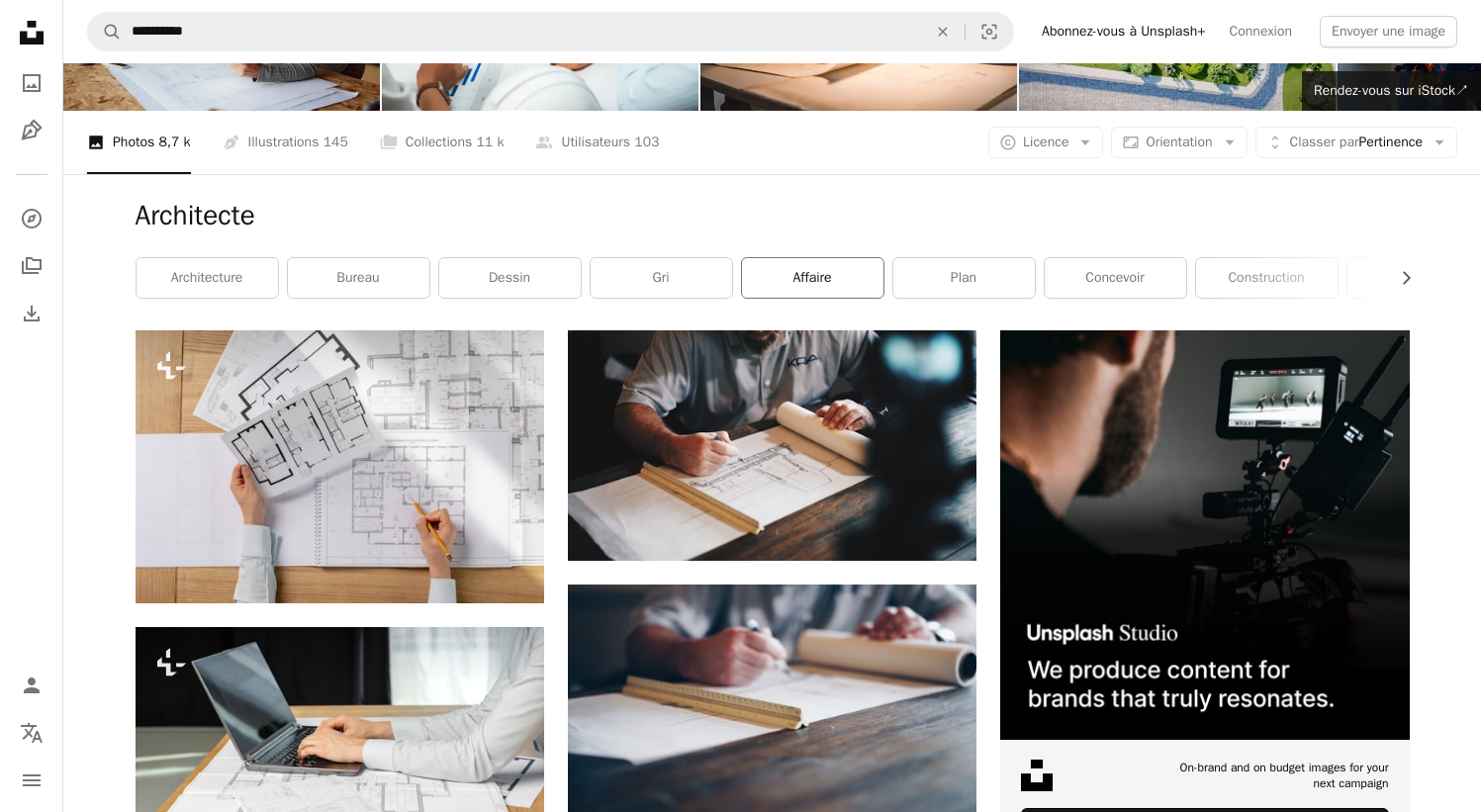 click on "affaire" at bounding box center [812, 278] 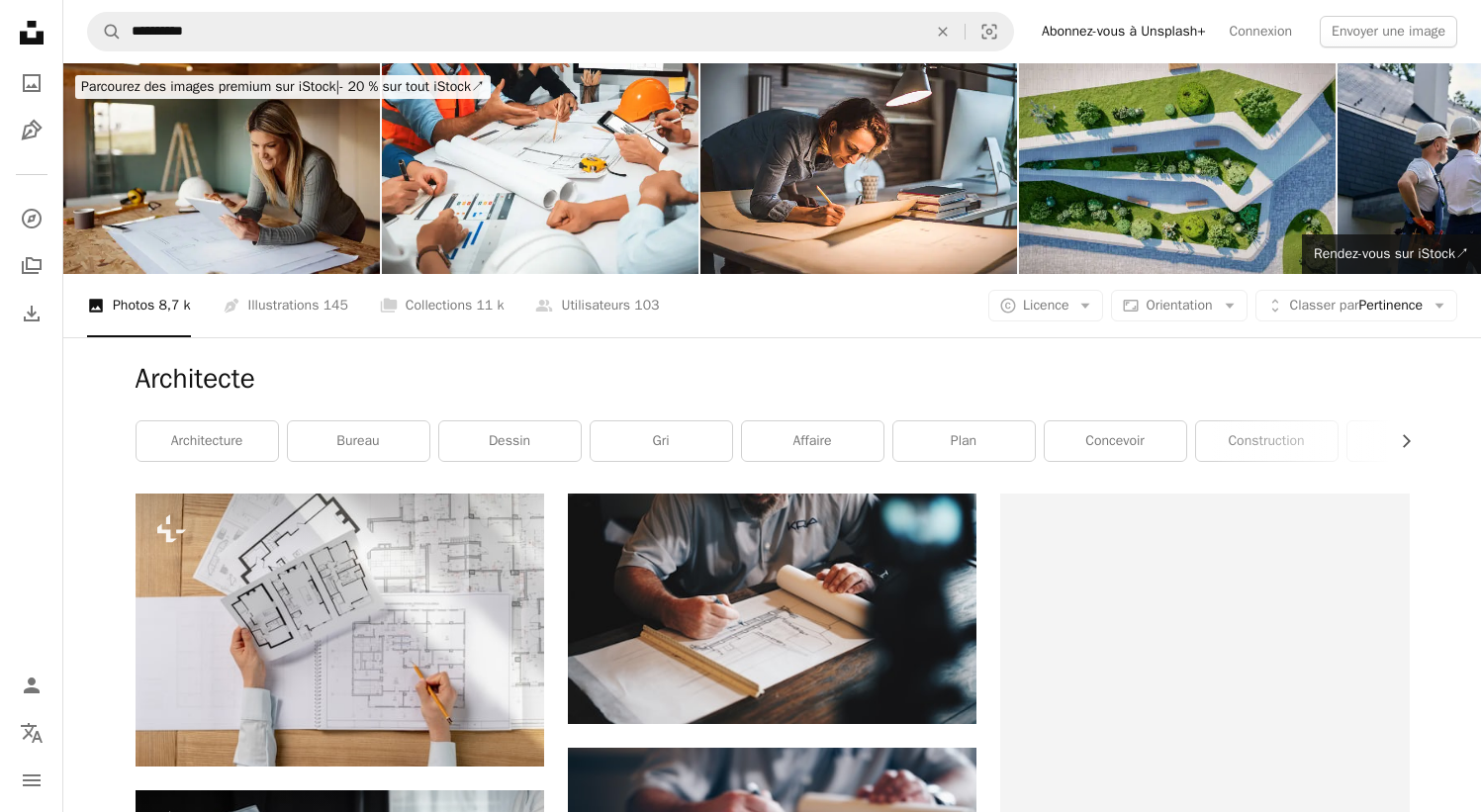 scroll, scrollTop: 163, scrollLeft: 0, axis: vertical 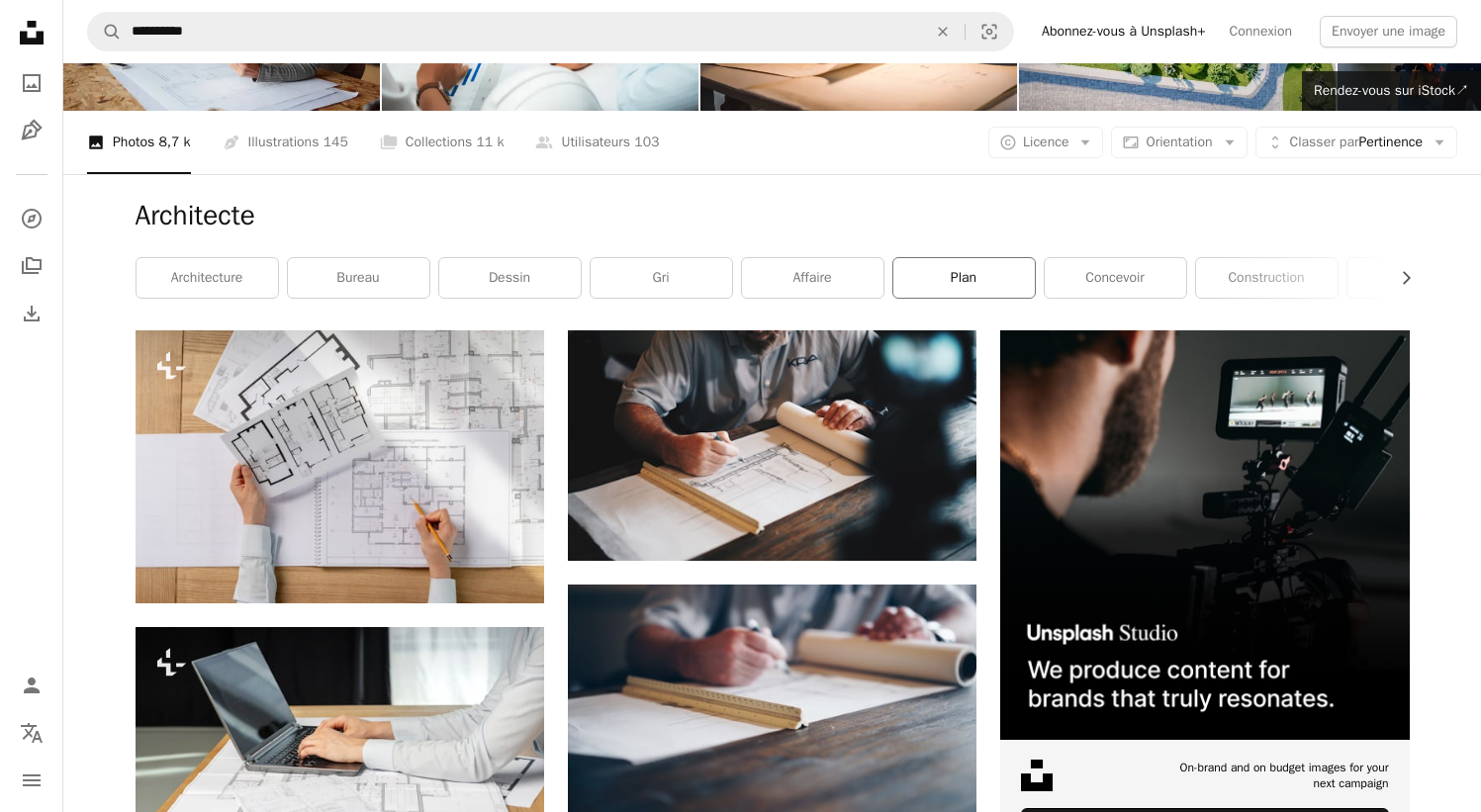 click on "Plan" at bounding box center (964, 278) 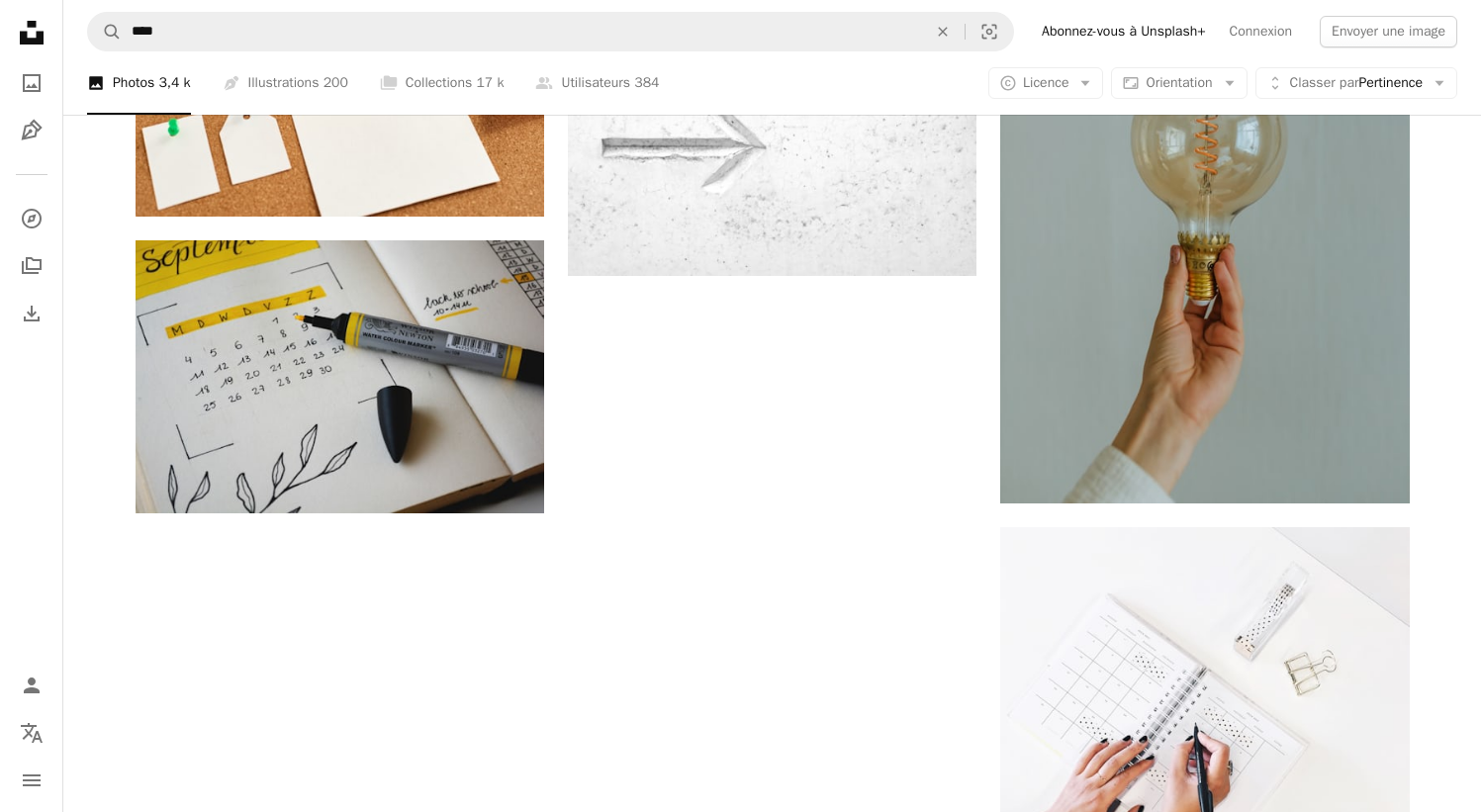 scroll, scrollTop: 3615, scrollLeft: 0, axis: vertical 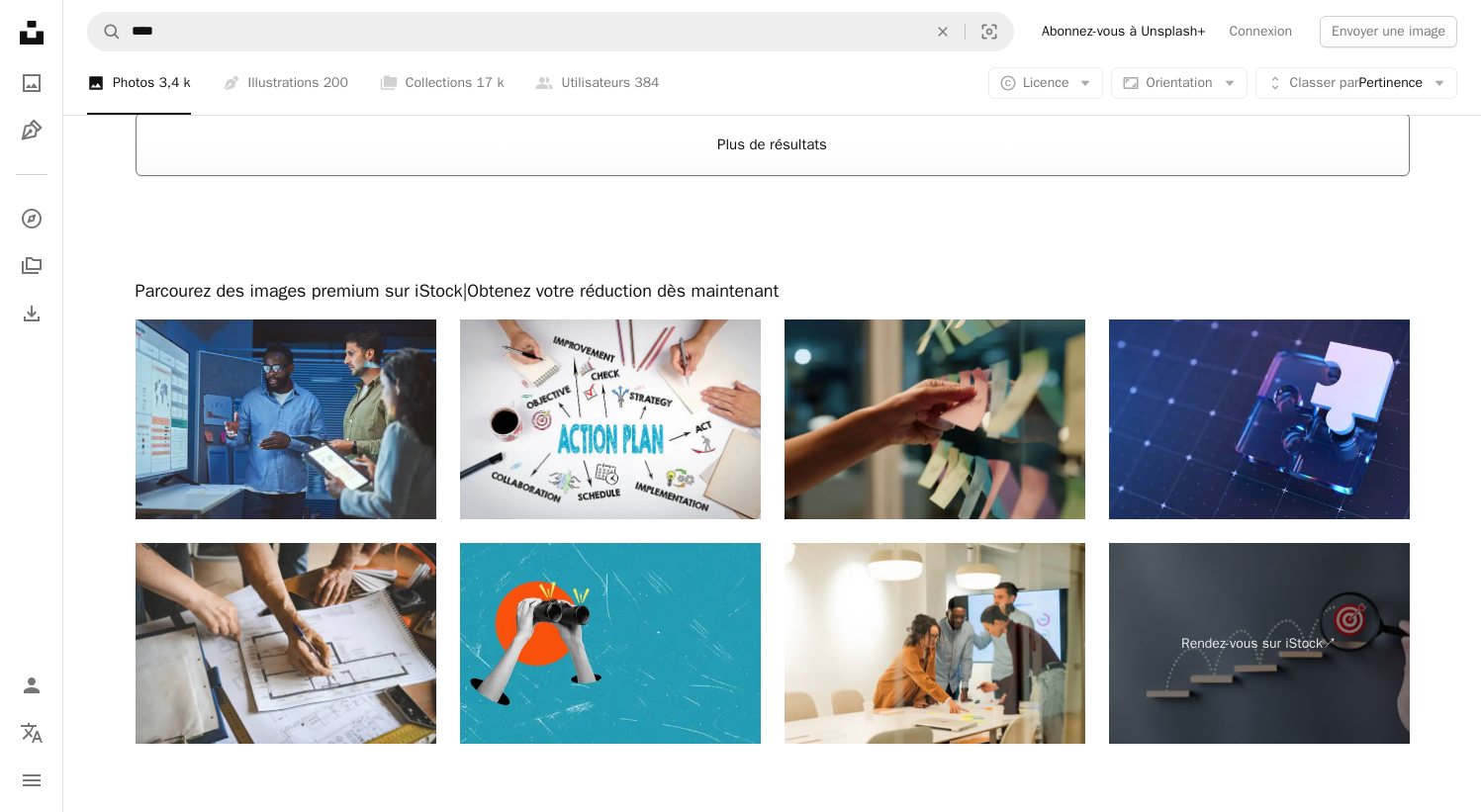 click on "Plus de résultats" at bounding box center [773, 144] 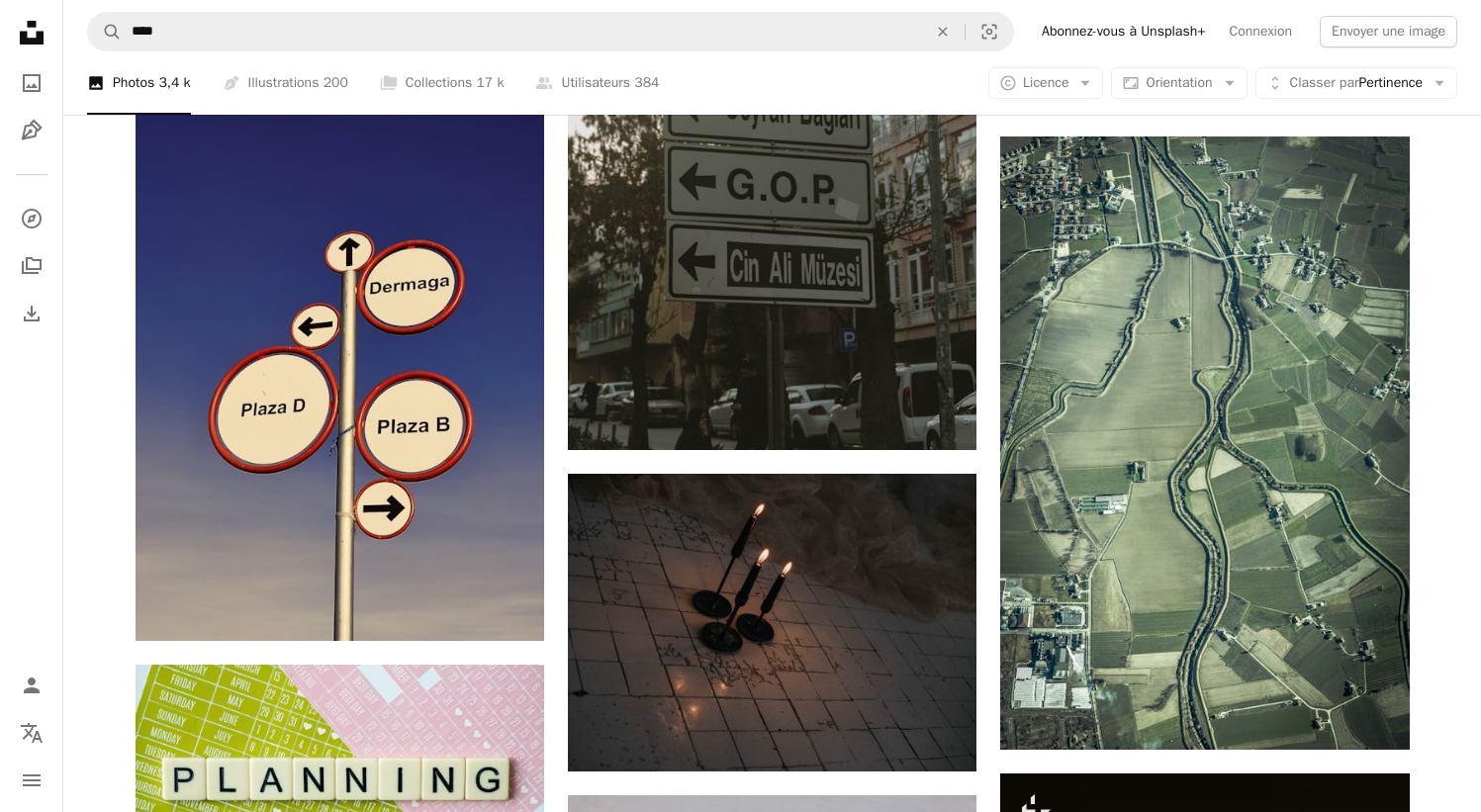 scroll, scrollTop: 10550, scrollLeft: 0, axis: vertical 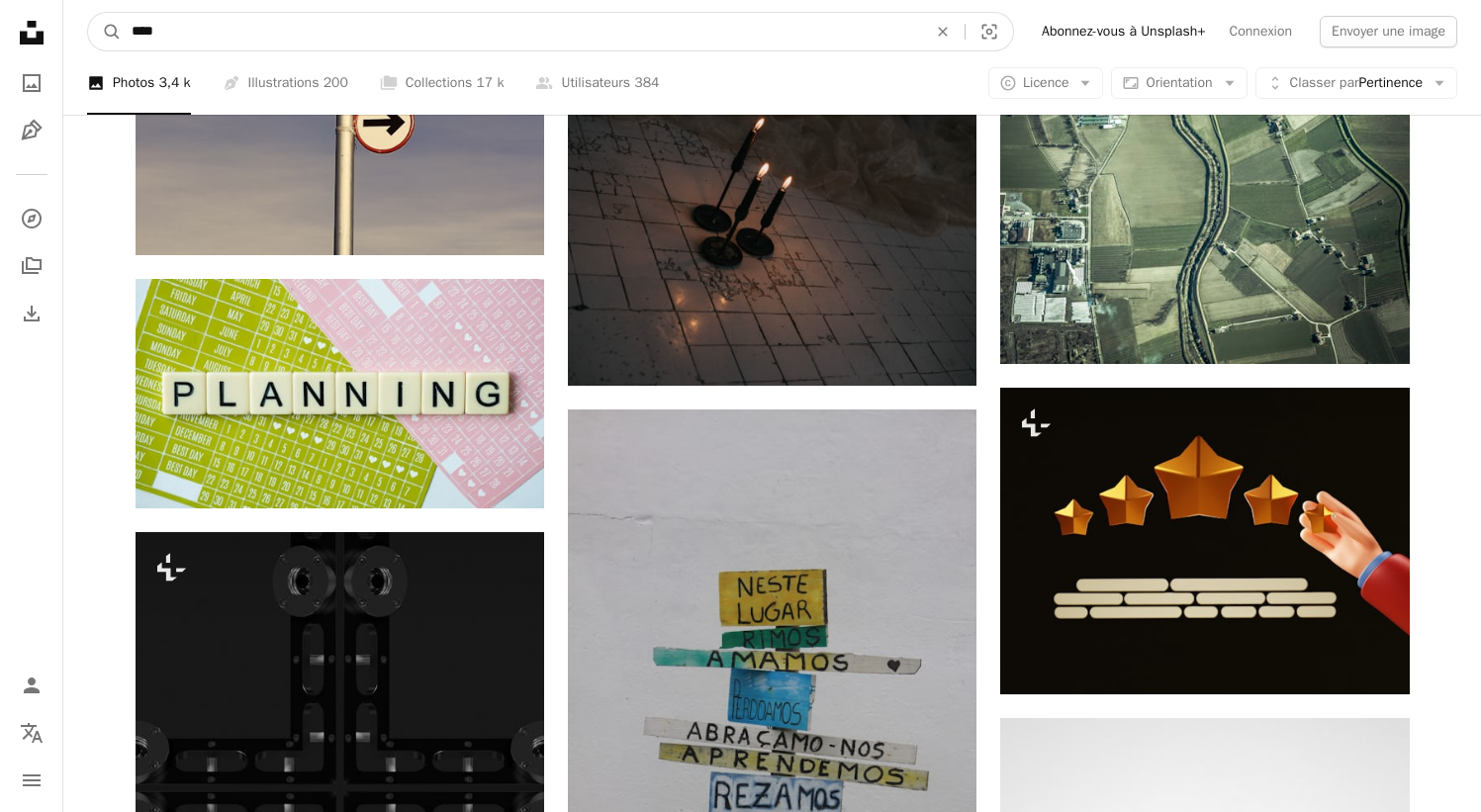 click on "****" at bounding box center (521, 32) 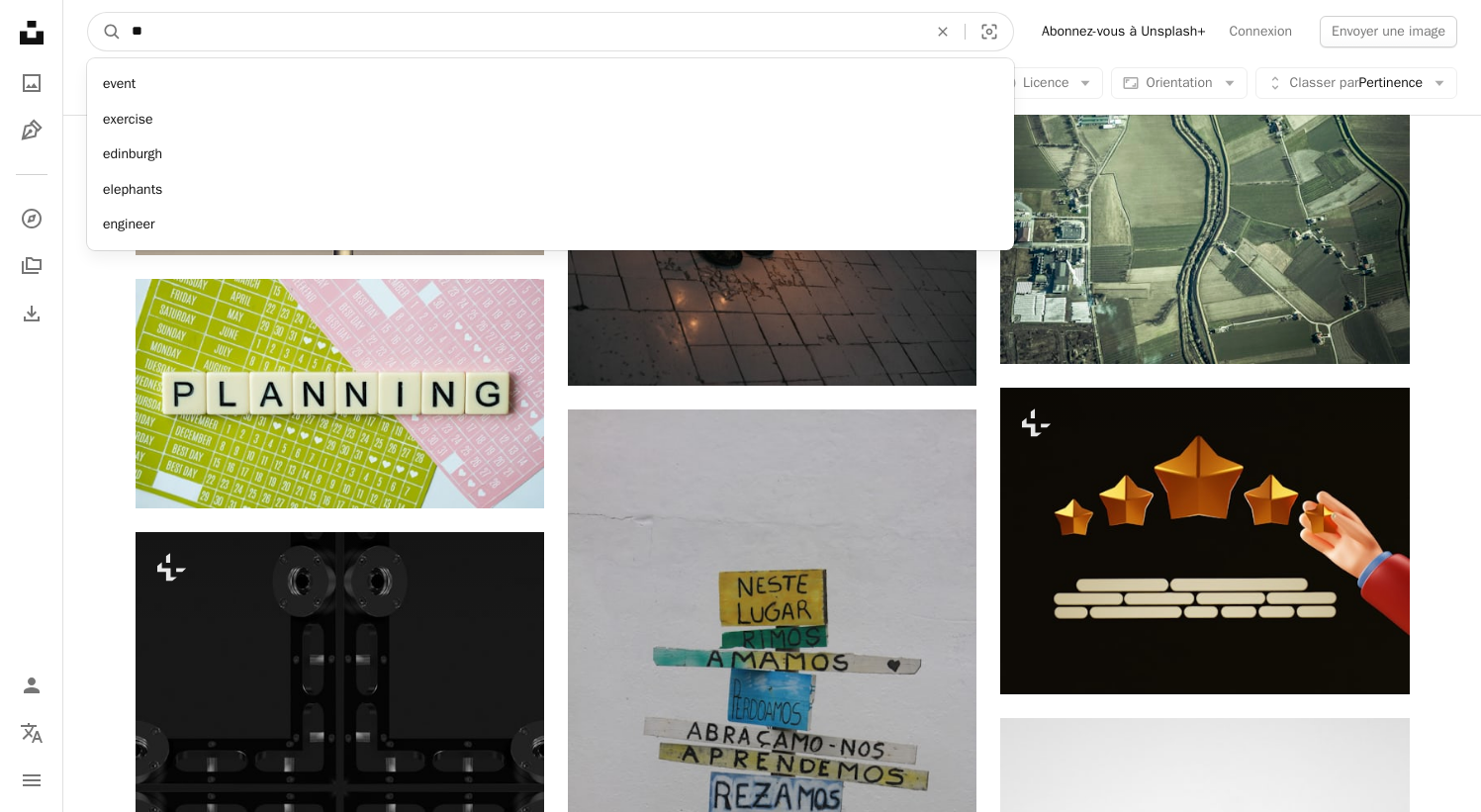 type on "***" 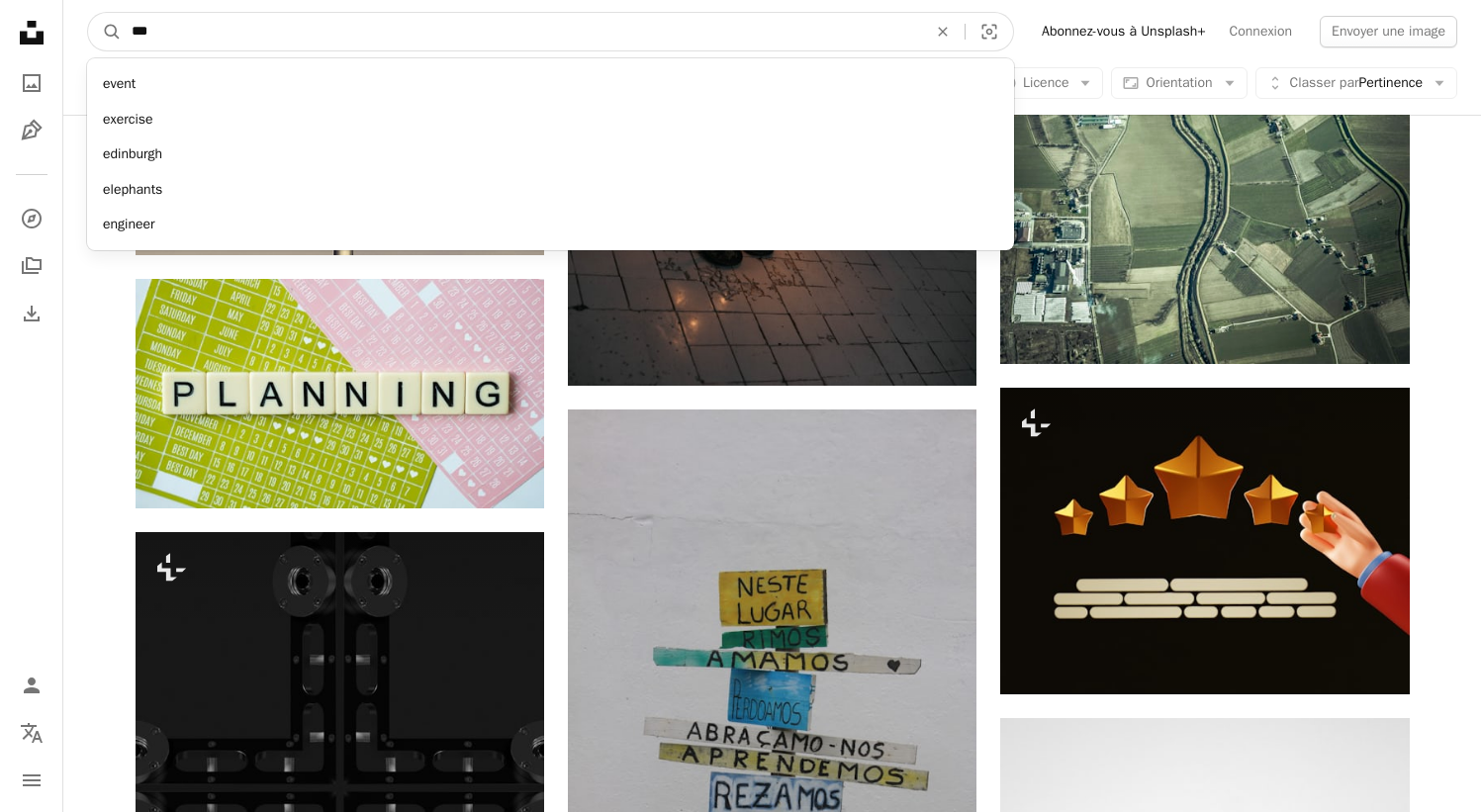 click on "A magnifying glass" at bounding box center (105, 32) 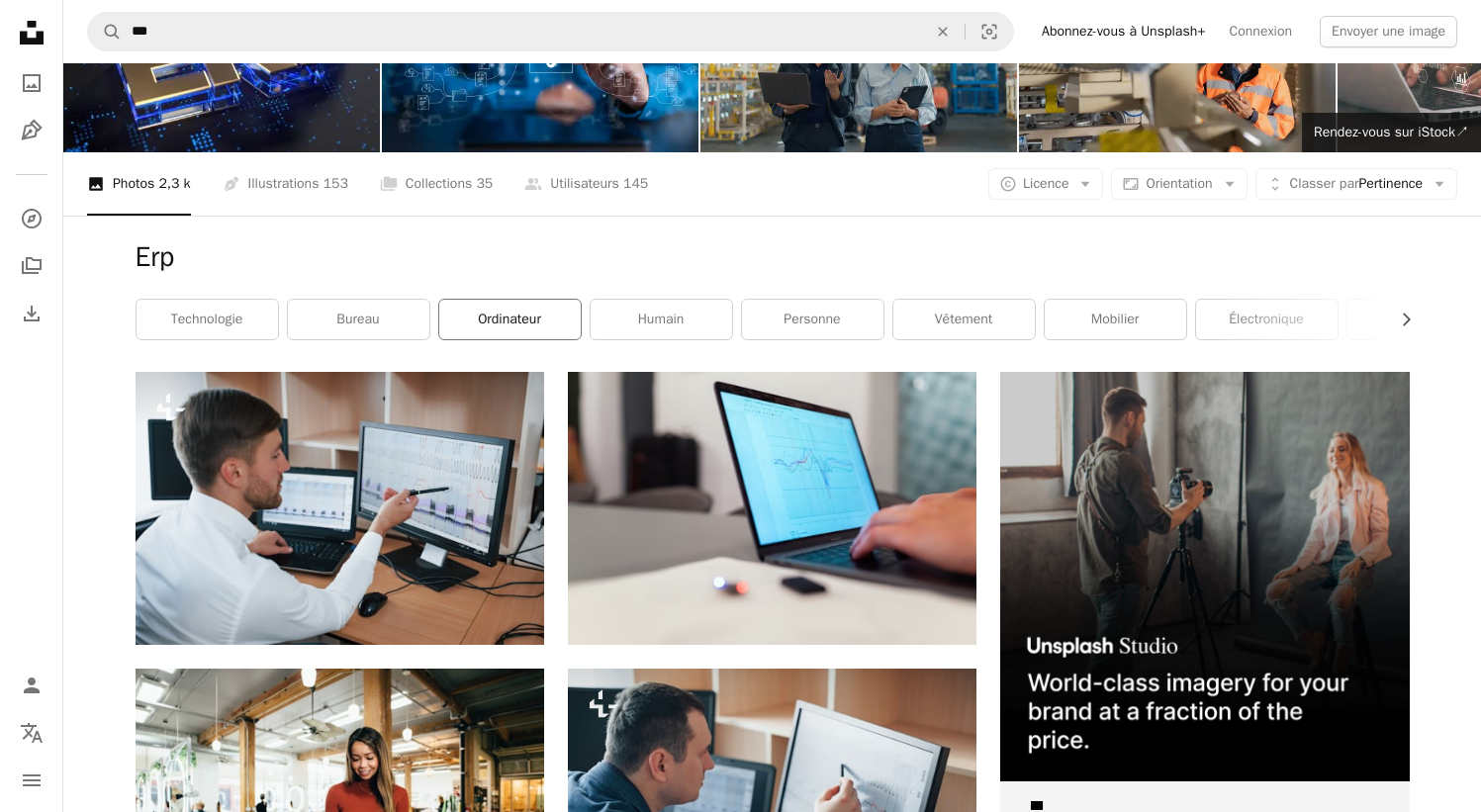 scroll, scrollTop: 0, scrollLeft: 0, axis: both 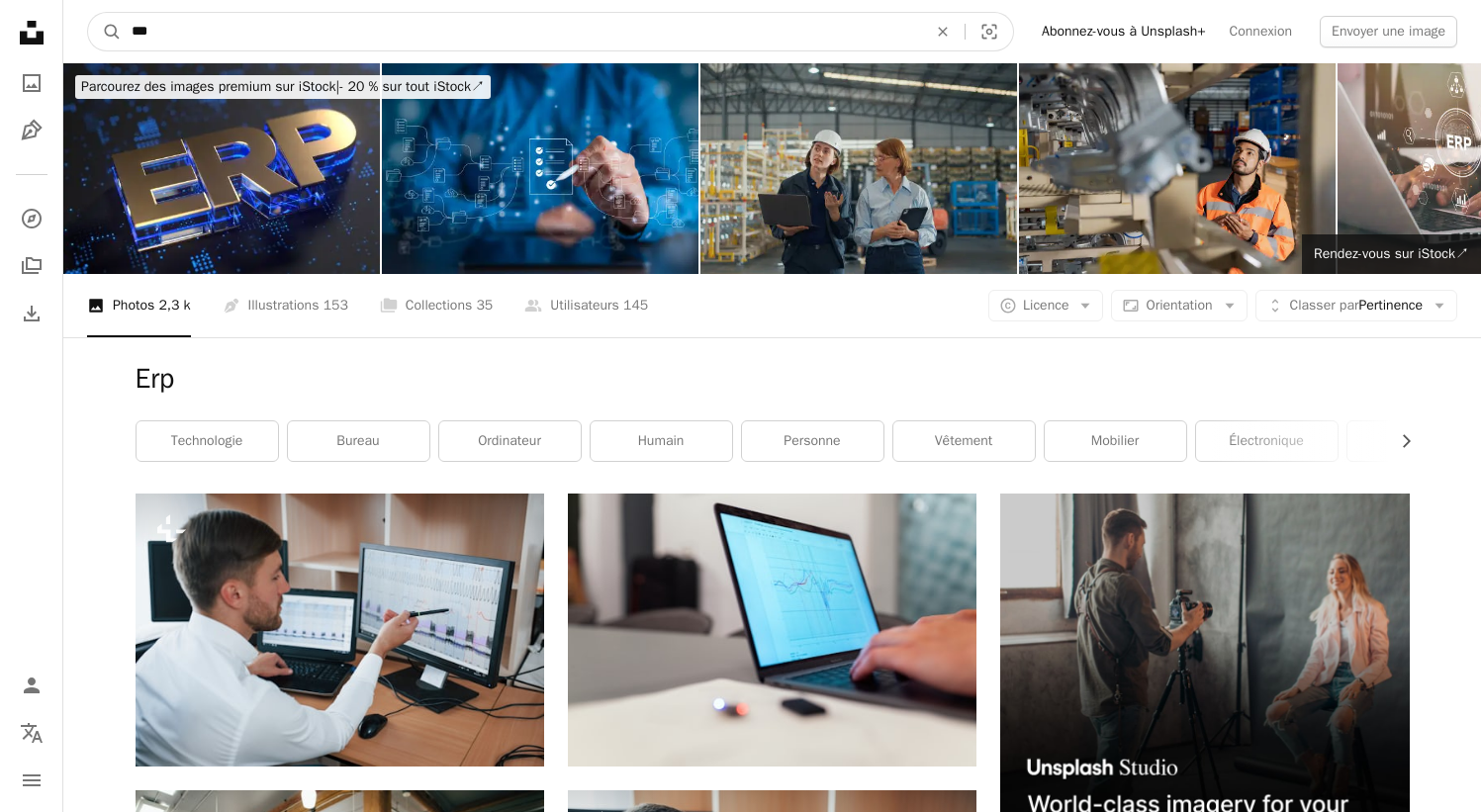 click on "***" at bounding box center [521, 32] 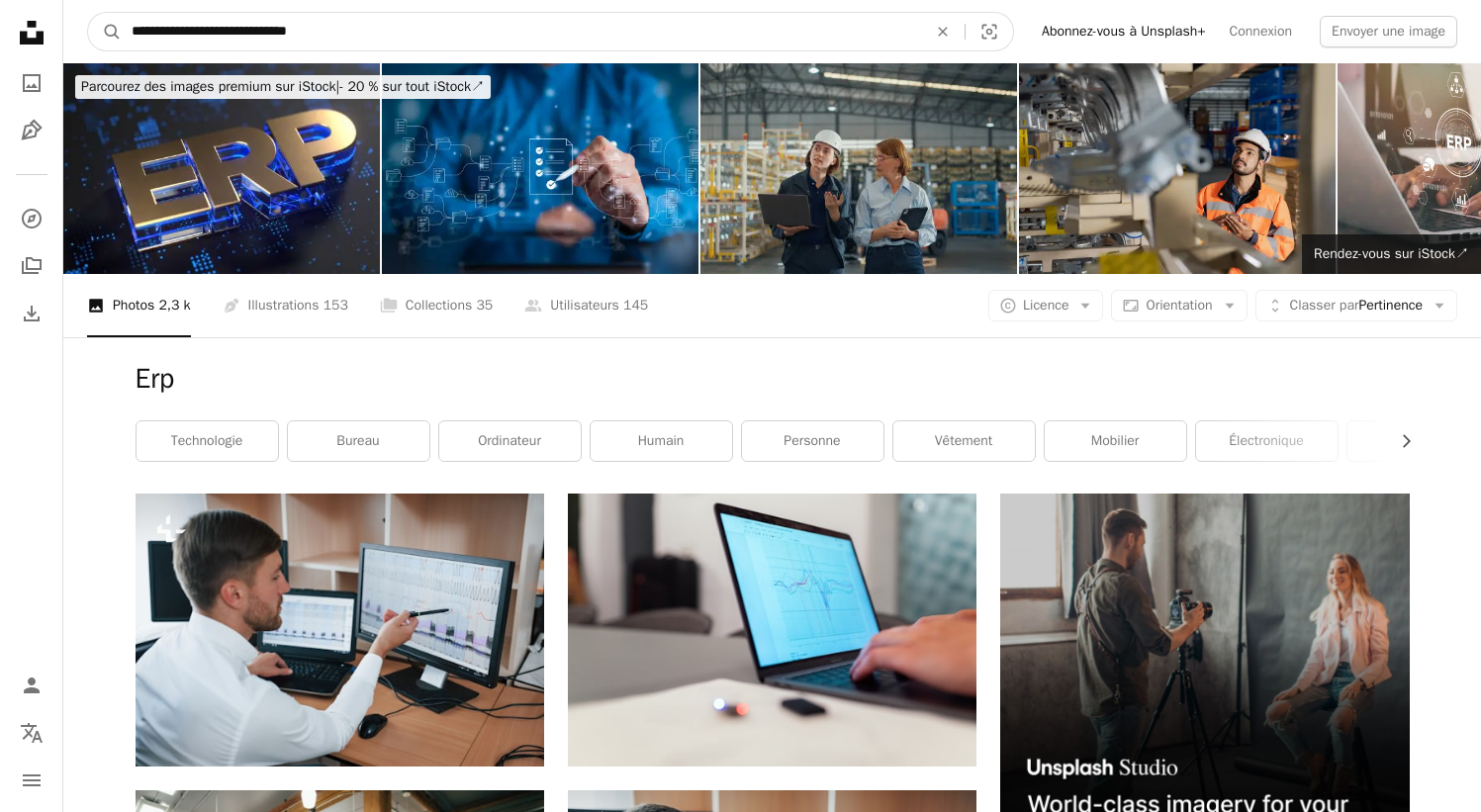 type on "**********" 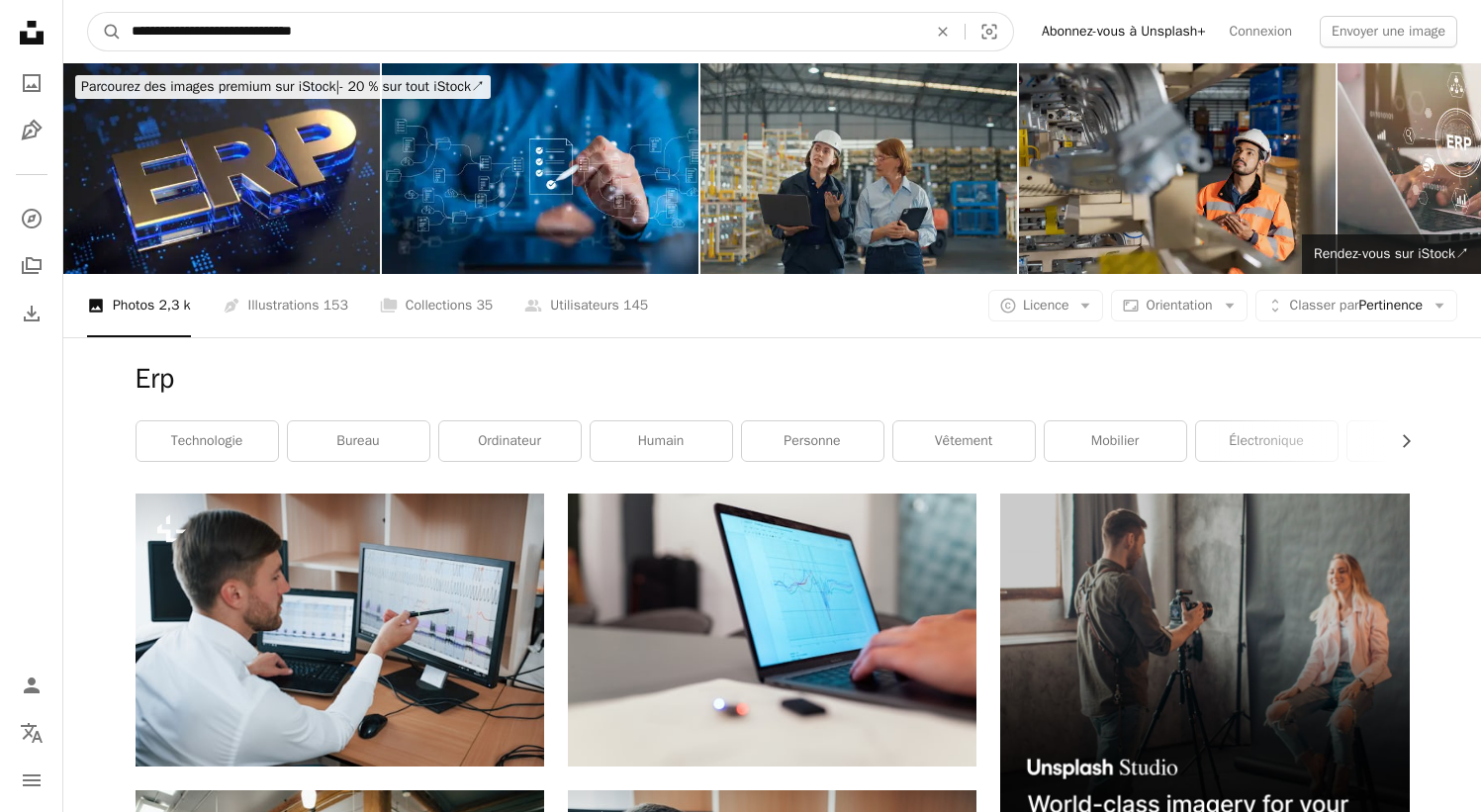 click on "A magnifying glass" at bounding box center [105, 32] 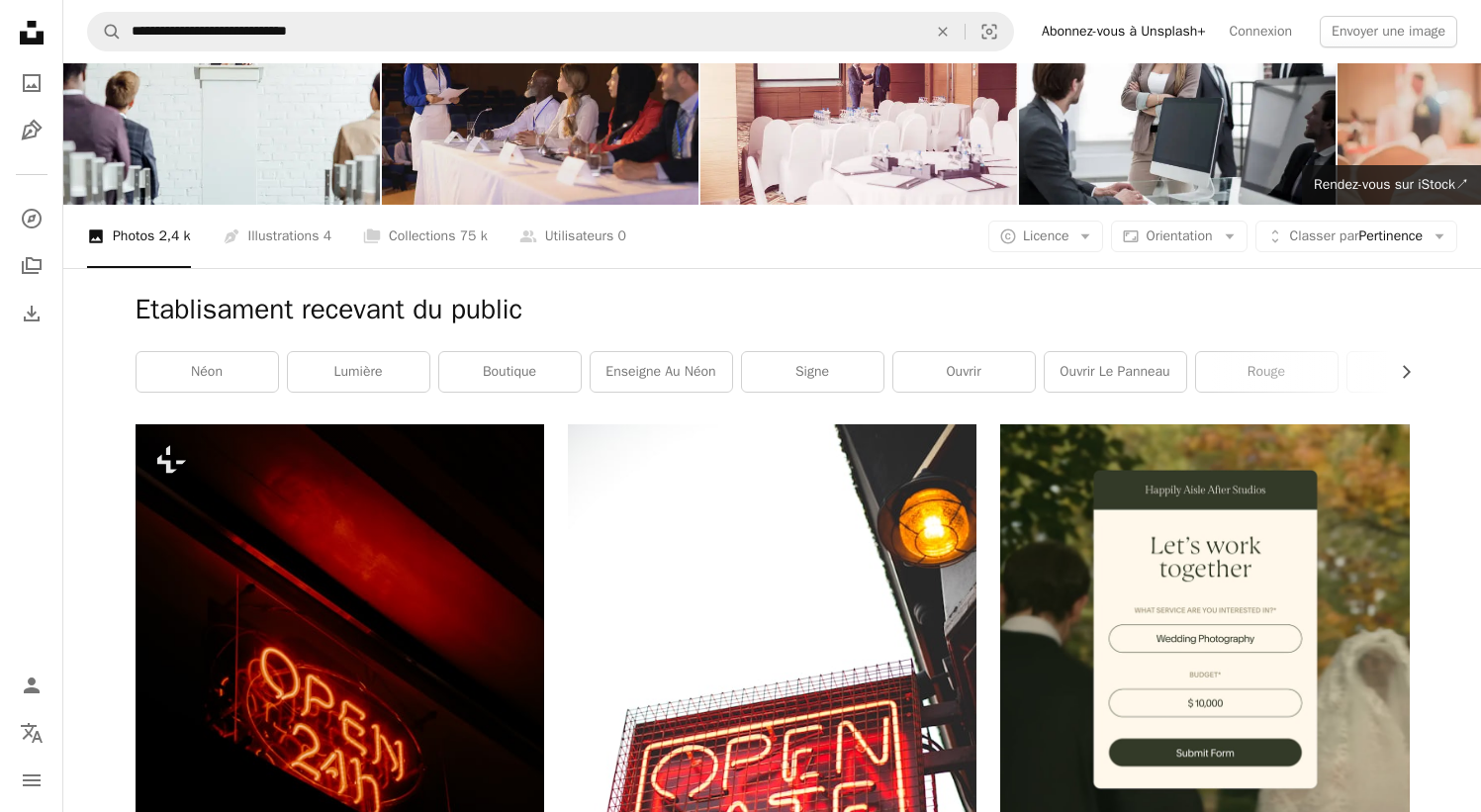 scroll, scrollTop: 0, scrollLeft: 0, axis: both 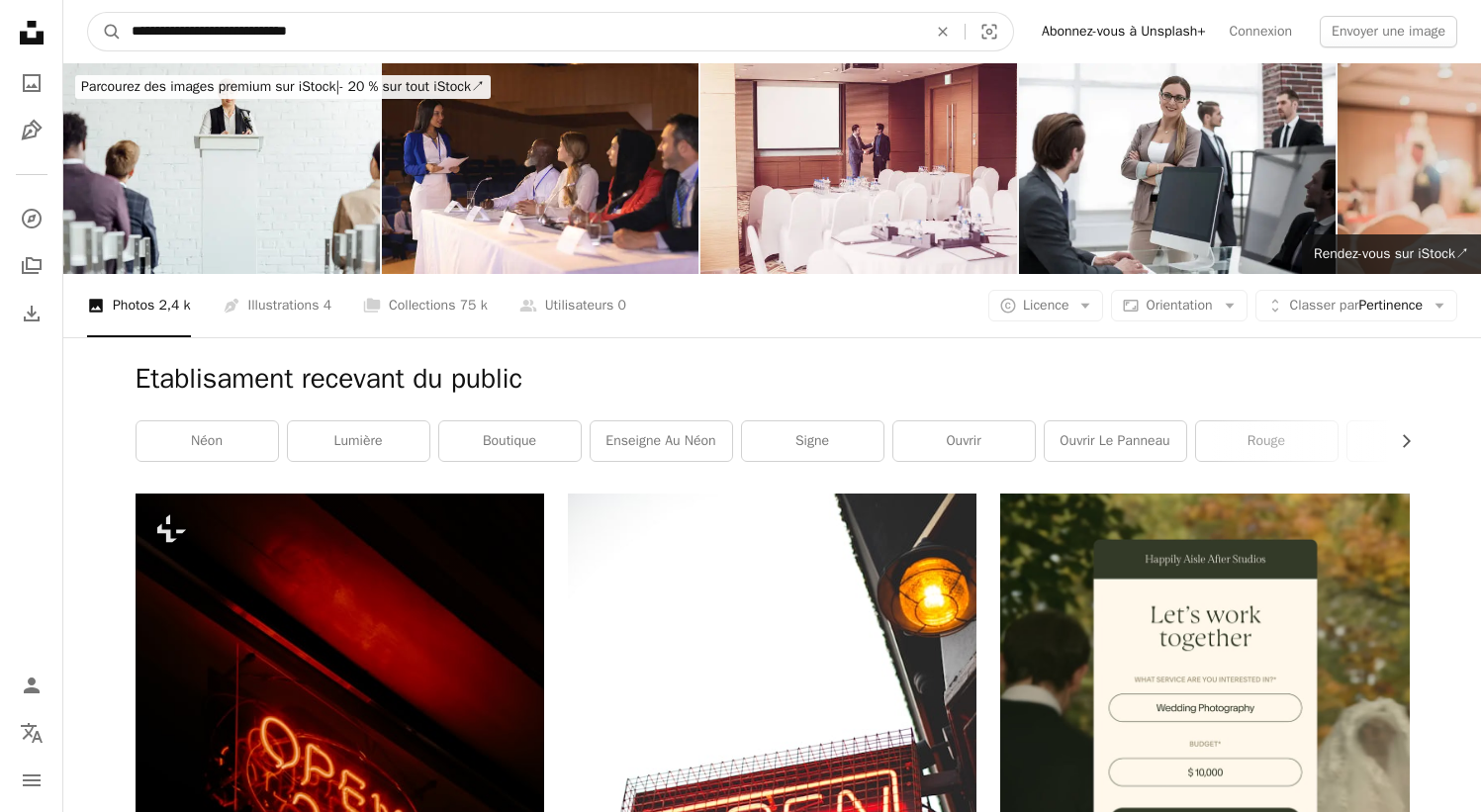 click on "**********" at bounding box center [521, 32] 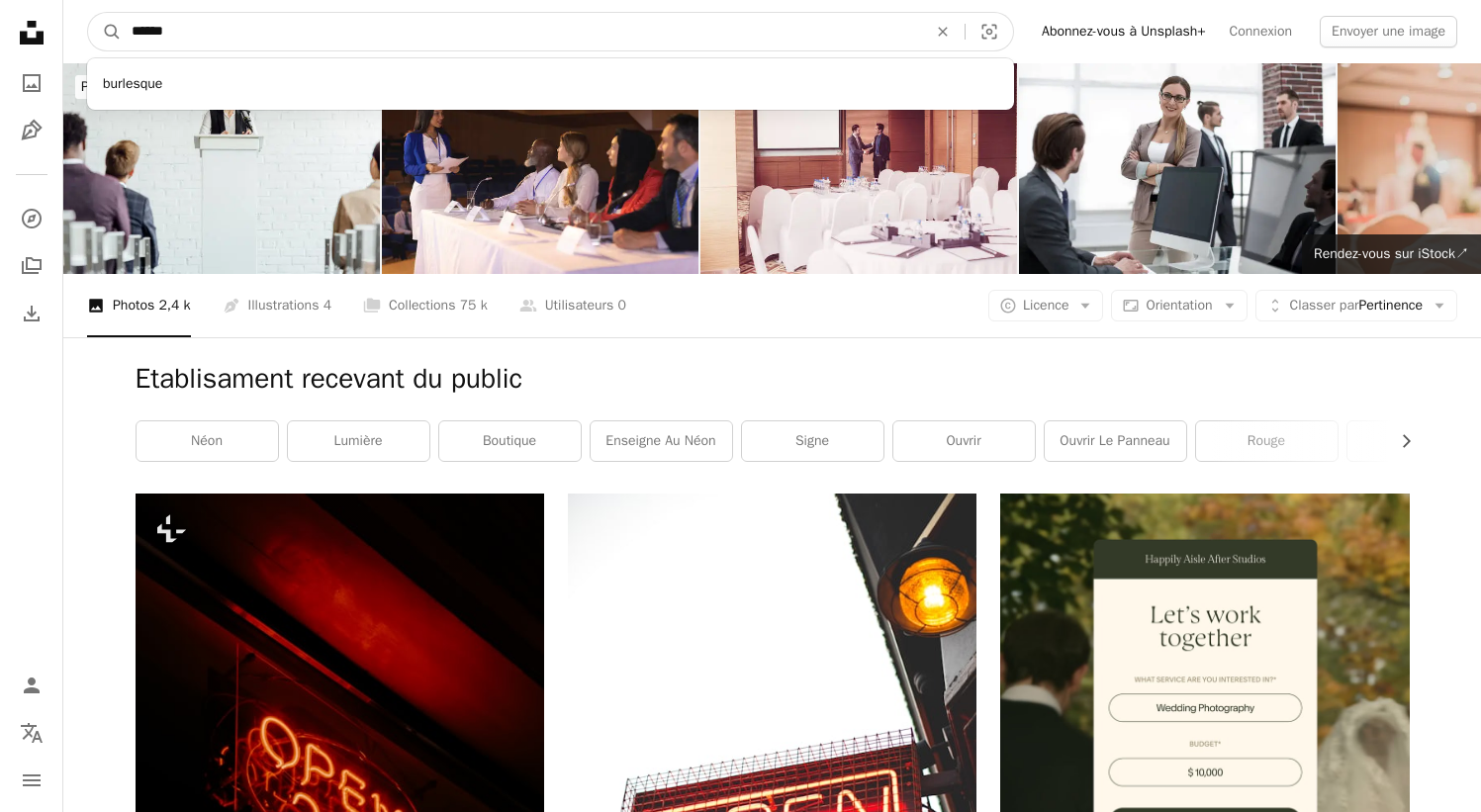 type on "******" 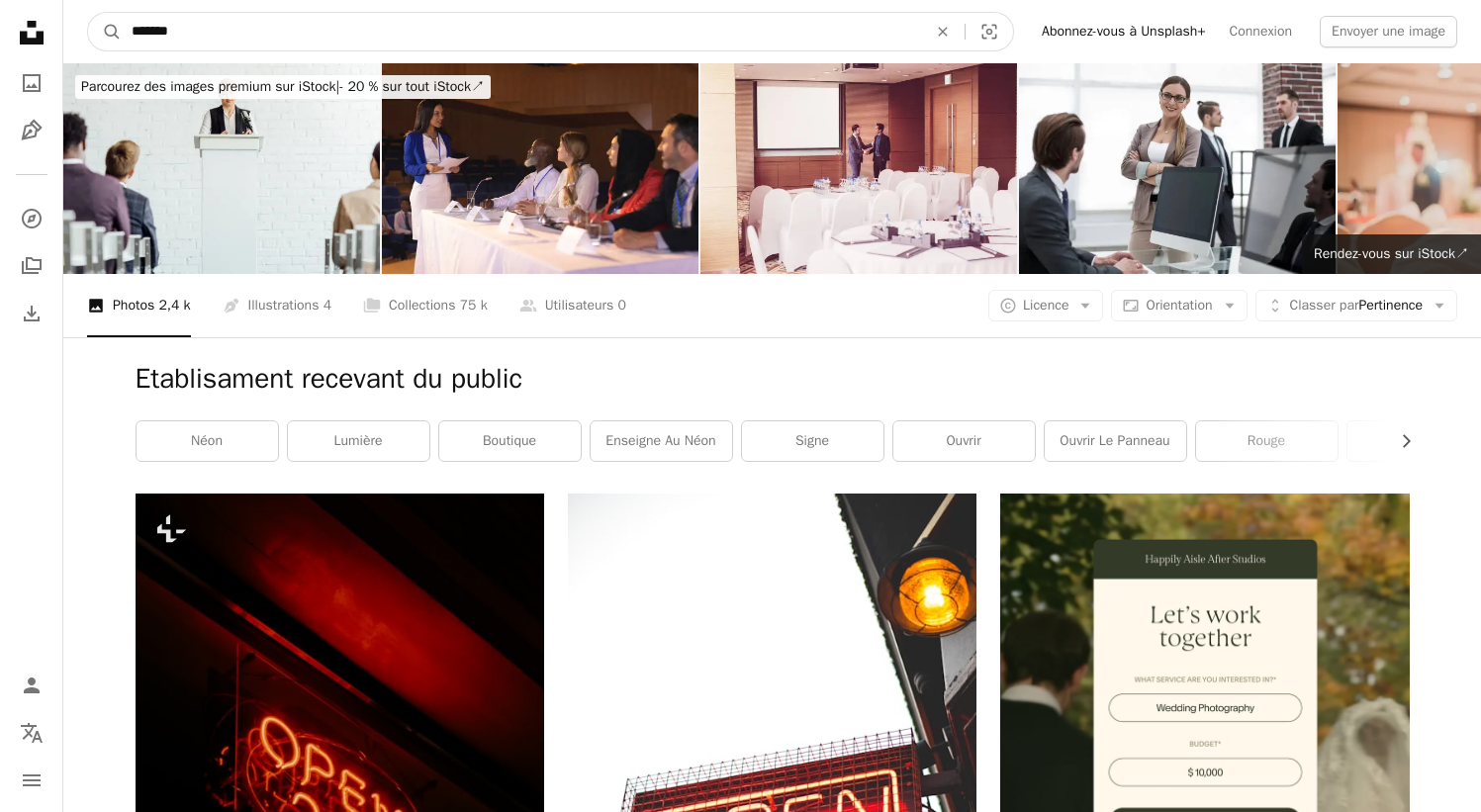 click on "A magnifying glass" at bounding box center (105, 32) 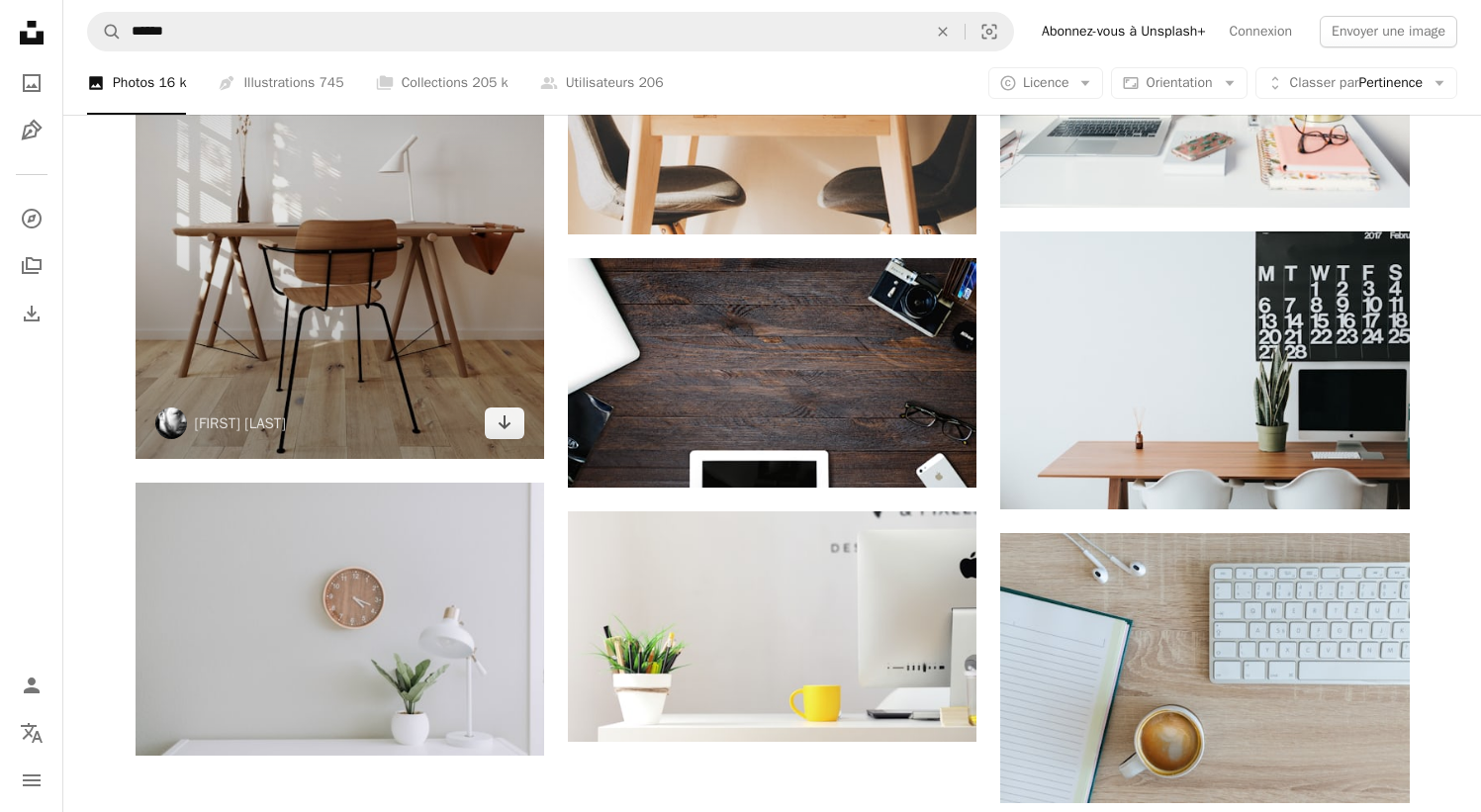 scroll, scrollTop: 1910, scrollLeft: 0, axis: vertical 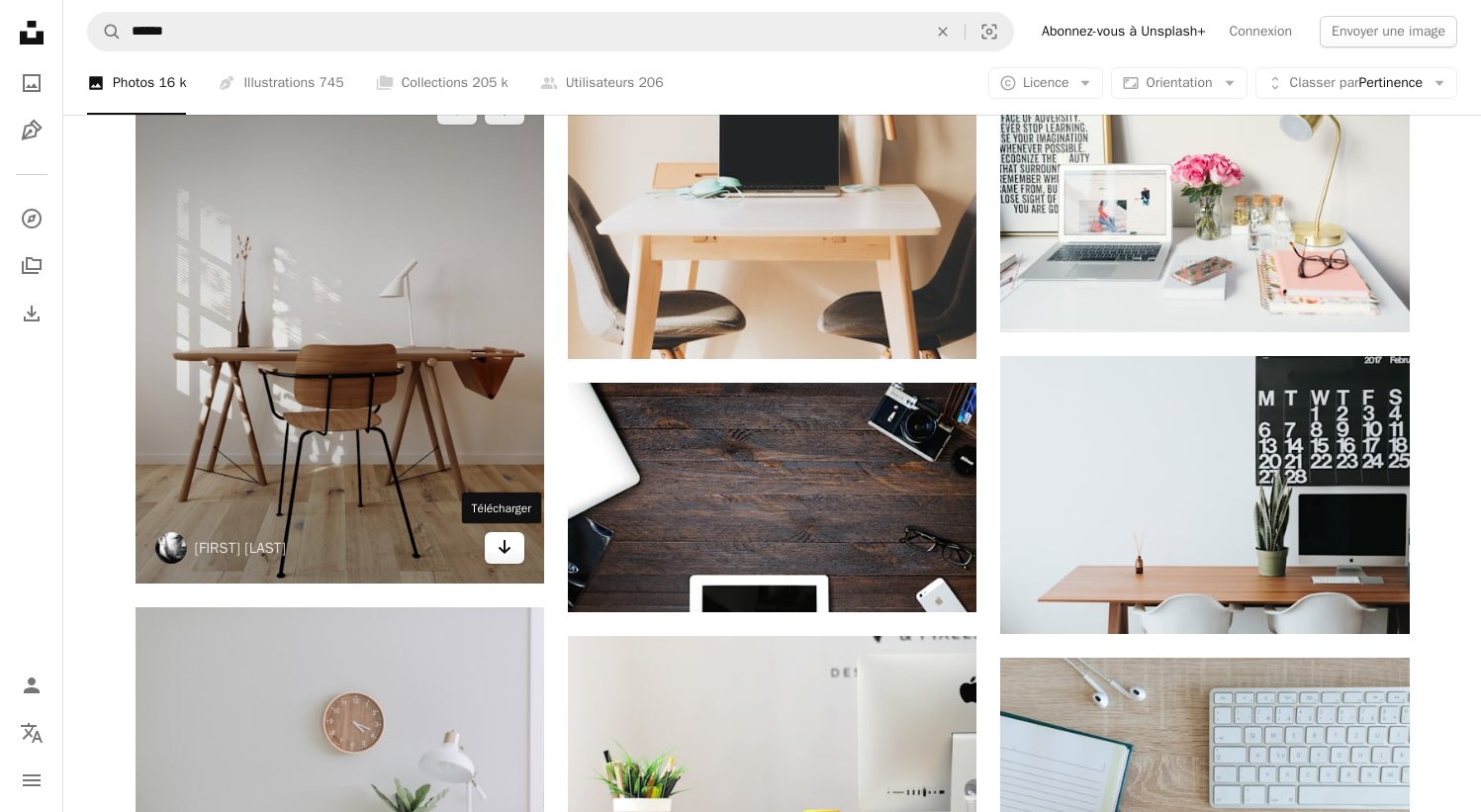 click 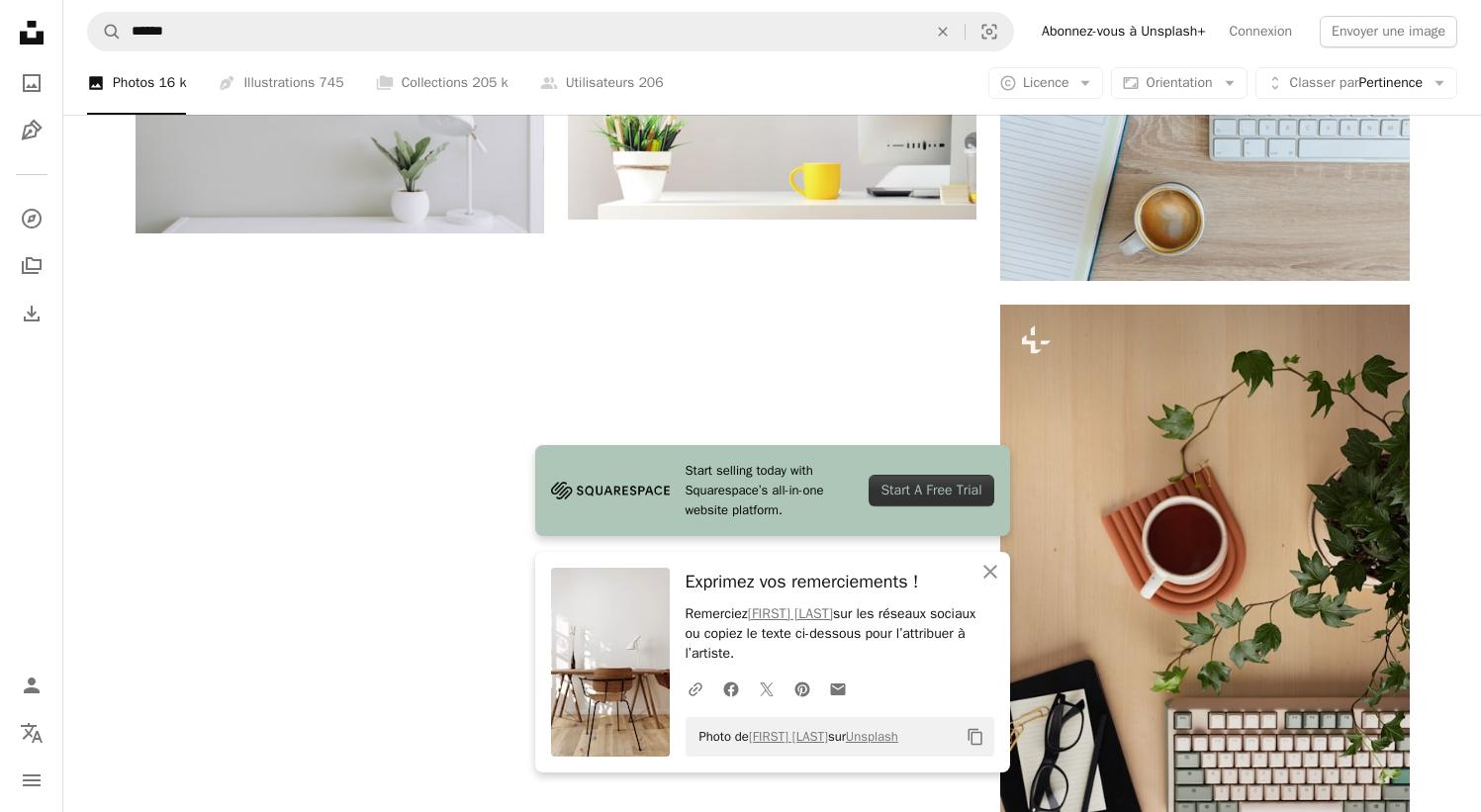 scroll, scrollTop: 2819, scrollLeft: 0, axis: vertical 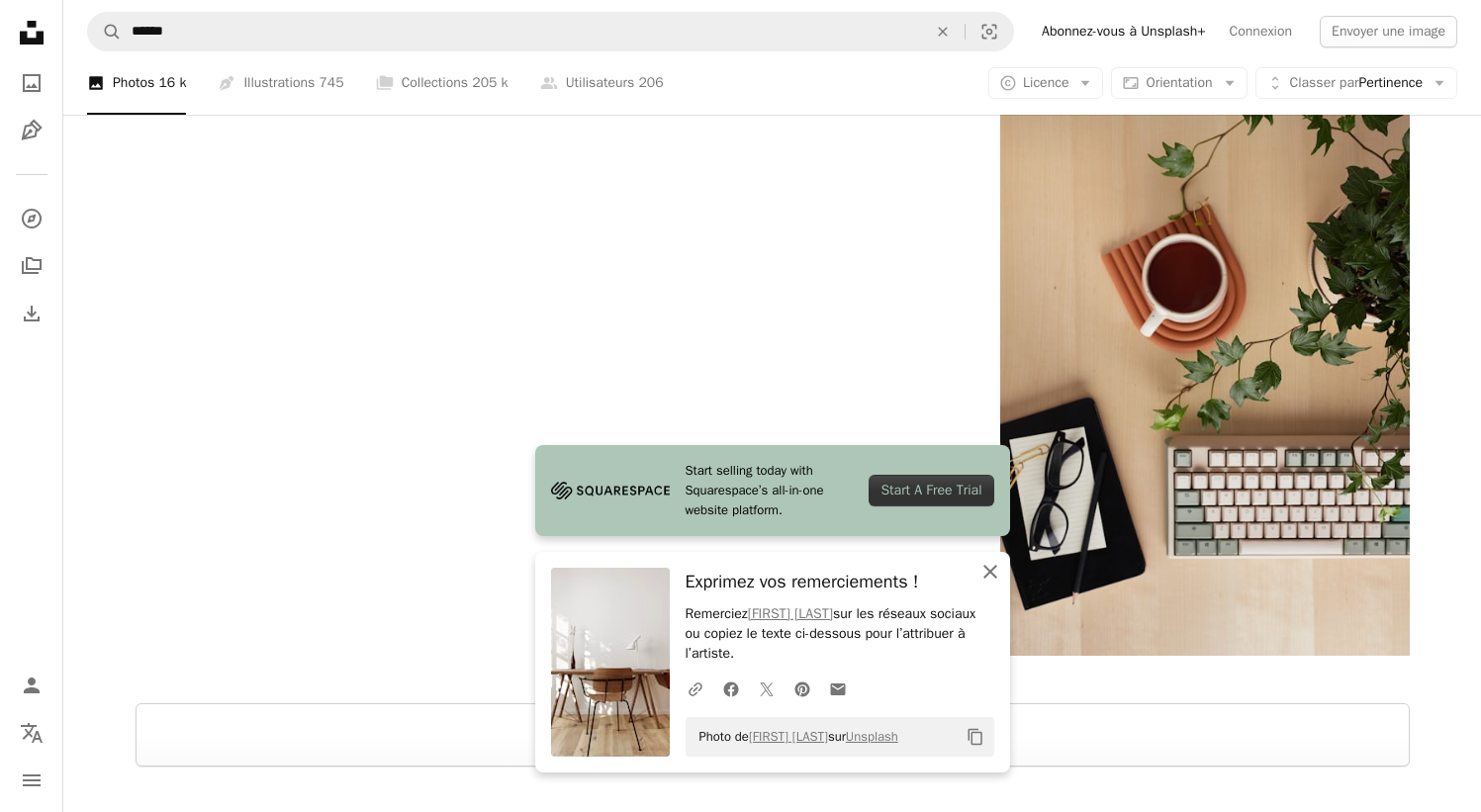 click on "An X shape" 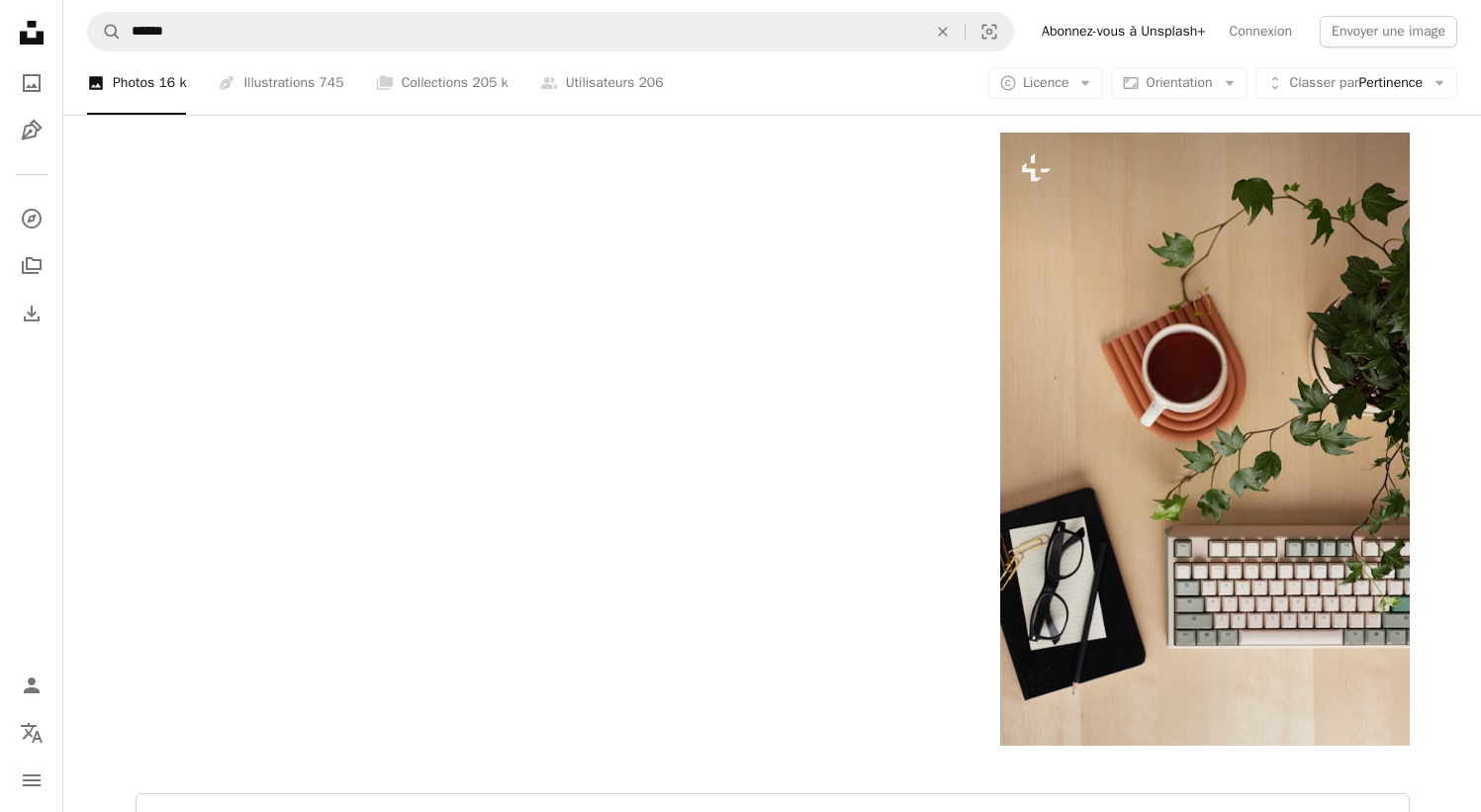 scroll, scrollTop: 2843, scrollLeft: 0, axis: vertical 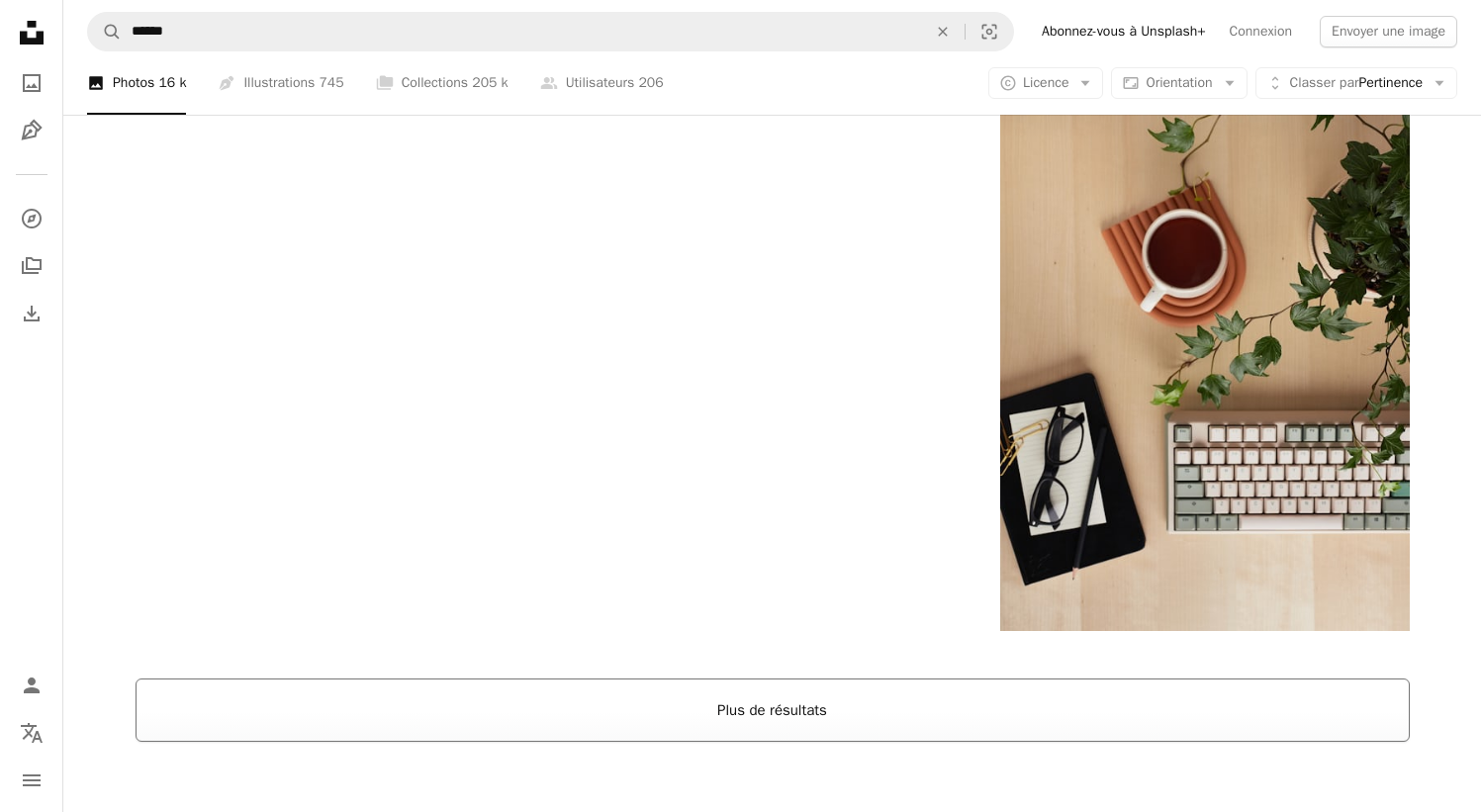 click on "Plus de résultats" at bounding box center [773, 710] 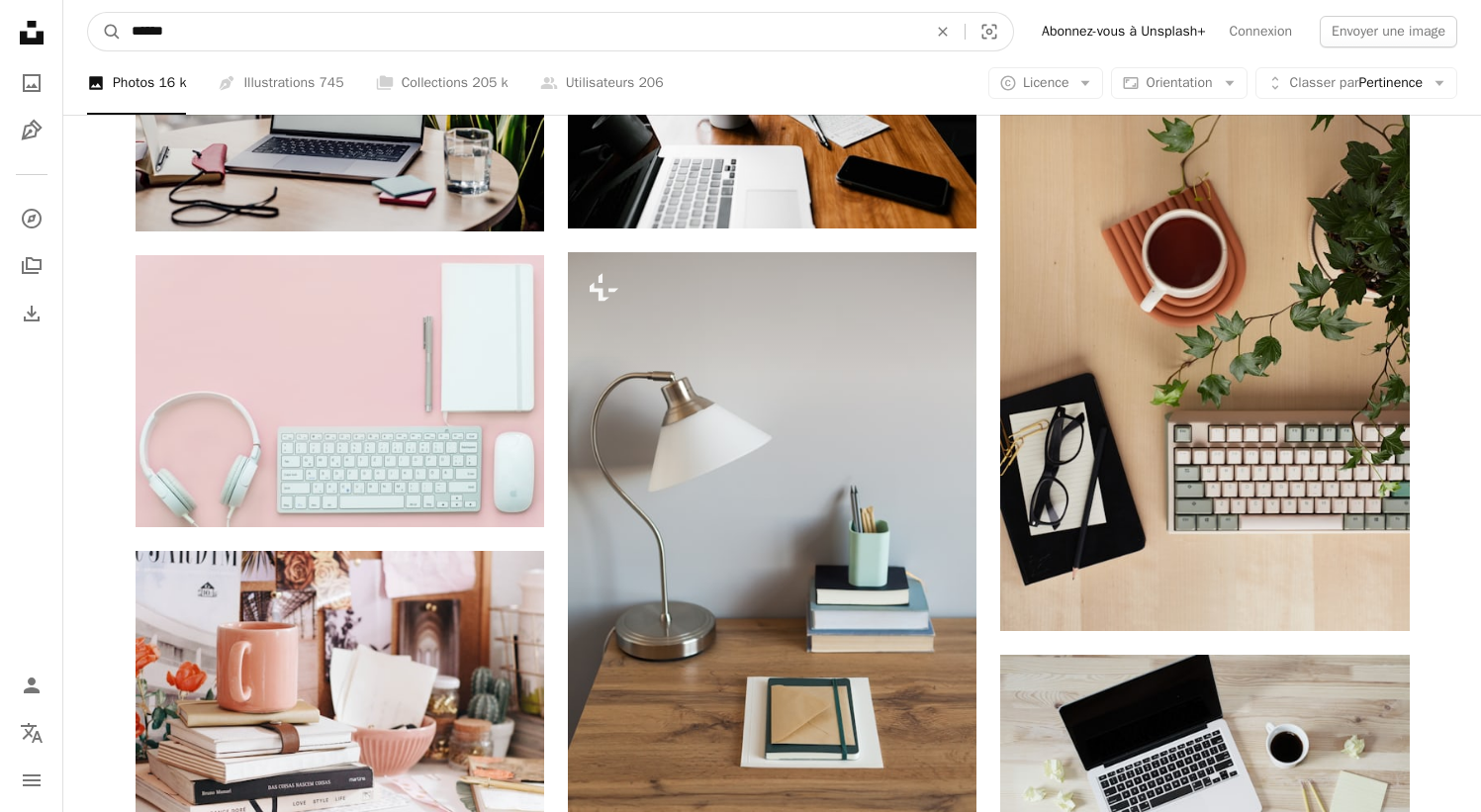 click on "******" at bounding box center (521, 32) 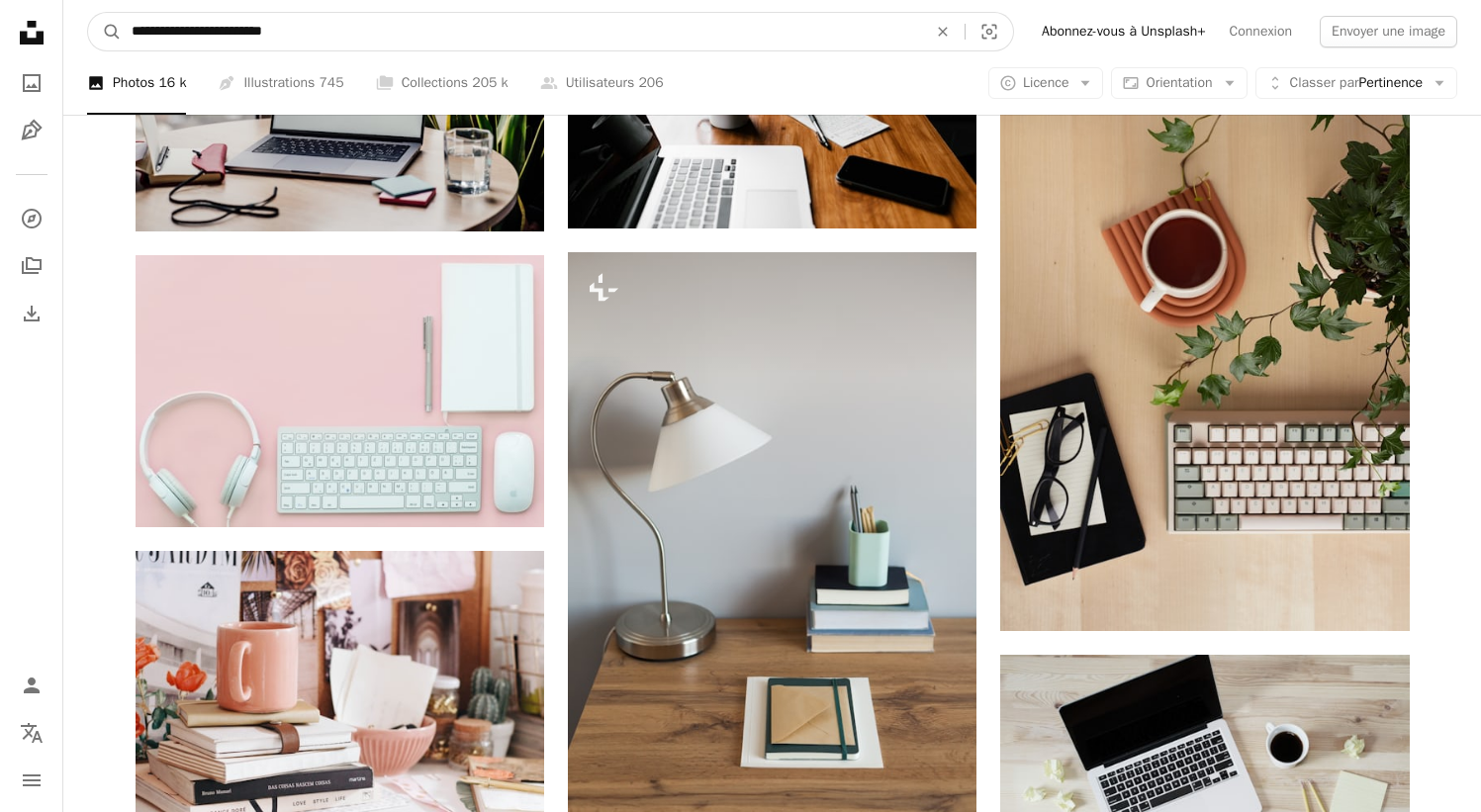 type on "**********" 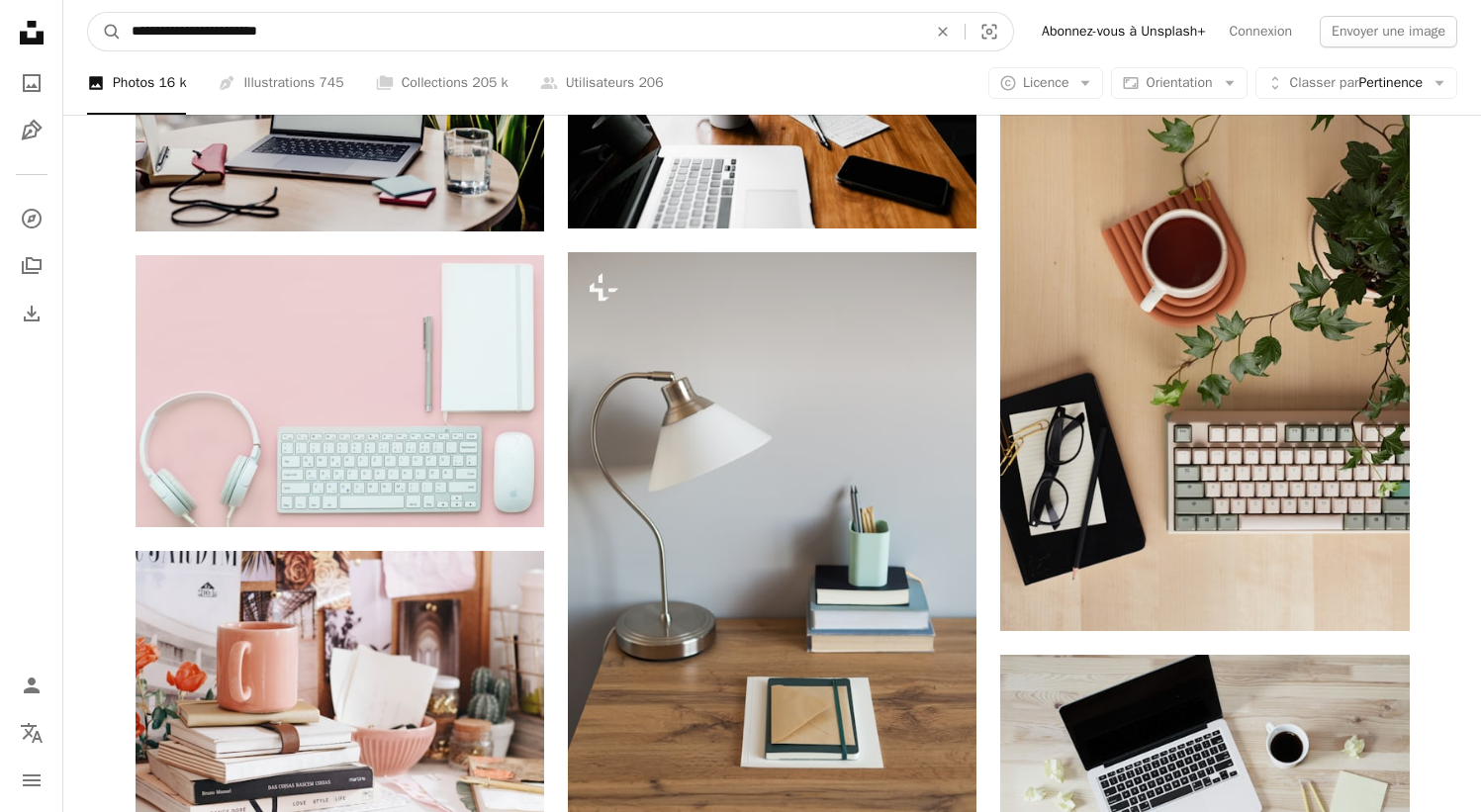 click on "A magnifying glass" at bounding box center [105, 32] 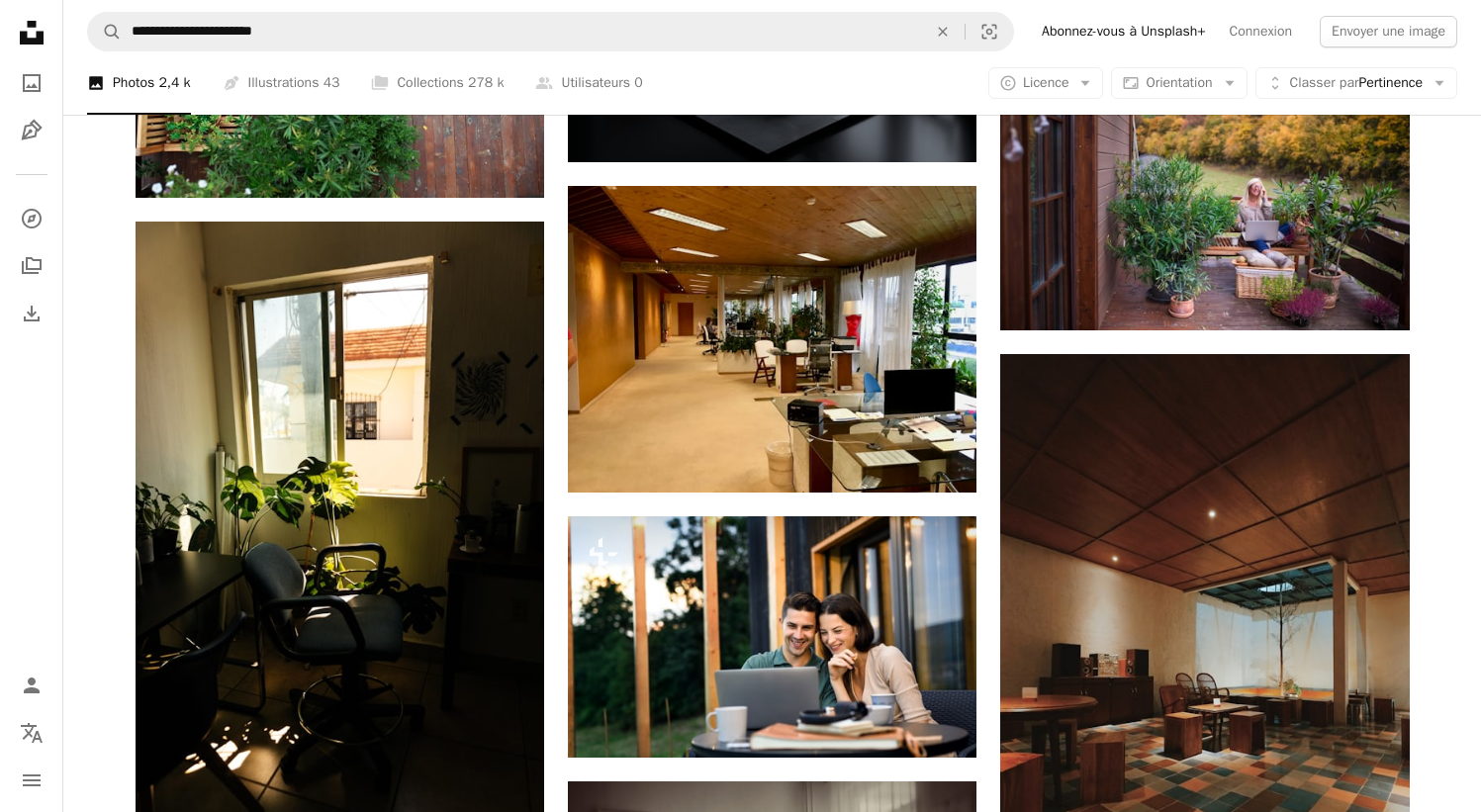 scroll, scrollTop: 906, scrollLeft: 0, axis: vertical 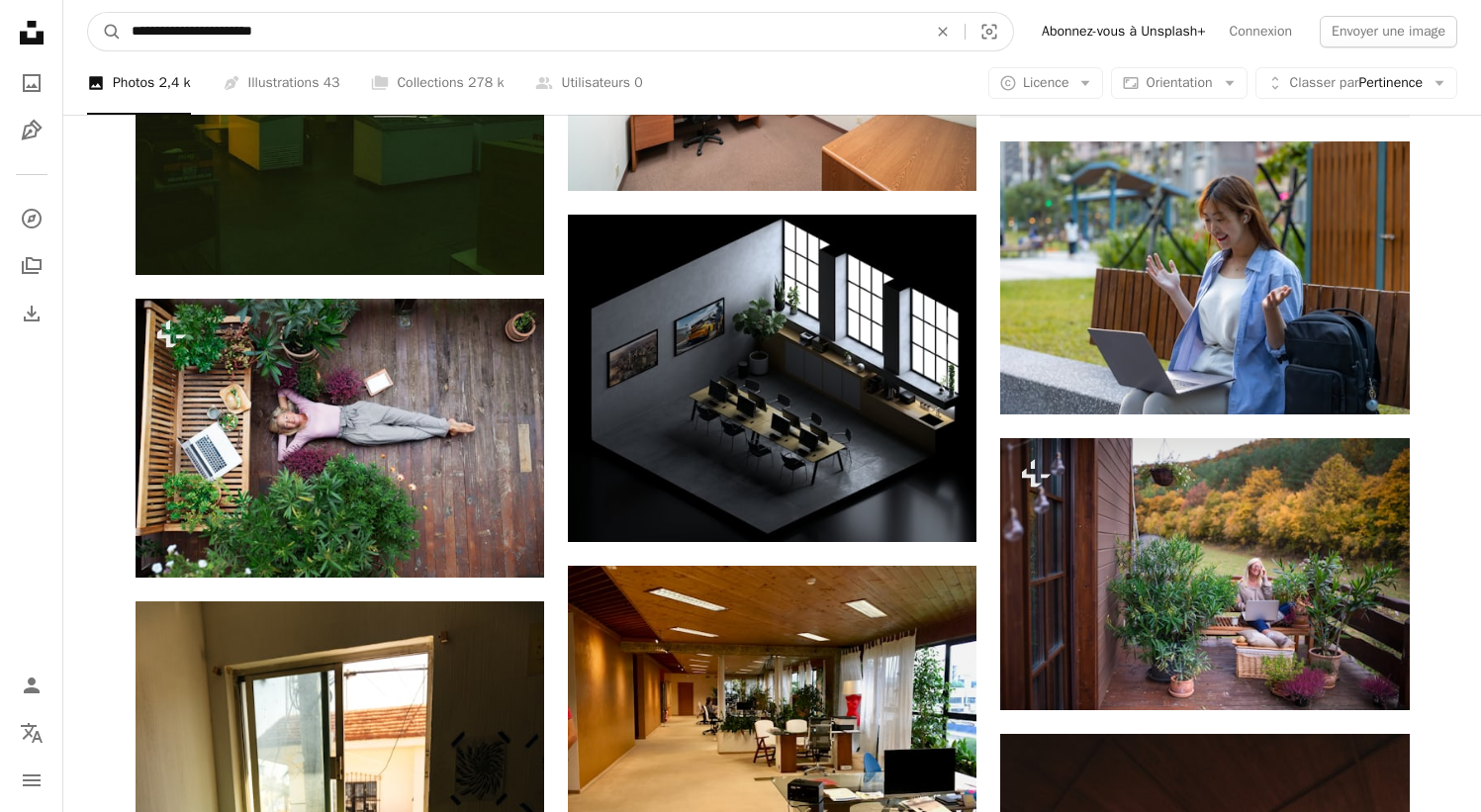 click on "**********" at bounding box center [521, 32] 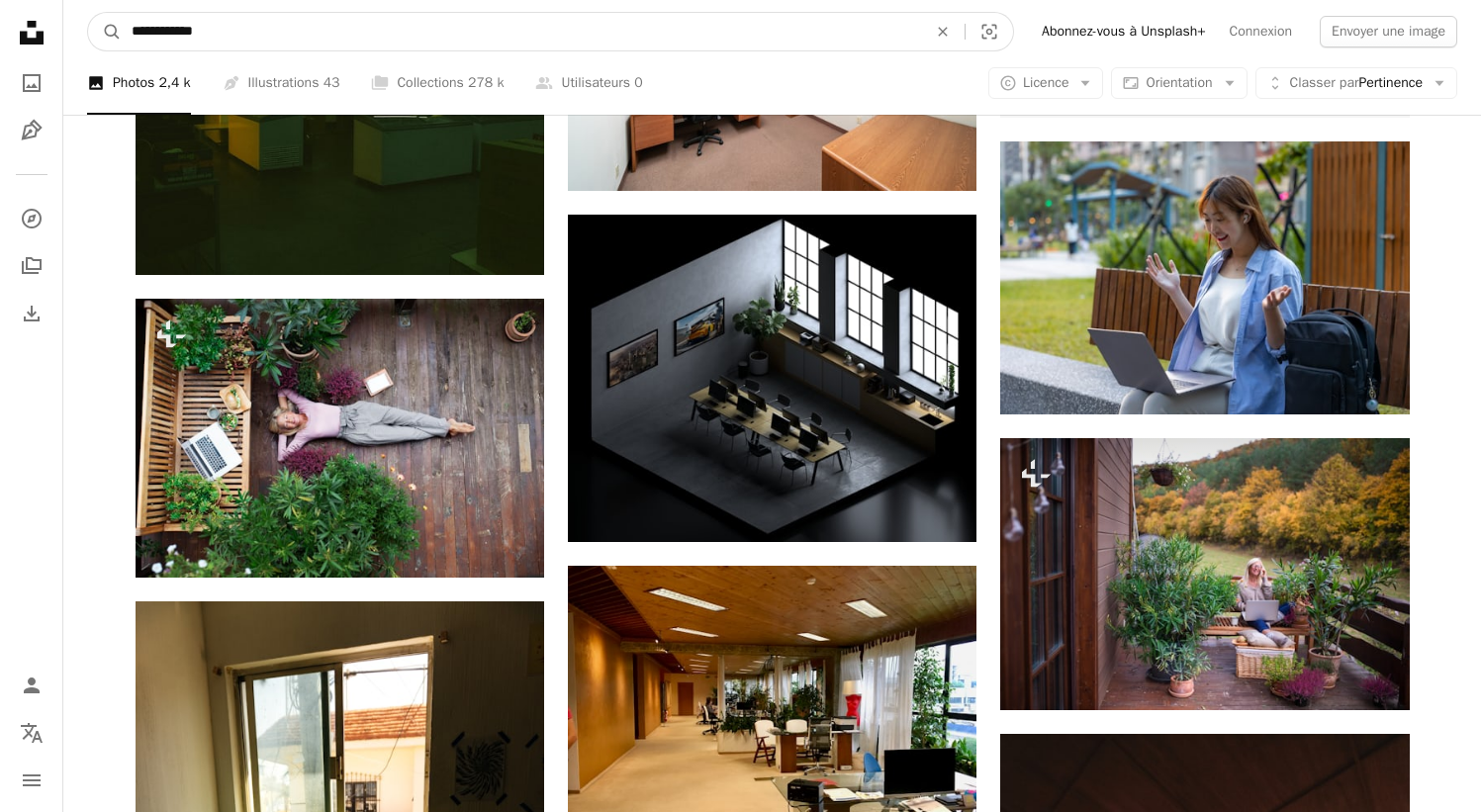 type on "**********" 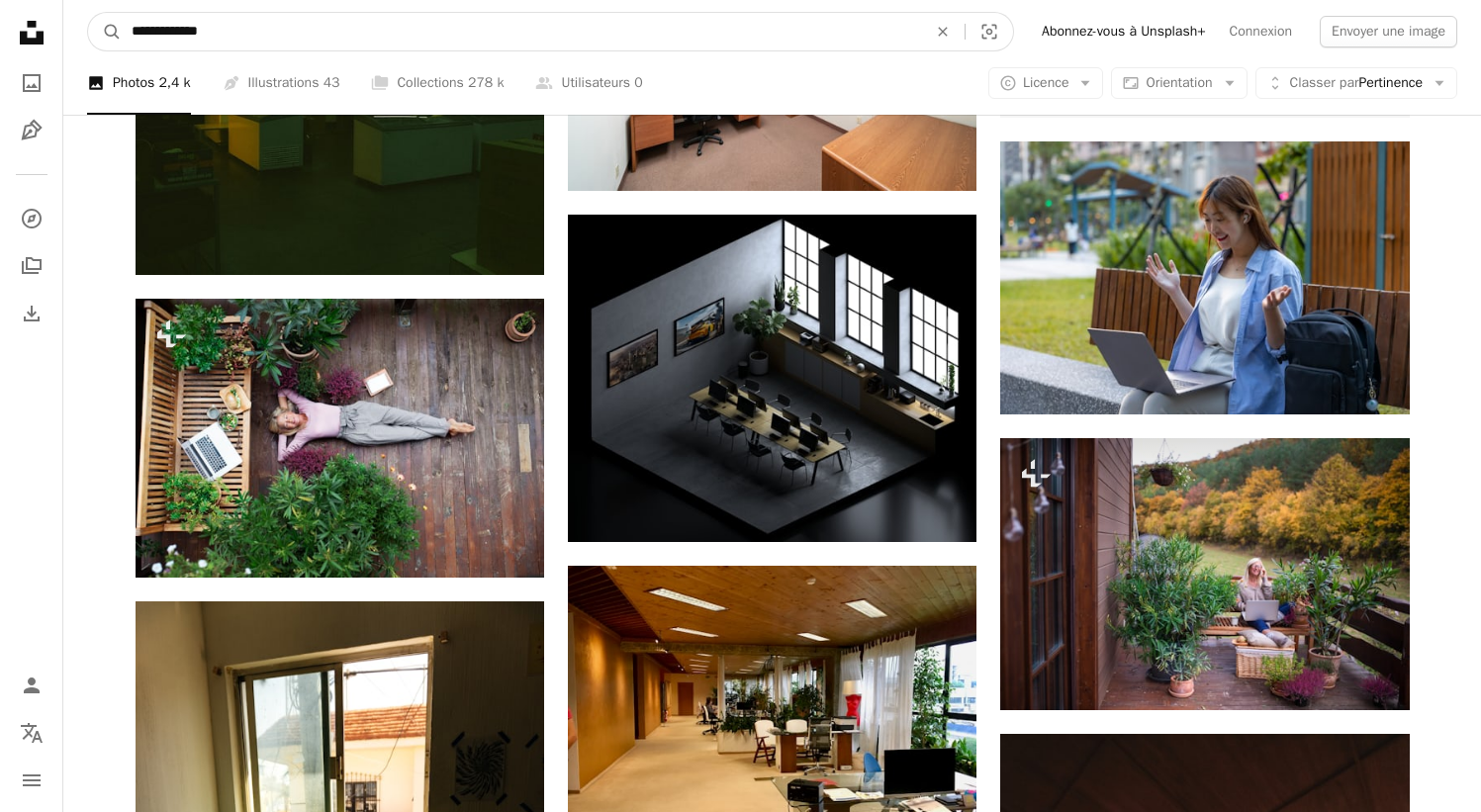 click on "A magnifying glass" at bounding box center (105, 32) 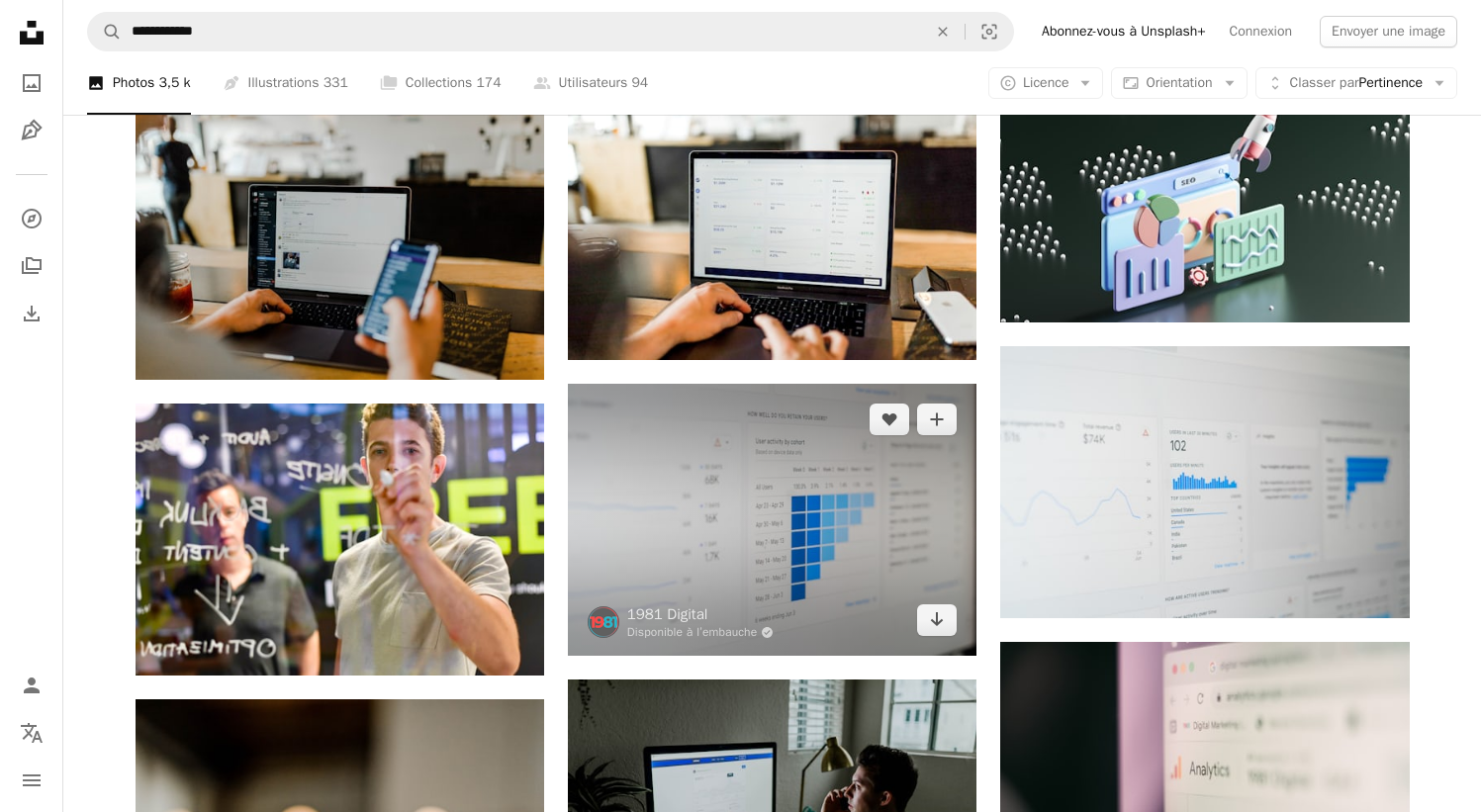 scroll, scrollTop: 1340, scrollLeft: 0, axis: vertical 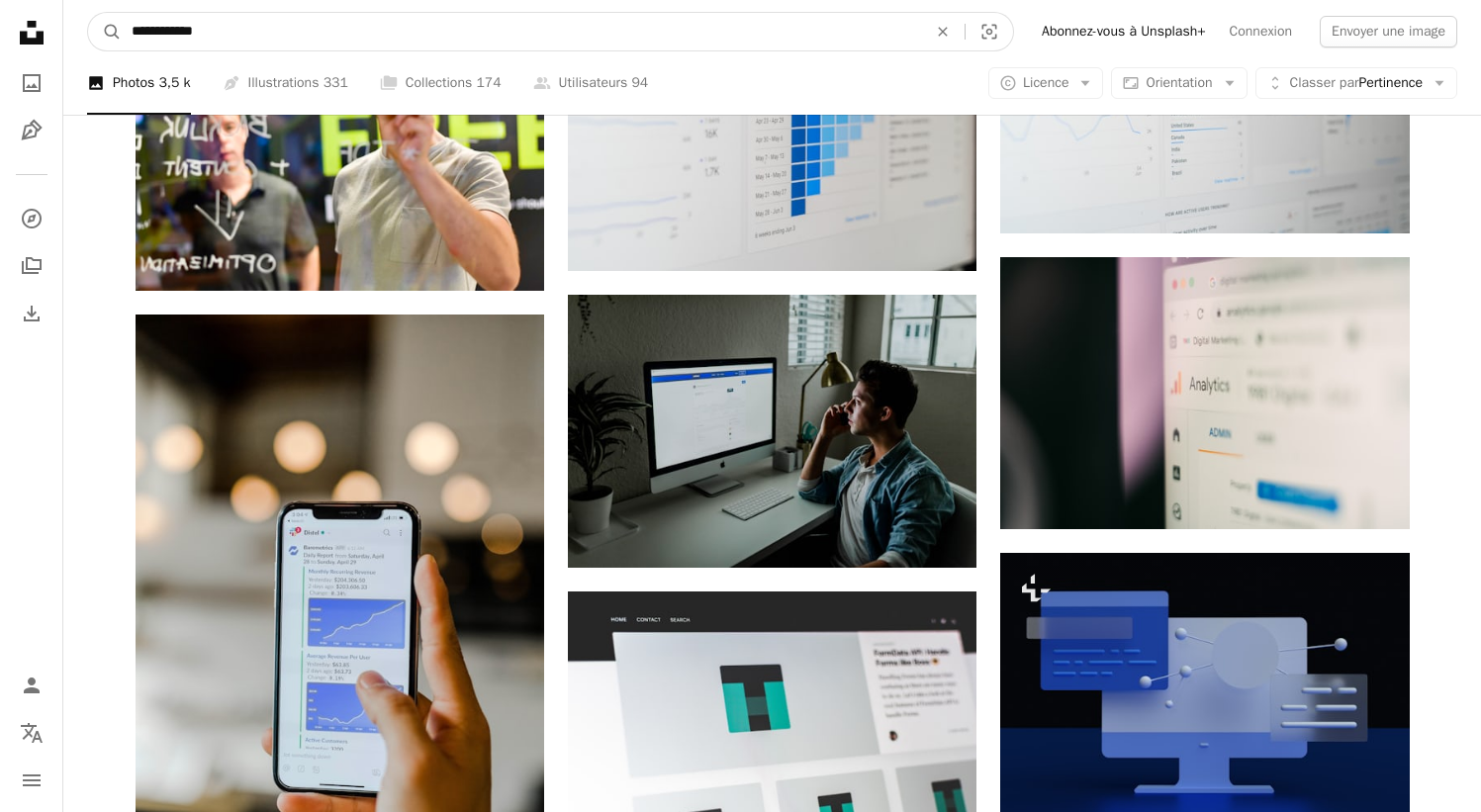 click on "**********" at bounding box center (521, 32) 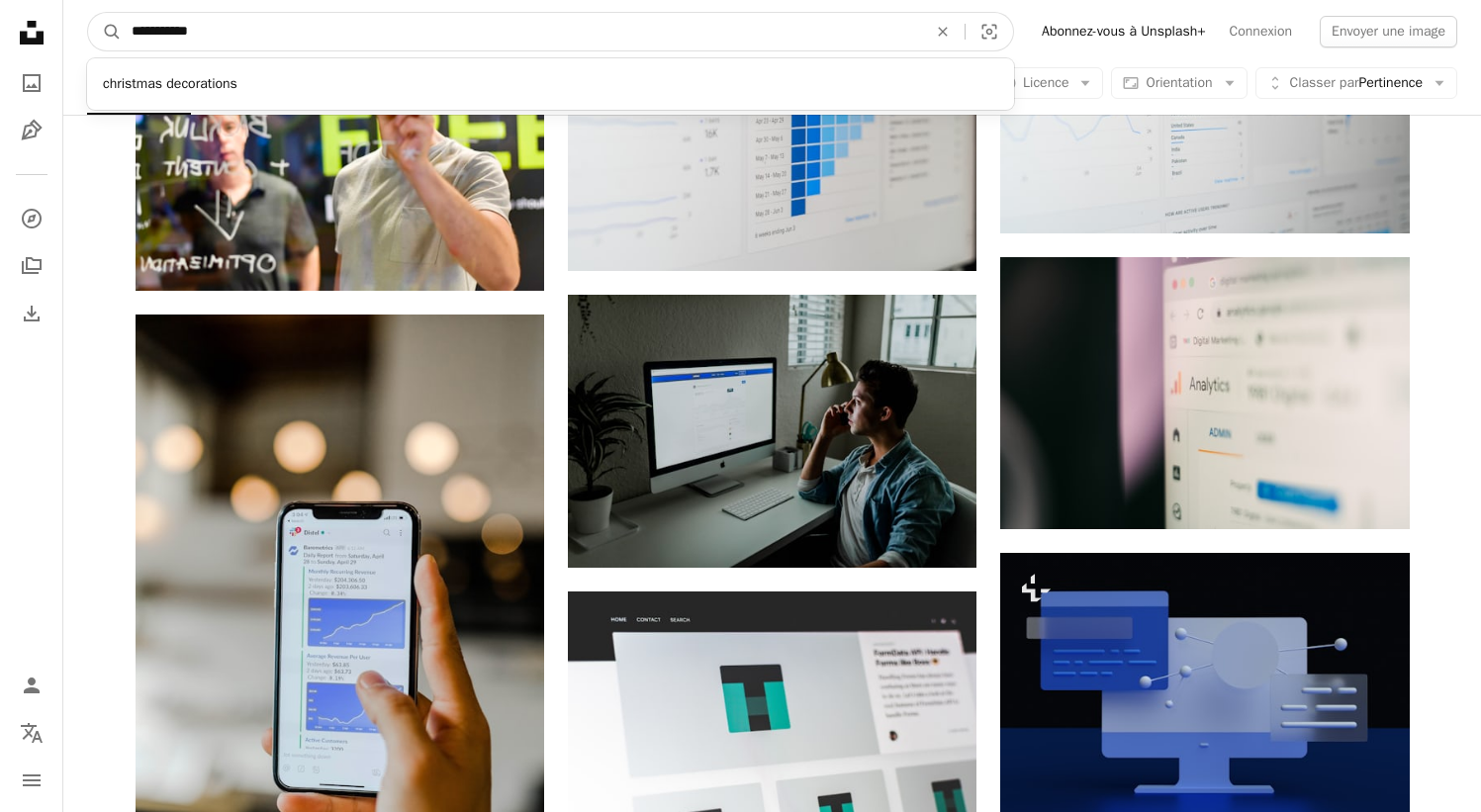 type on "**********" 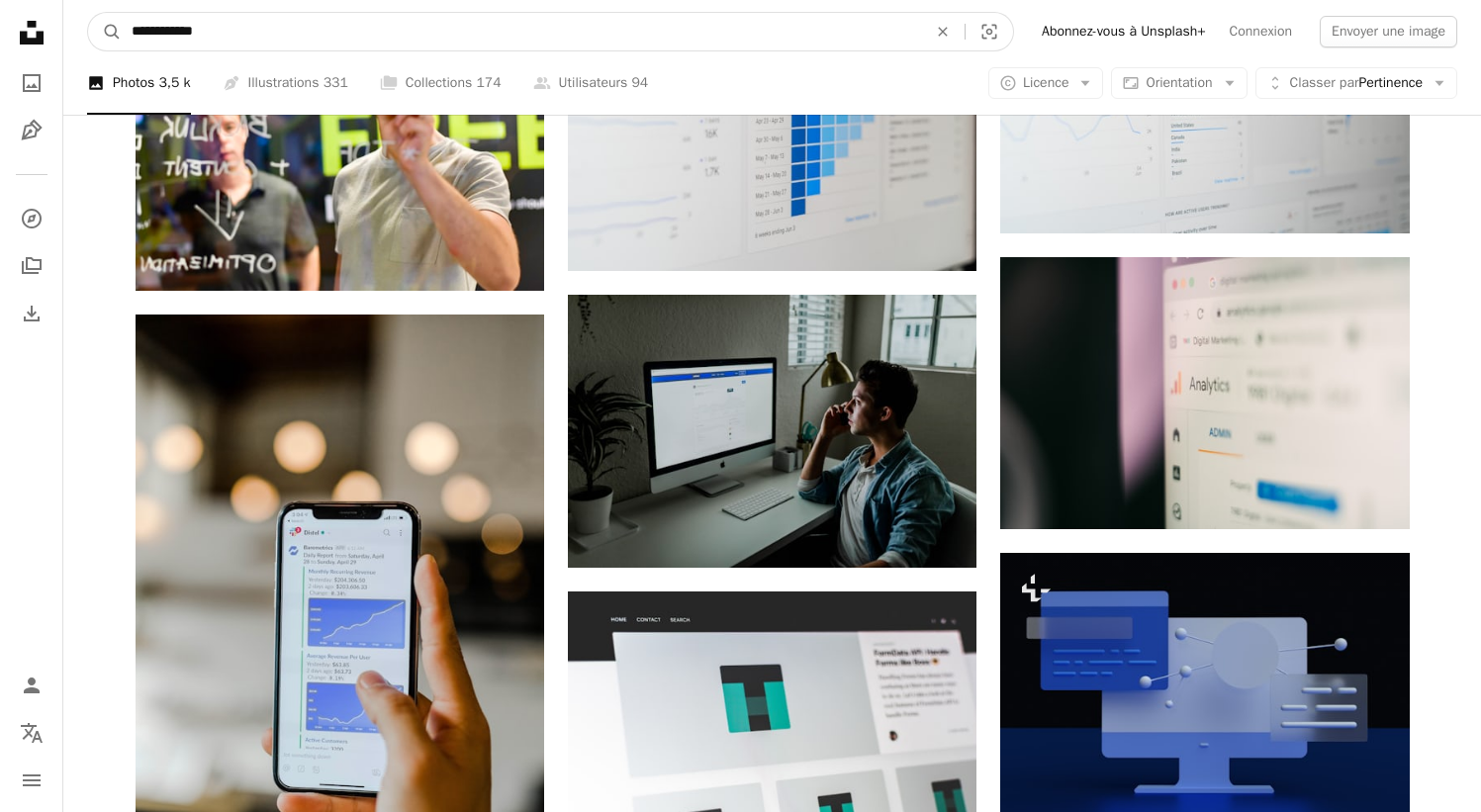 click on "A magnifying glass" at bounding box center [105, 32] 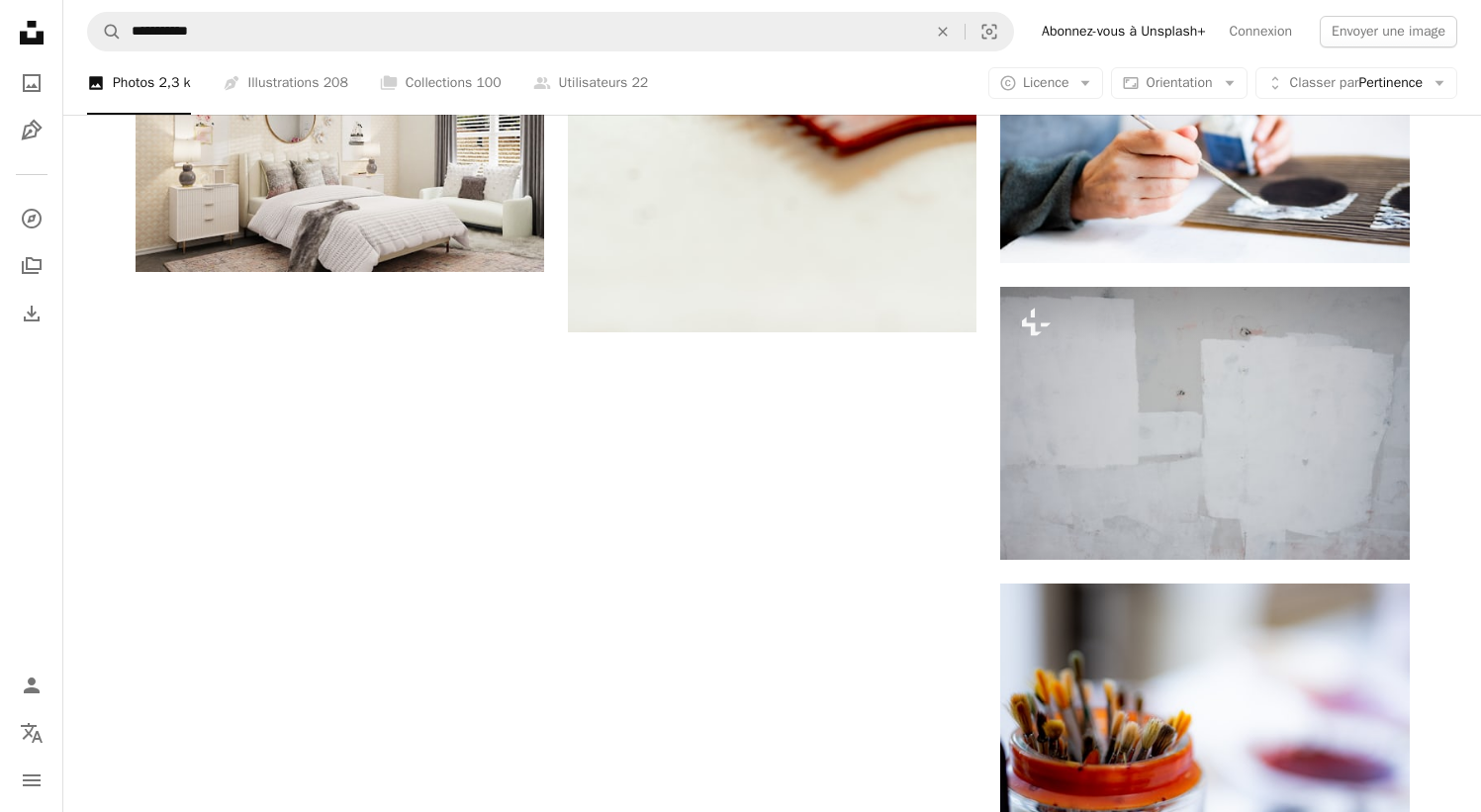 scroll, scrollTop: 3791, scrollLeft: 0, axis: vertical 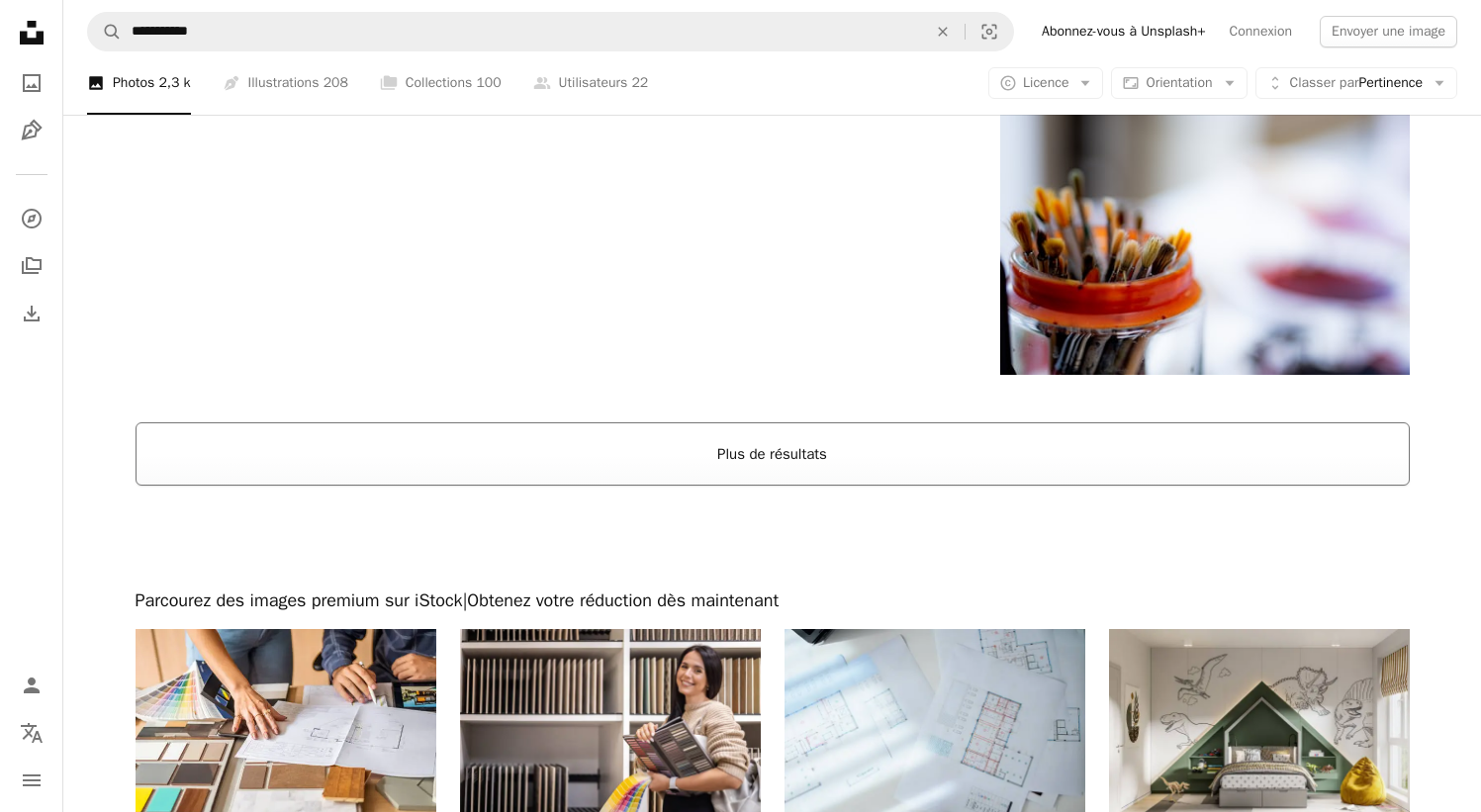 click on "Plus de résultats" at bounding box center [773, 454] 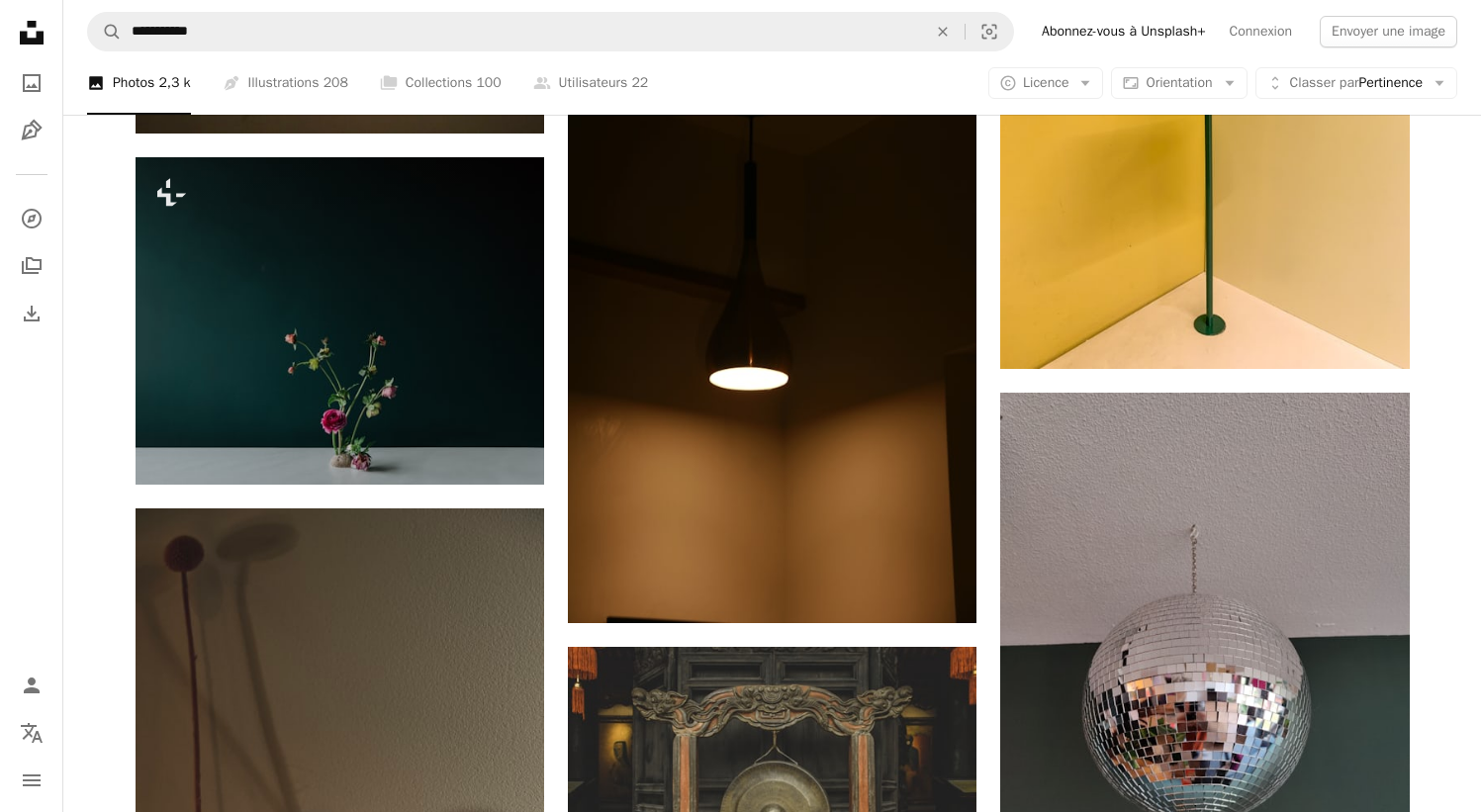 scroll, scrollTop: 40734, scrollLeft: 0, axis: vertical 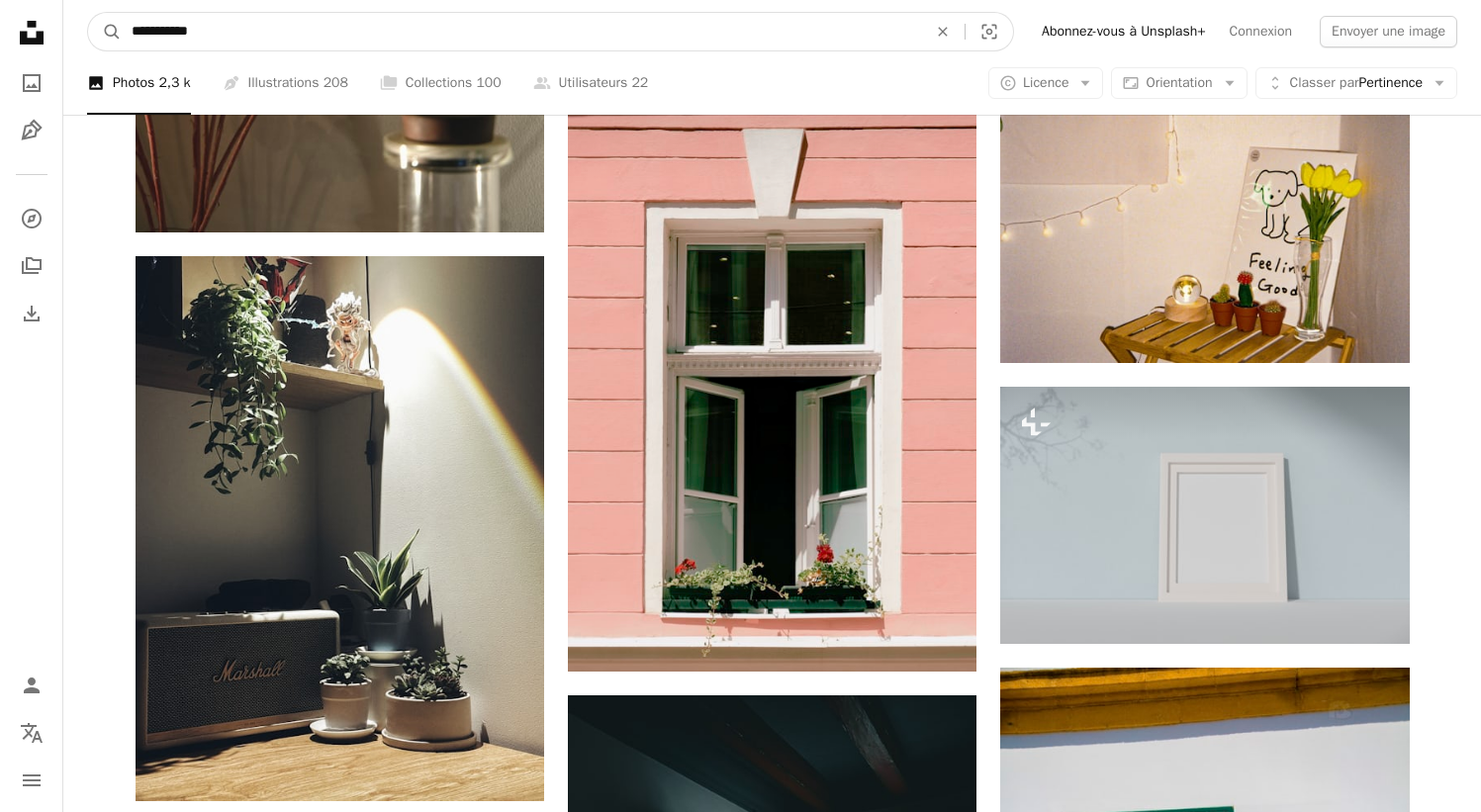 click on "**********" at bounding box center [521, 32] 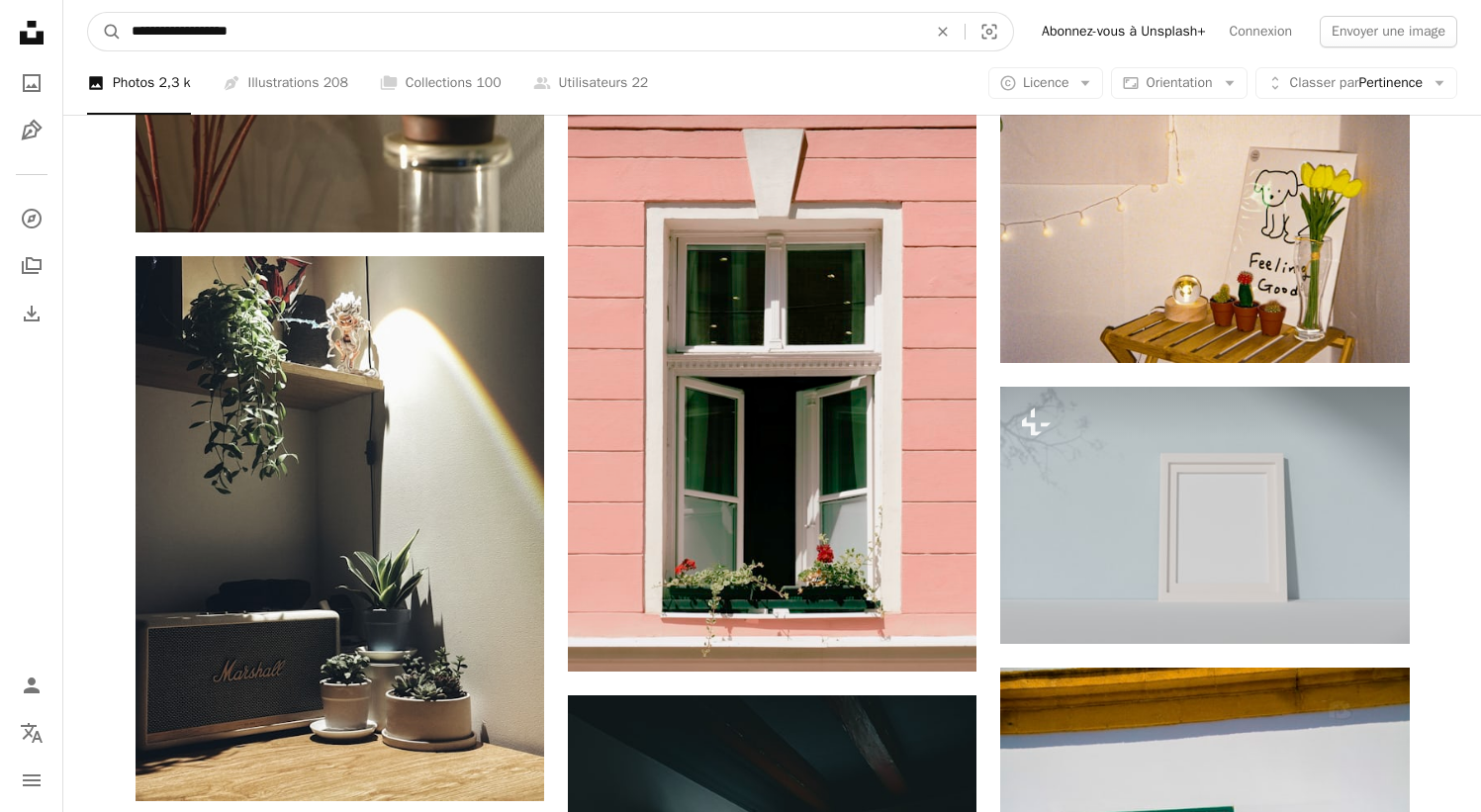type on "**********" 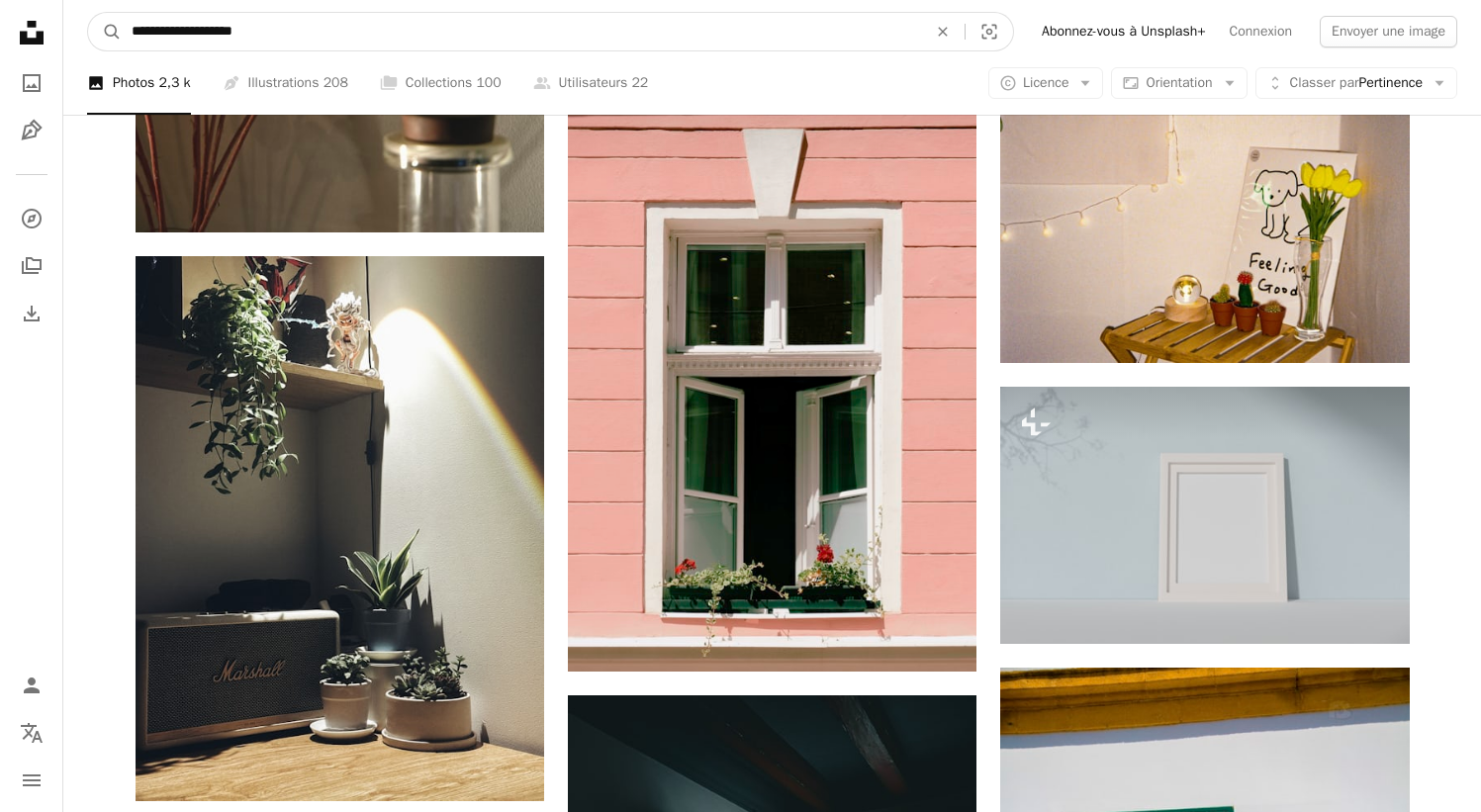 click on "A magnifying glass" at bounding box center [105, 32] 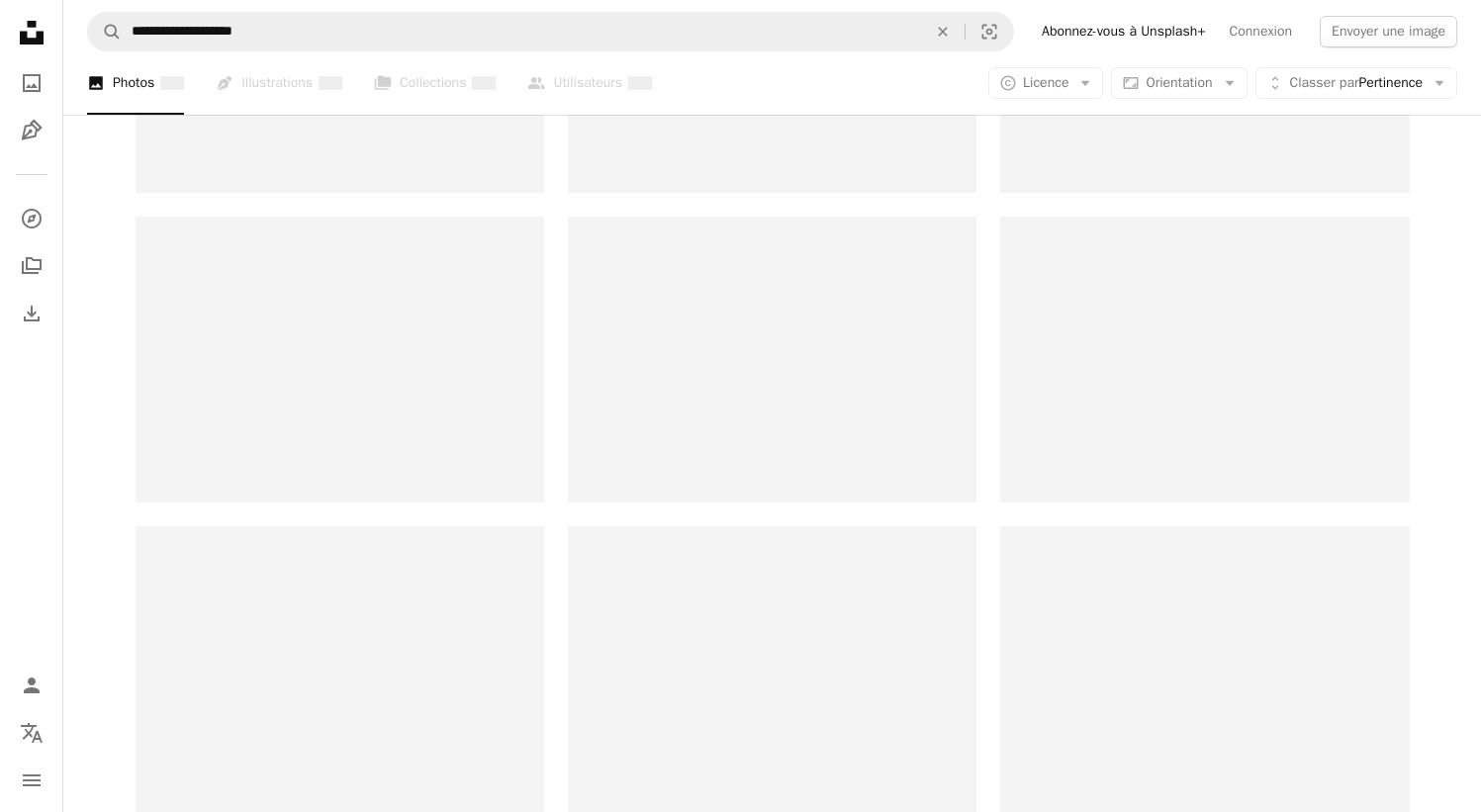 scroll, scrollTop: 0, scrollLeft: 0, axis: both 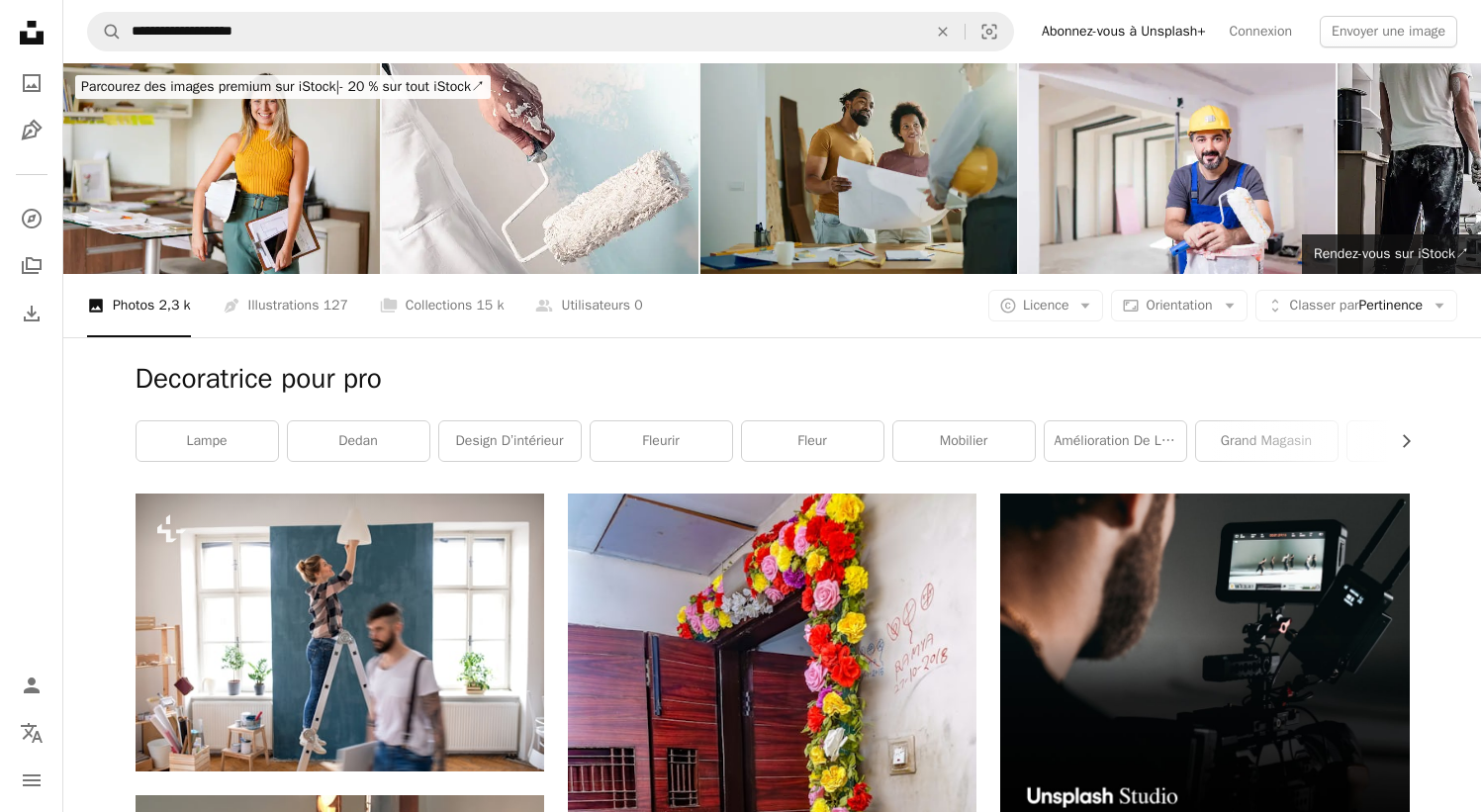 click at bounding box center [859, 168] 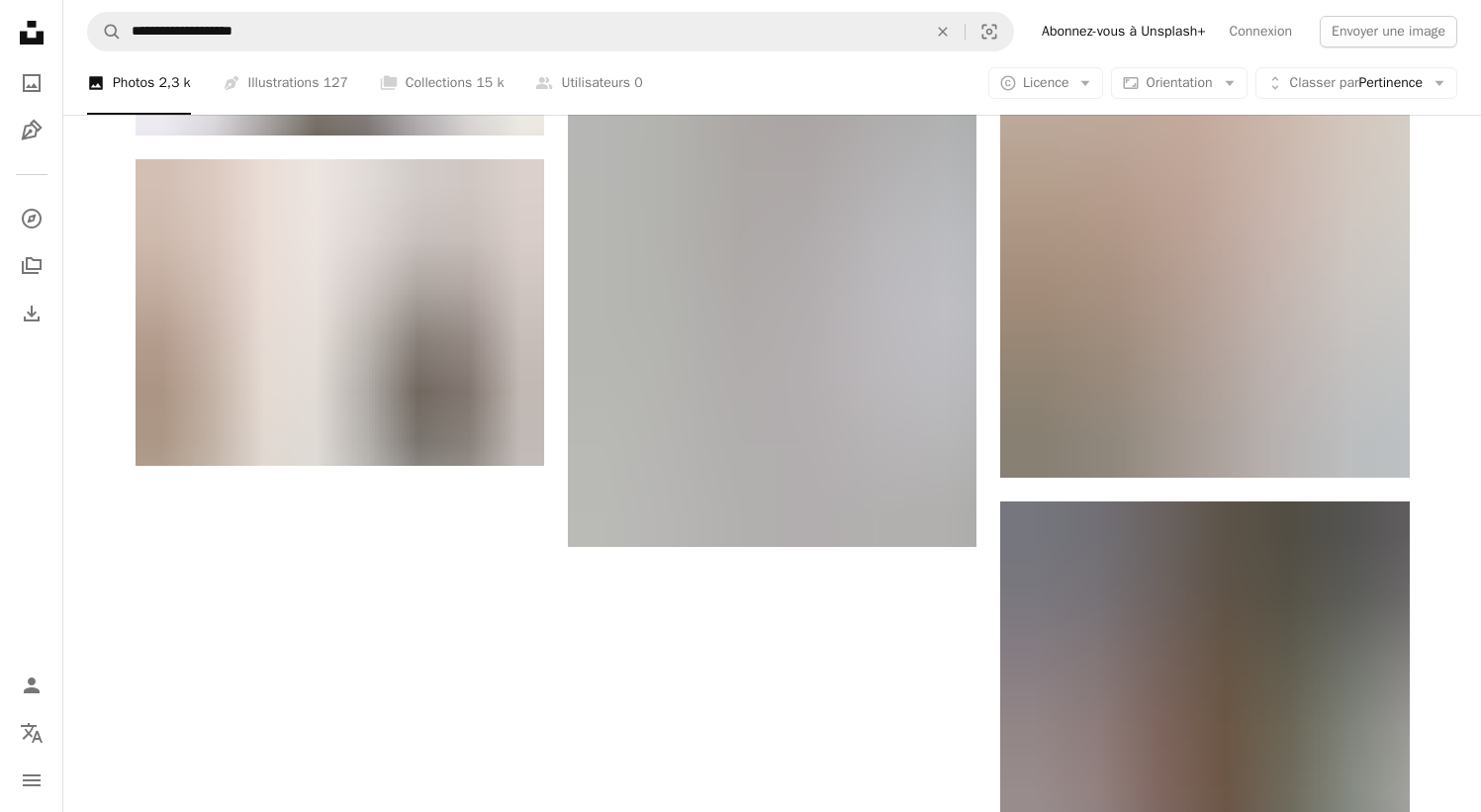 scroll, scrollTop: 3281, scrollLeft: 0, axis: vertical 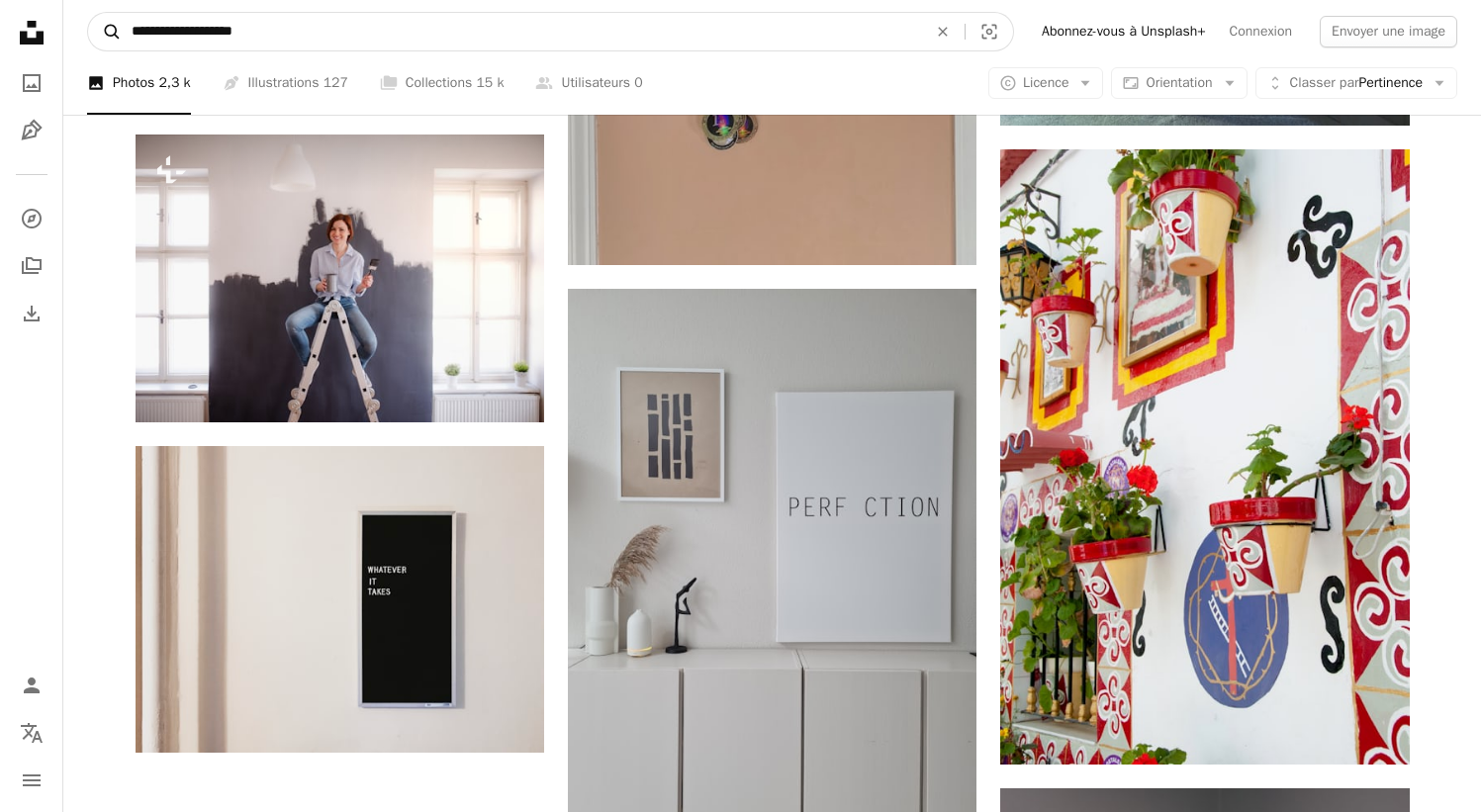 drag, startPoint x: 291, startPoint y: 39, endPoint x: 110, endPoint y: 30, distance: 181.22362 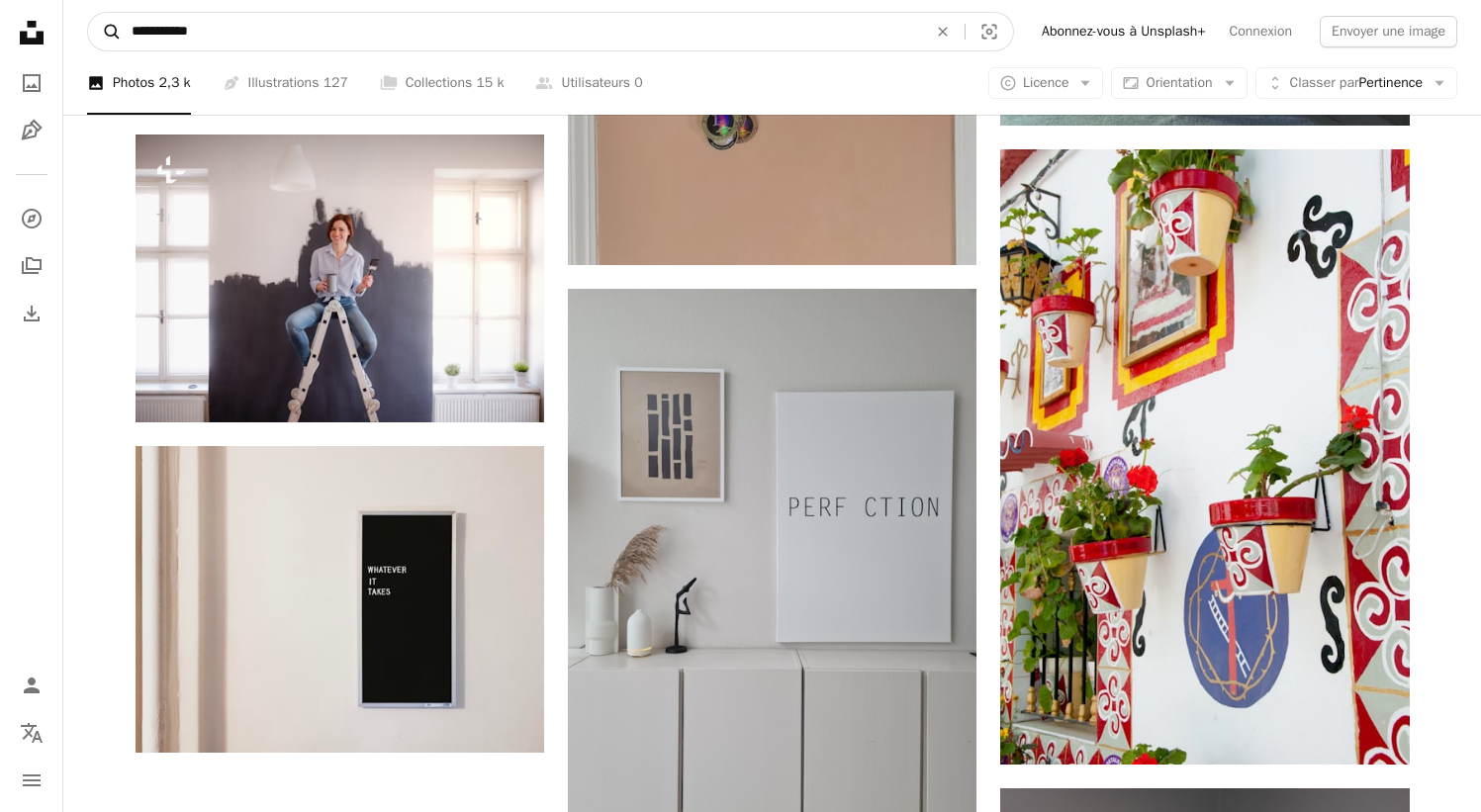 type on "**********" 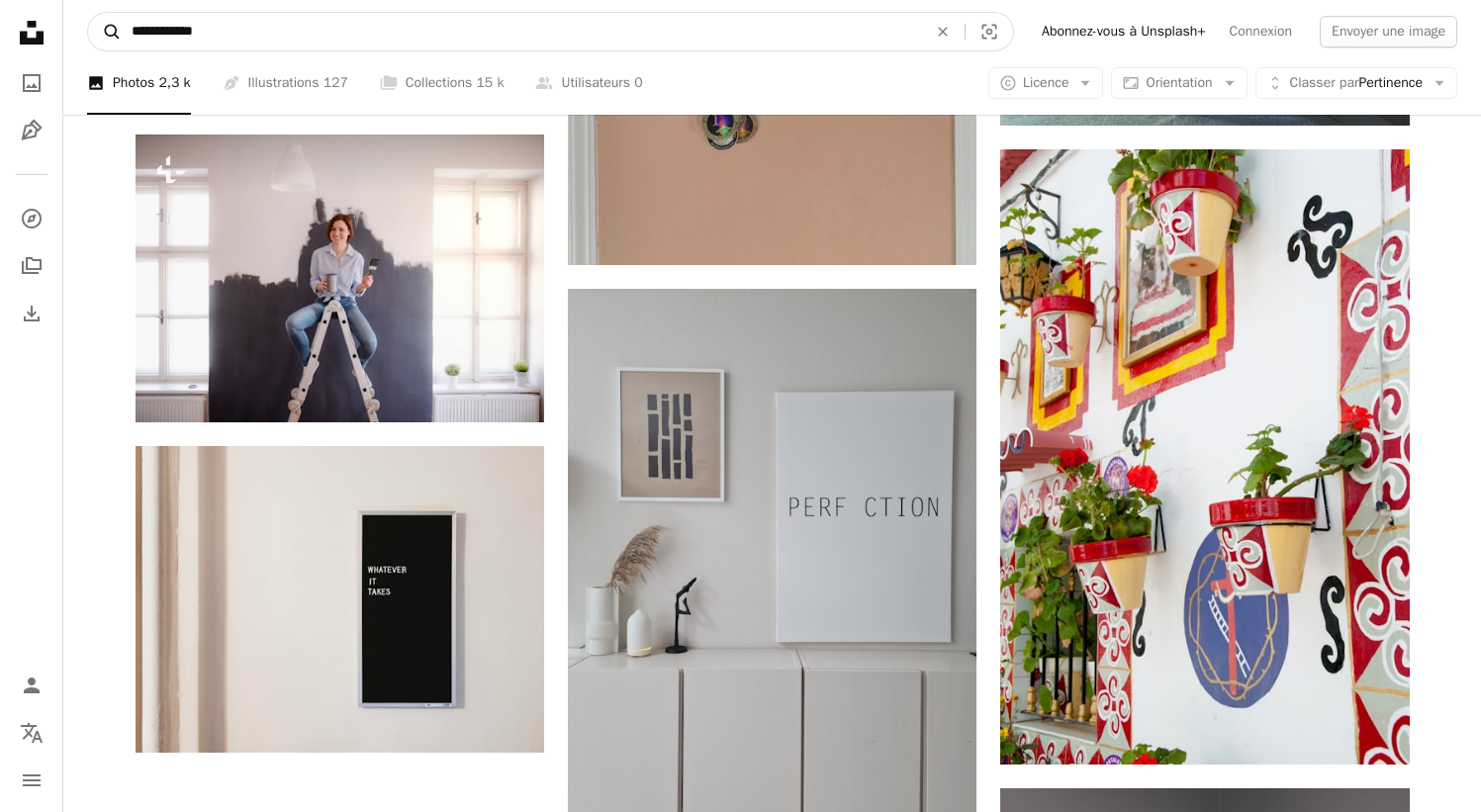 click on "A magnifying glass" at bounding box center (105, 32) 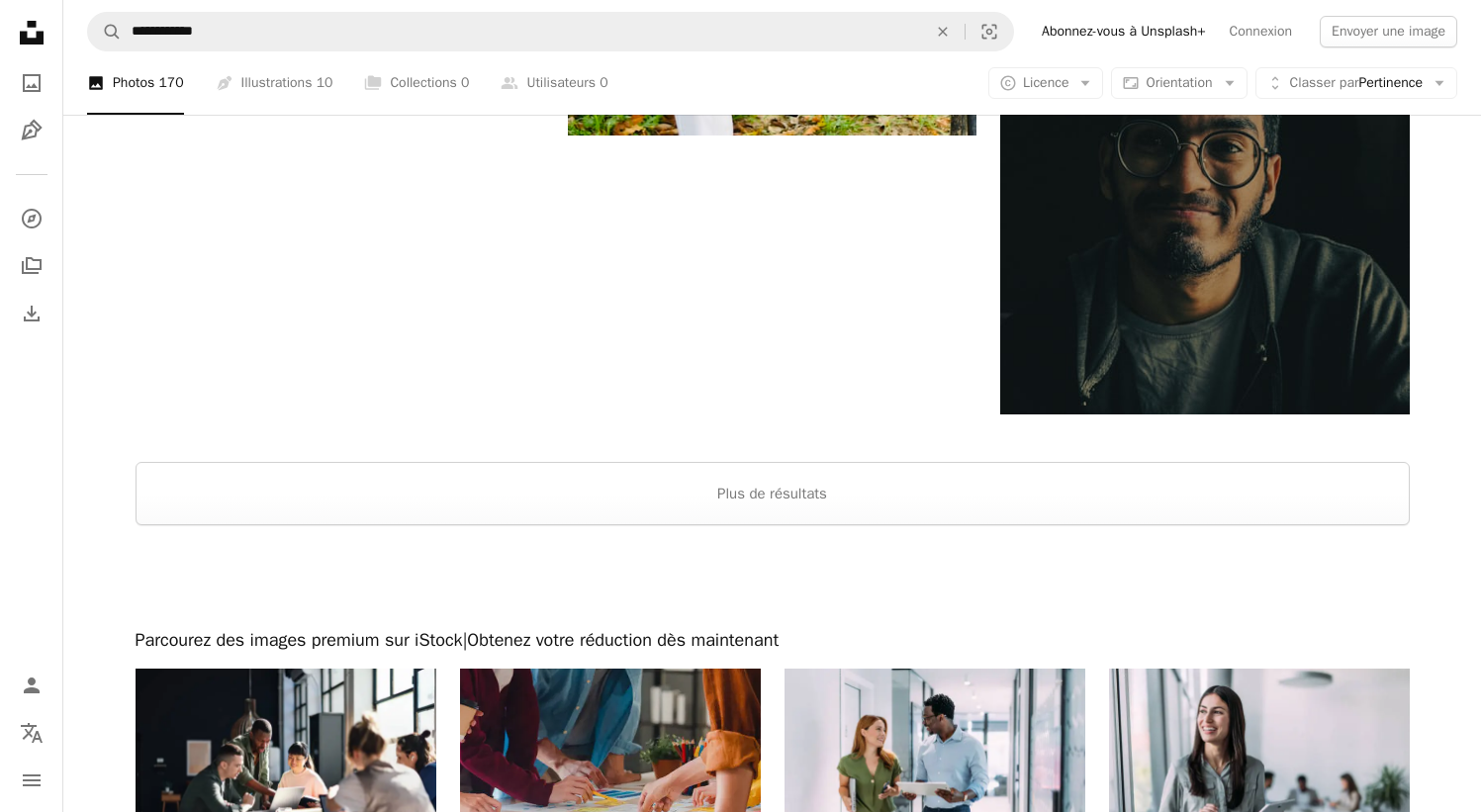 scroll, scrollTop: 3793, scrollLeft: 0, axis: vertical 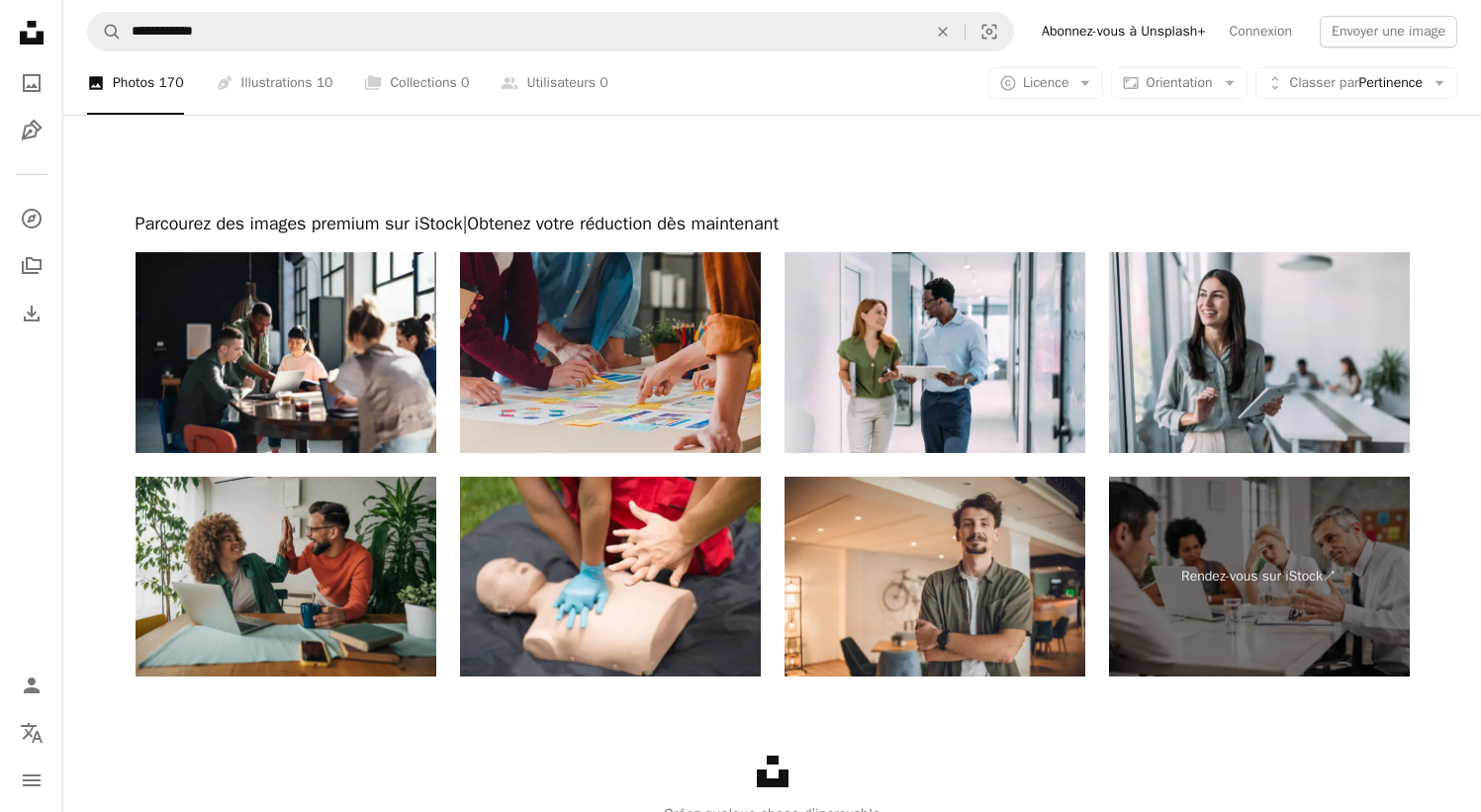 click at bounding box center [286, 577] 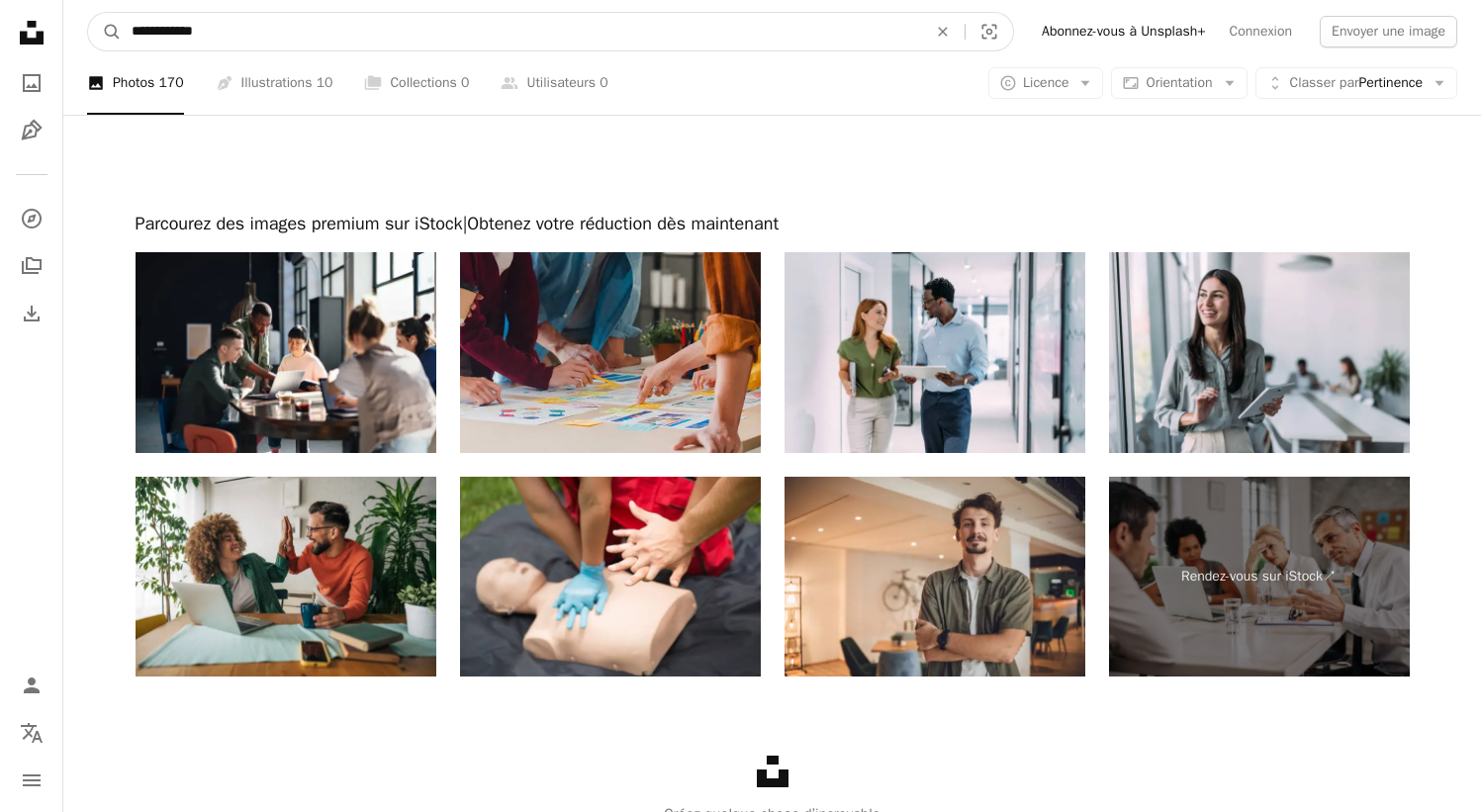click on "**********" at bounding box center [521, 32] 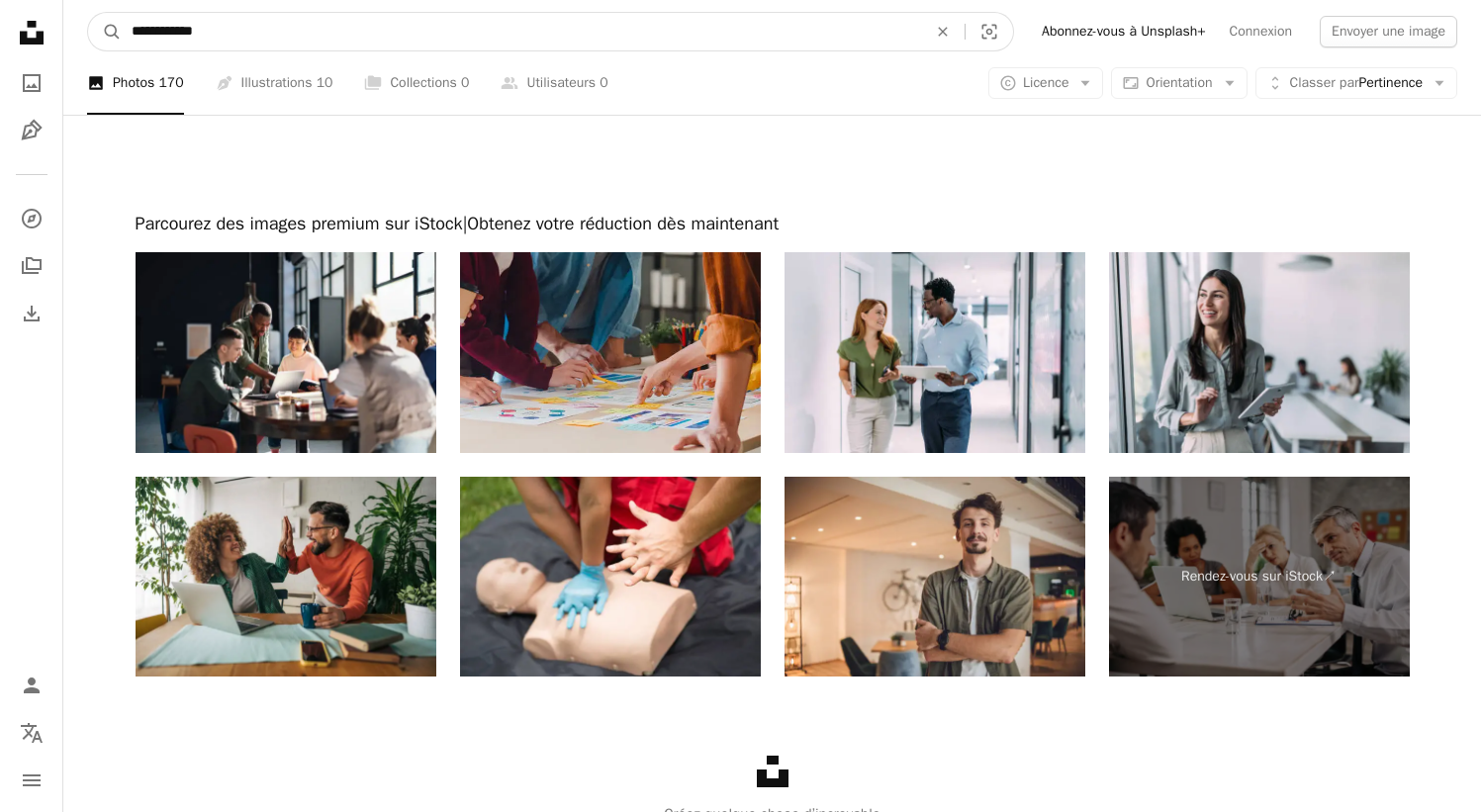 type on "**********" 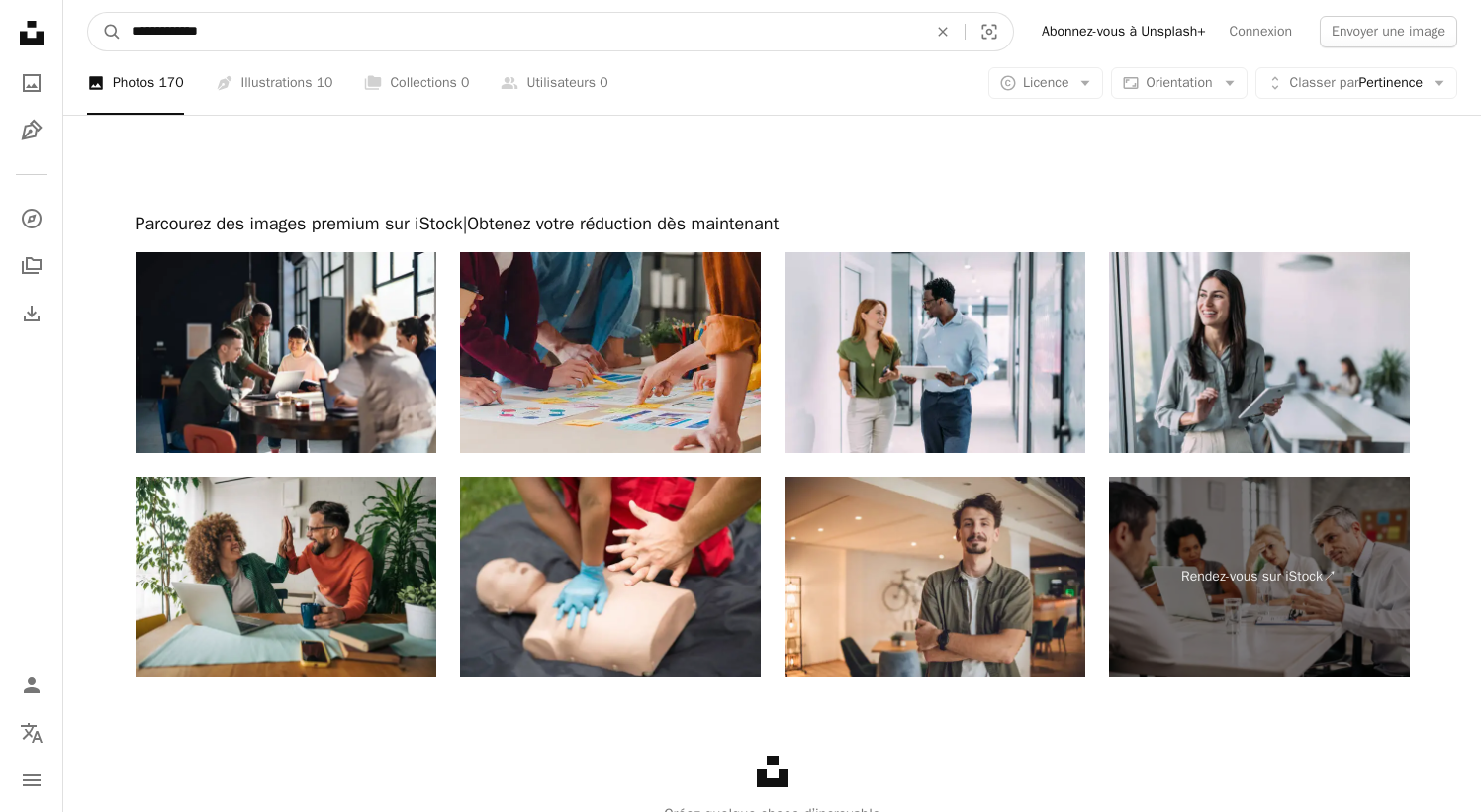 click on "A magnifying glass" at bounding box center (105, 32) 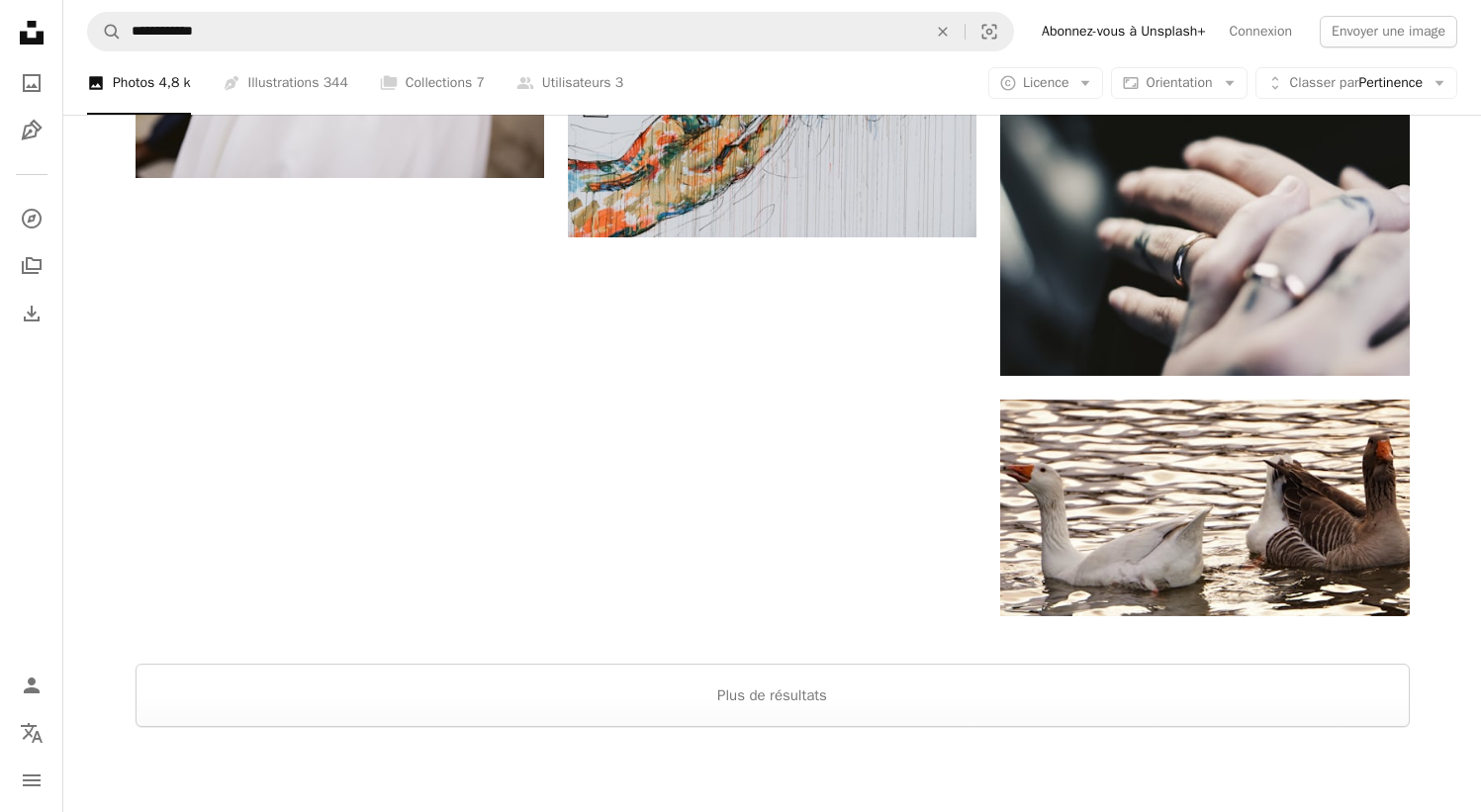 scroll, scrollTop: 2802, scrollLeft: 0, axis: vertical 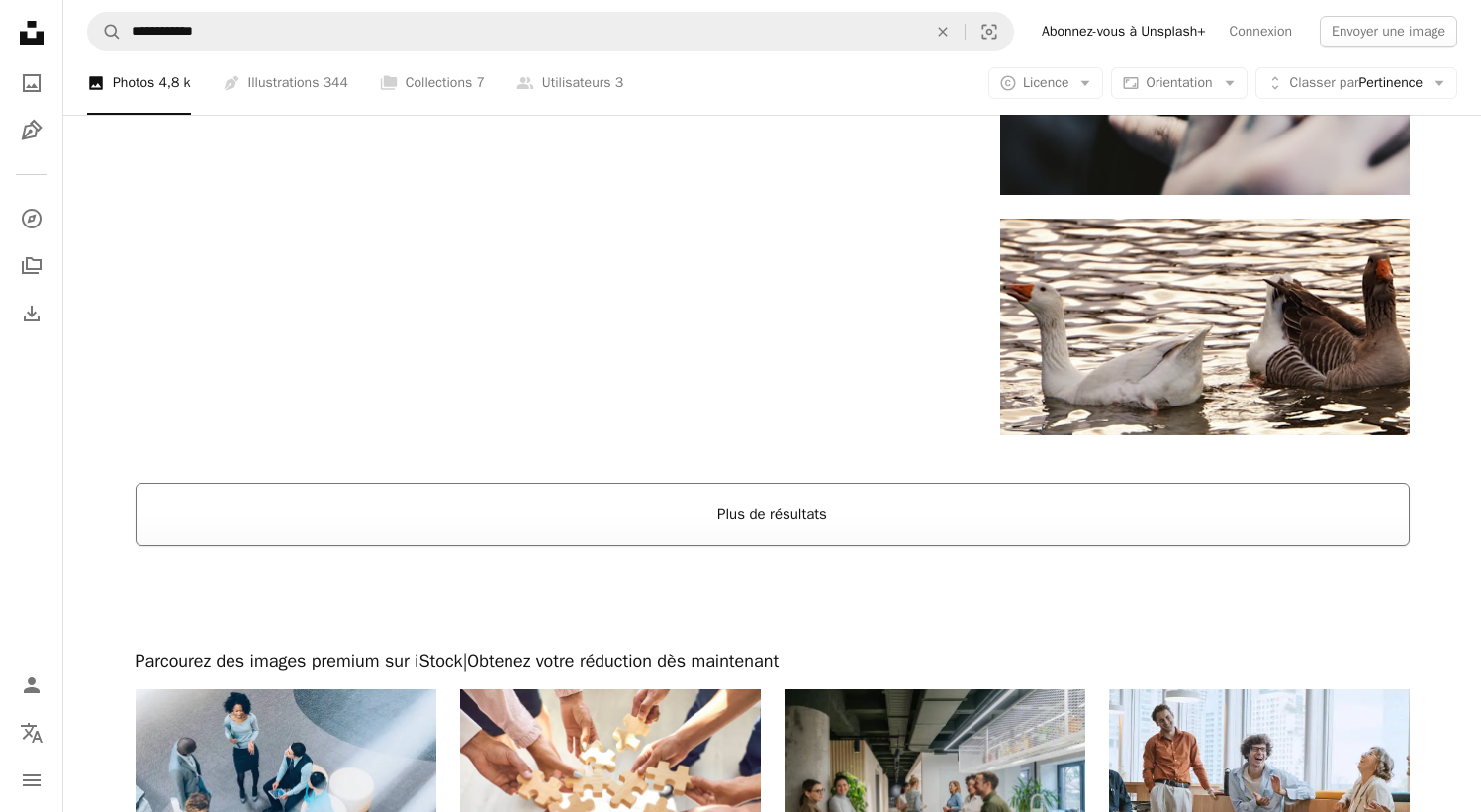 click on "Plus de résultats" at bounding box center (773, 514) 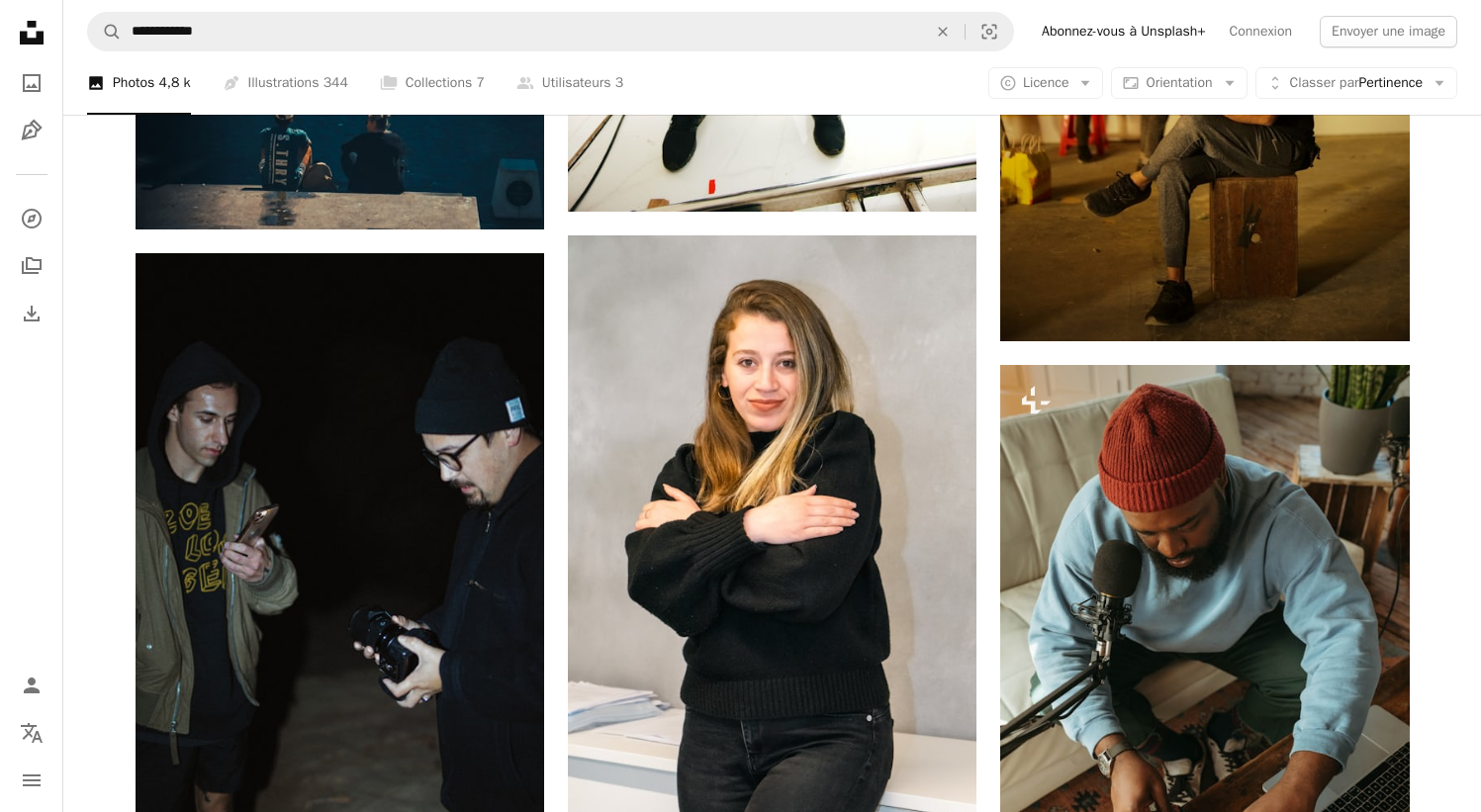 scroll, scrollTop: 17907, scrollLeft: 0, axis: vertical 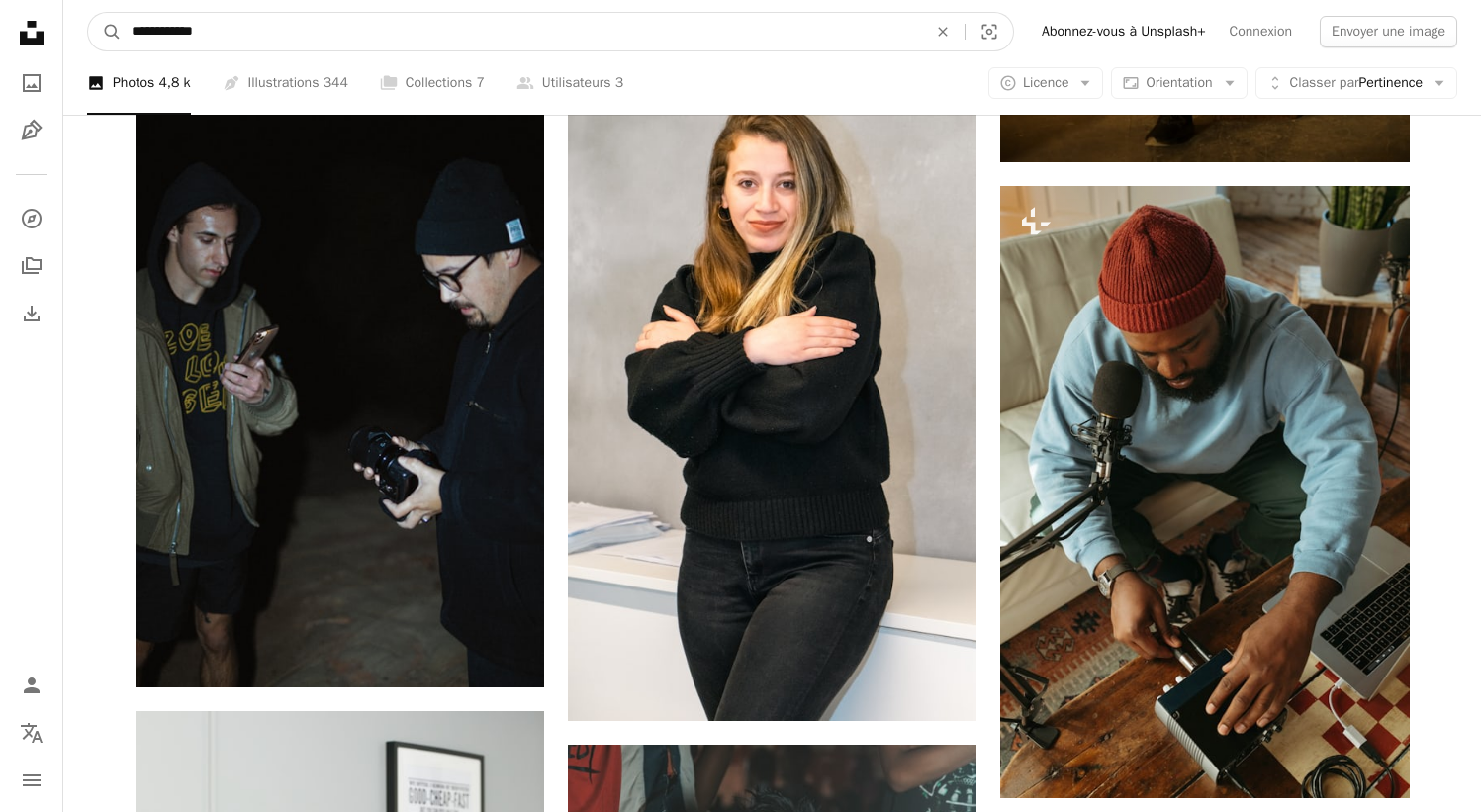 click on "**********" at bounding box center [521, 32] 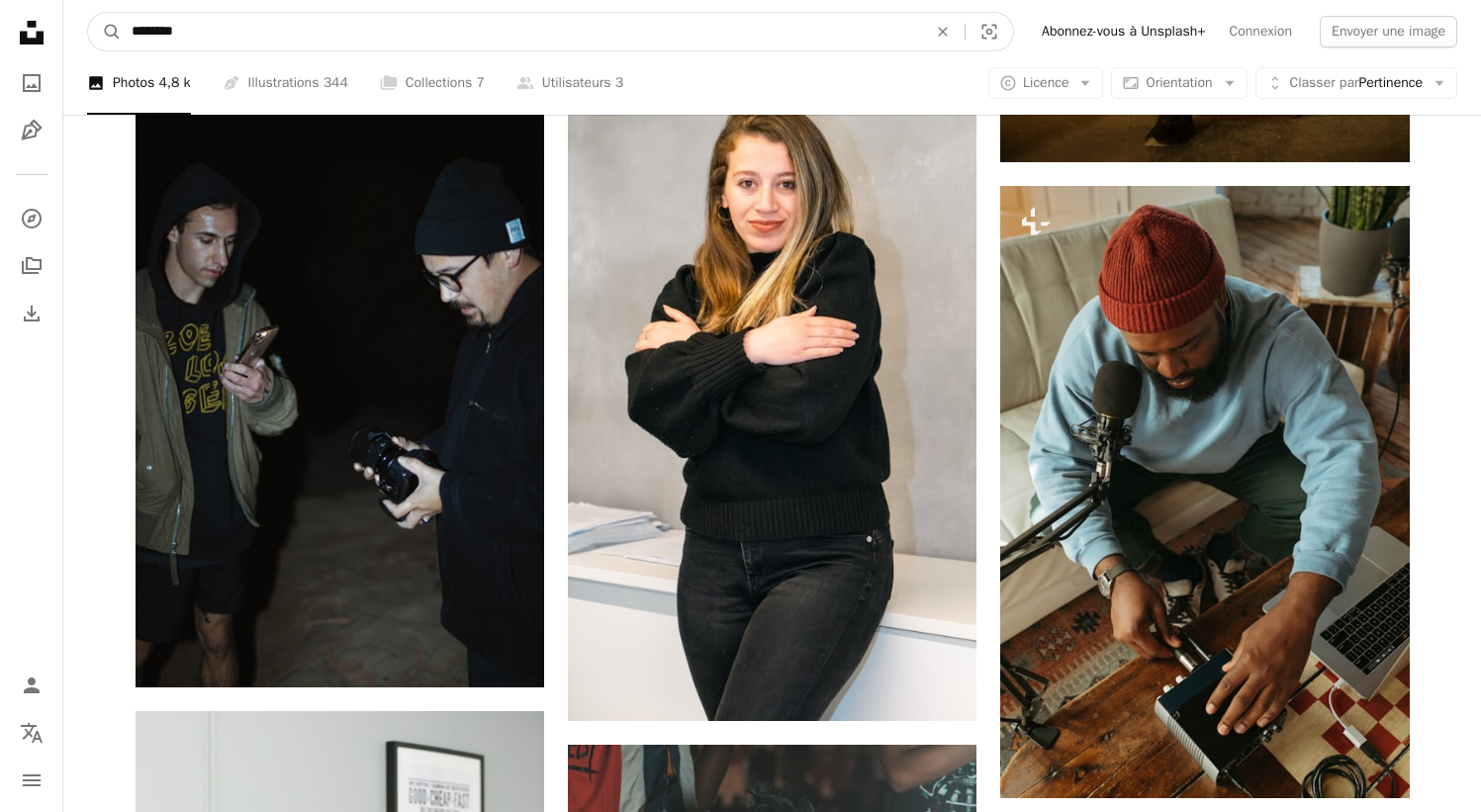 type on "********" 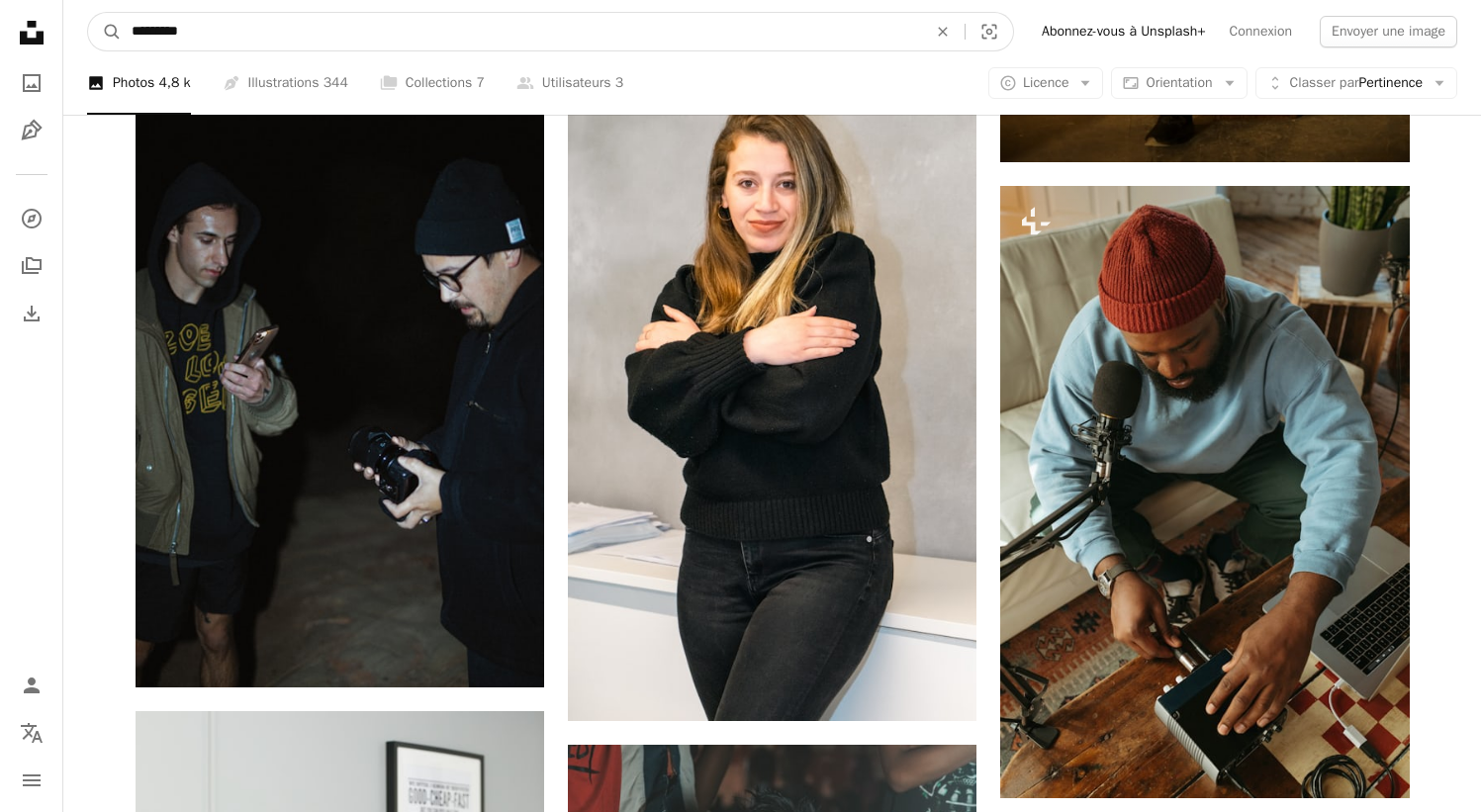 click on "A magnifying glass" at bounding box center [105, 32] 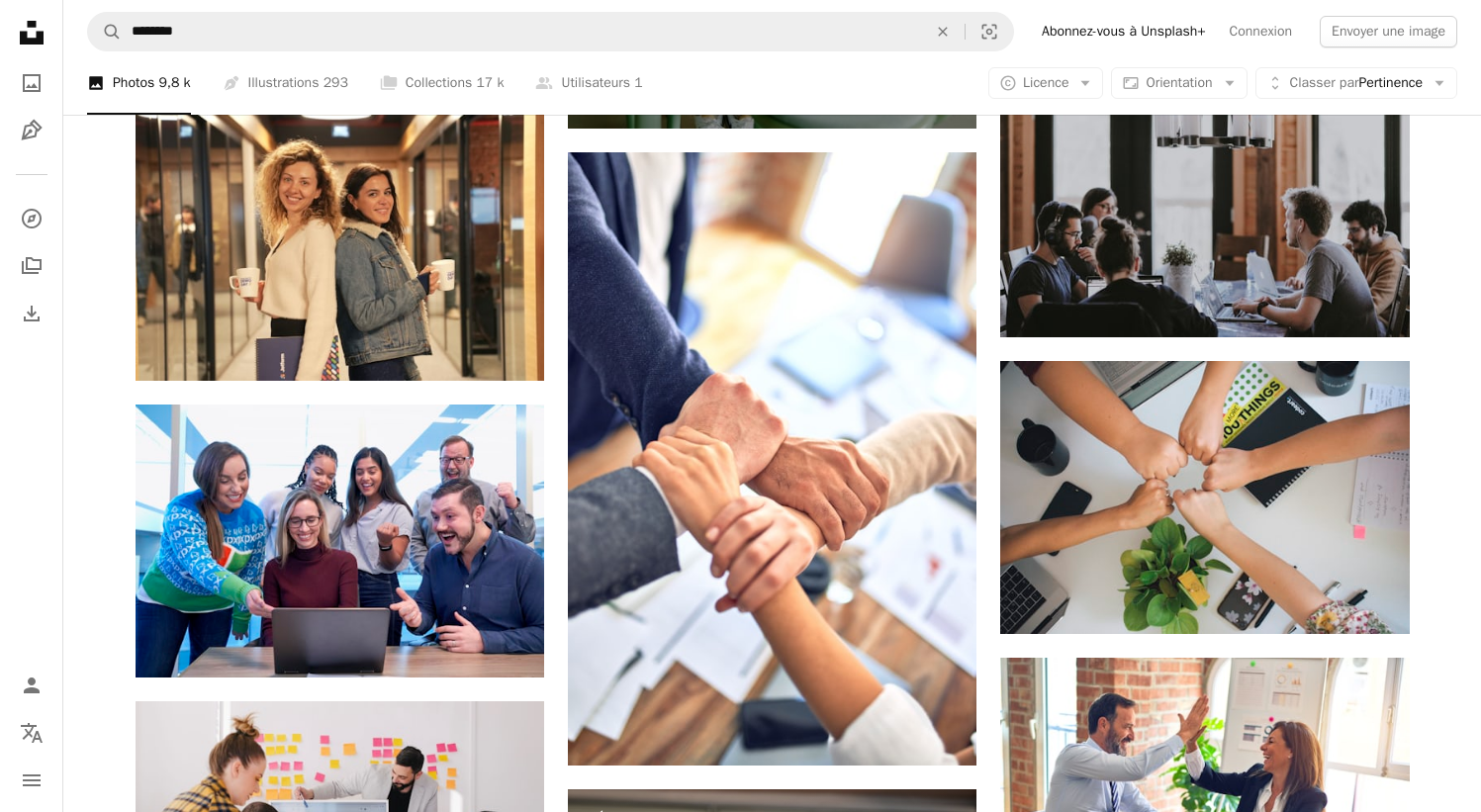 scroll, scrollTop: 541, scrollLeft: 0, axis: vertical 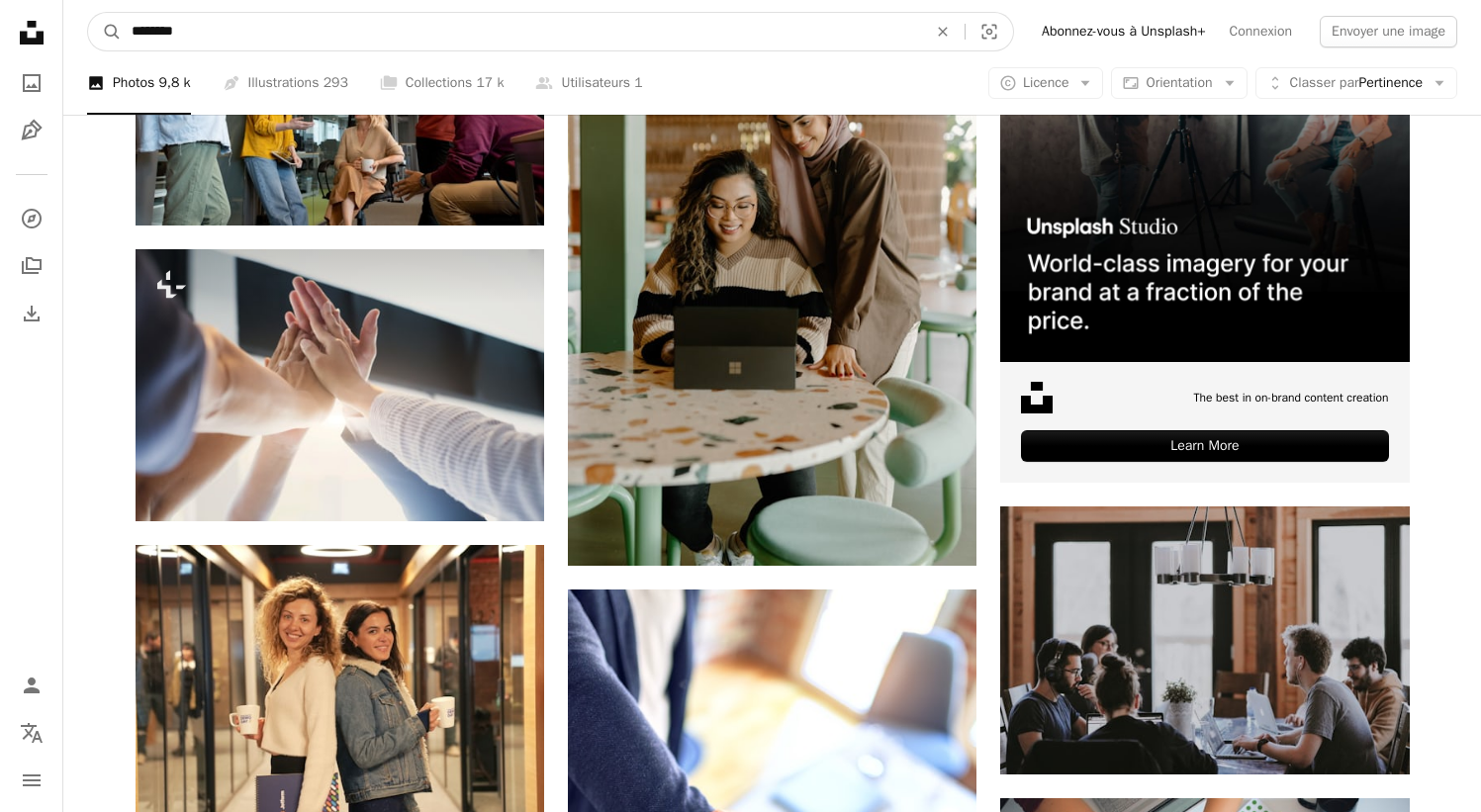 click on "********" at bounding box center [521, 32] 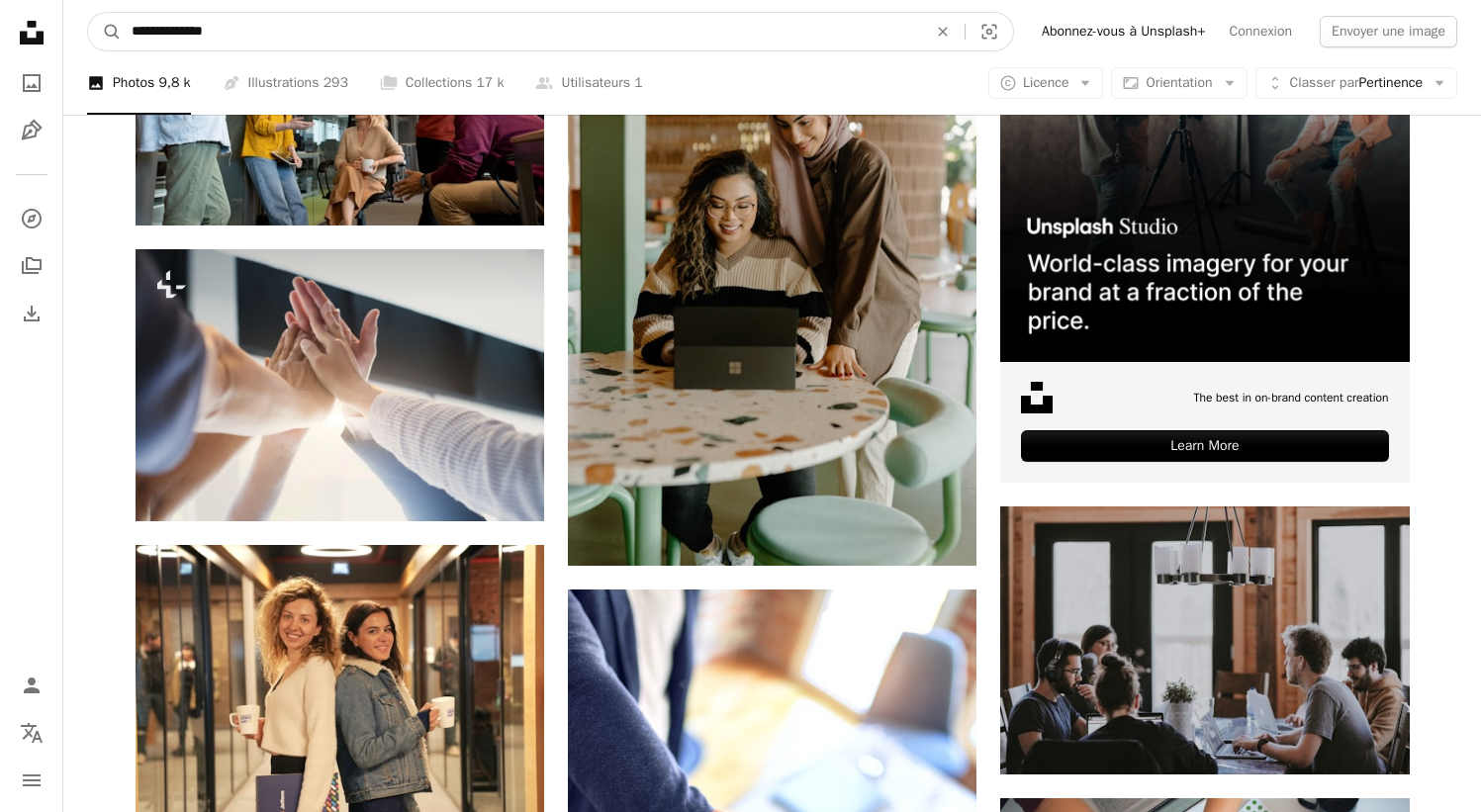 click on "A magnifying glass" at bounding box center (105, 32) 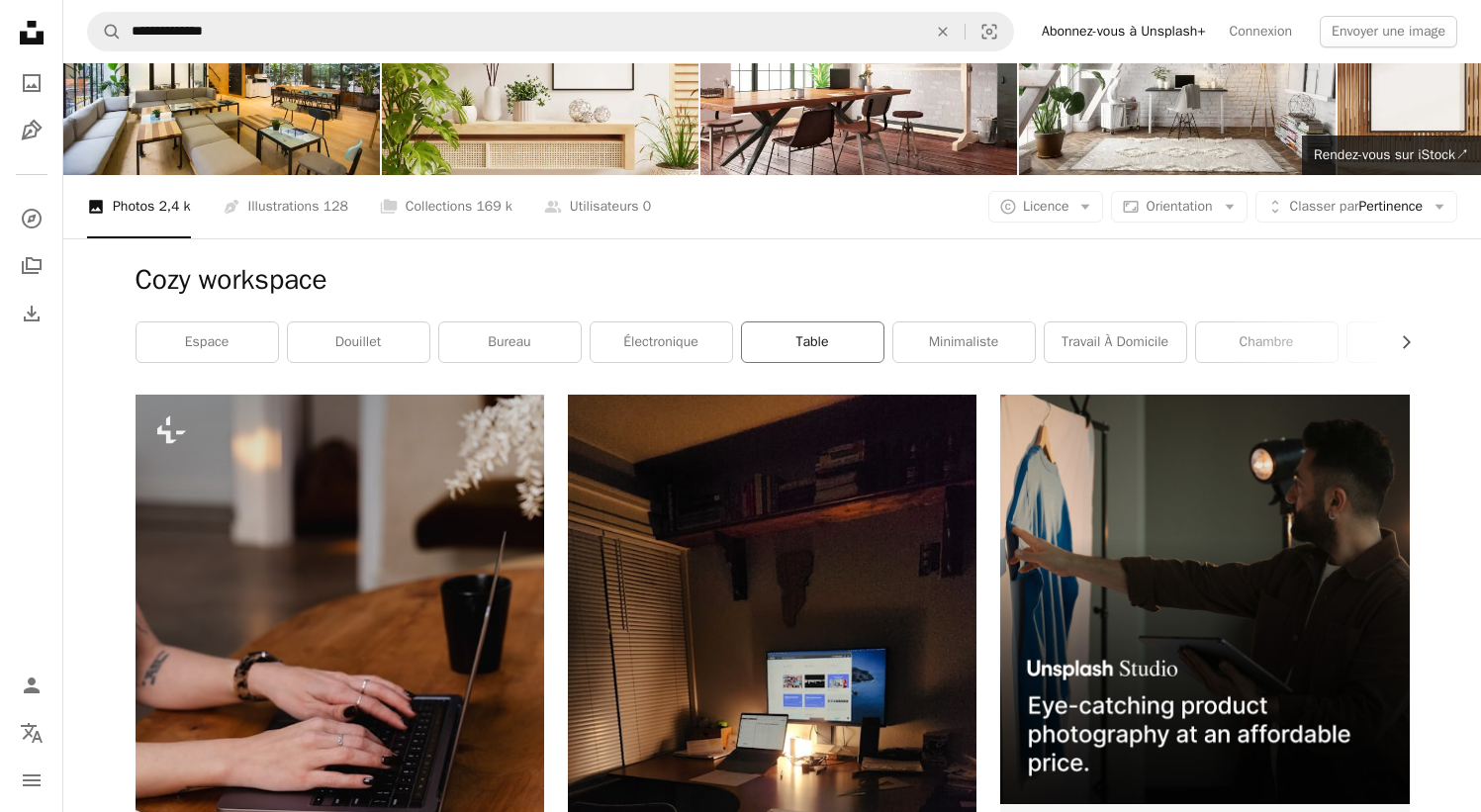 scroll, scrollTop: 0, scrollLeft: 0, axis: both 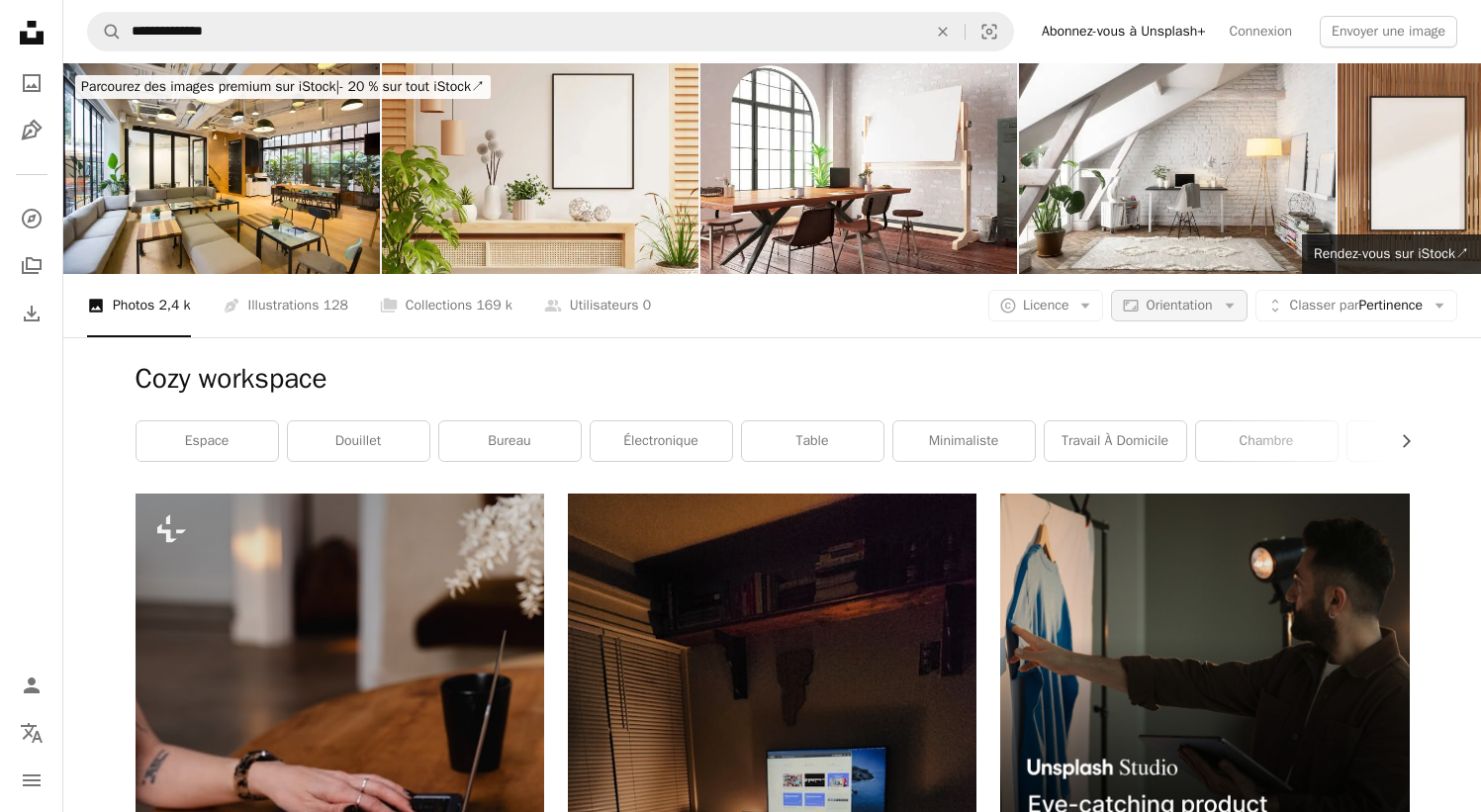 click on "Orientation" at bounding box center [1178, 305] 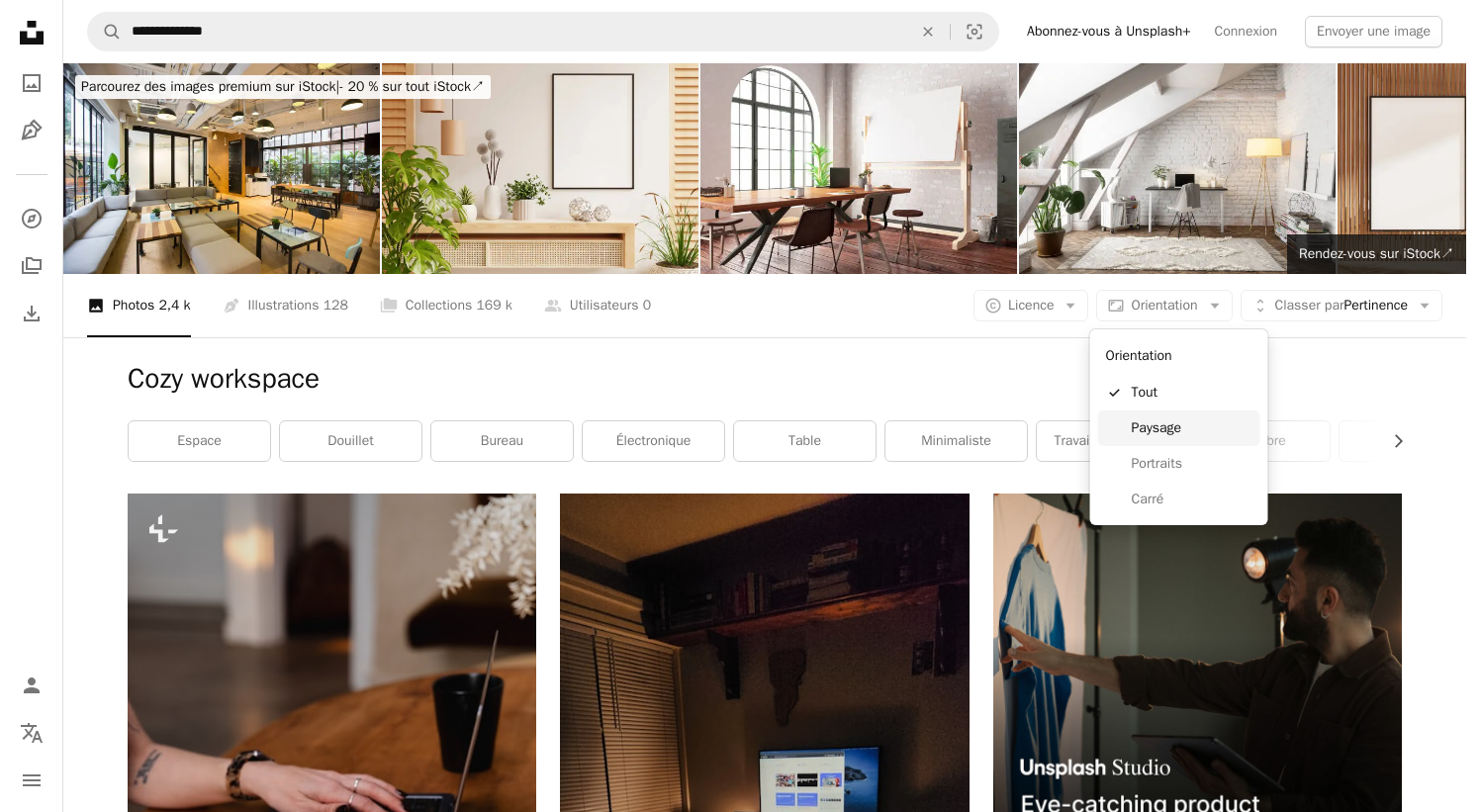 click on "Paysage" at bounding box center (1192, 428) 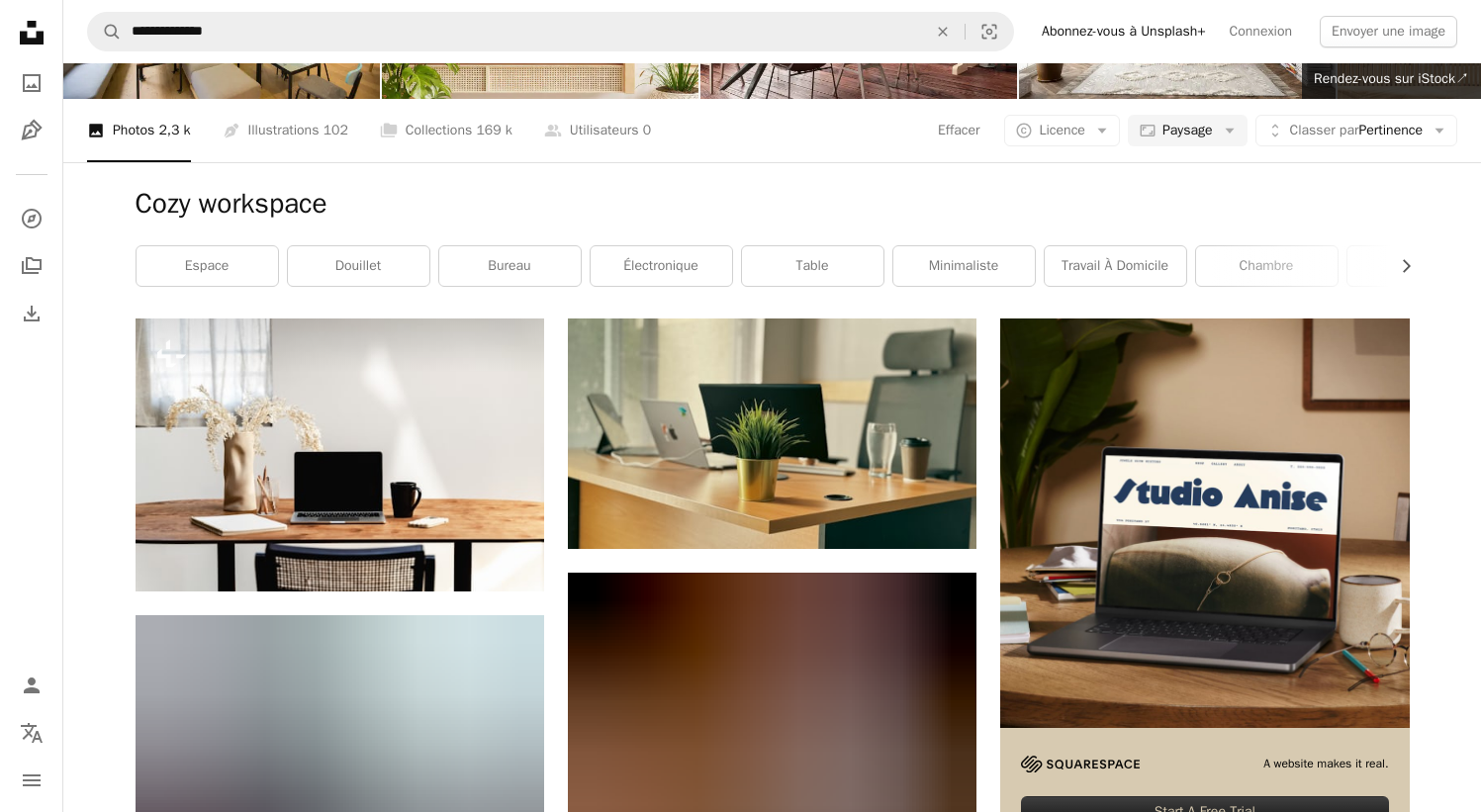 scroll, scrollTop: 203, scrollLeft: 0, axis: vertical 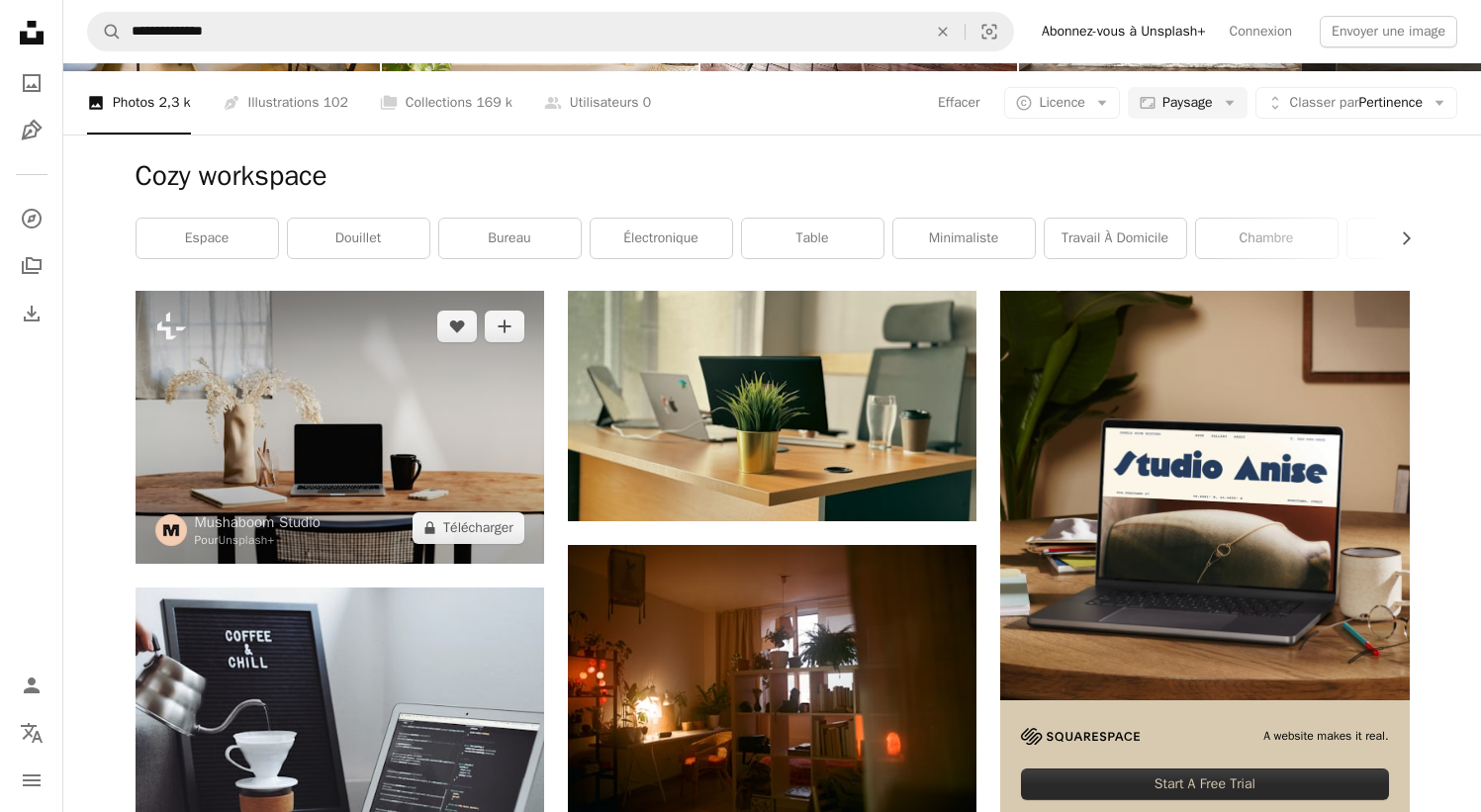 click at bounding box center [339, 426] 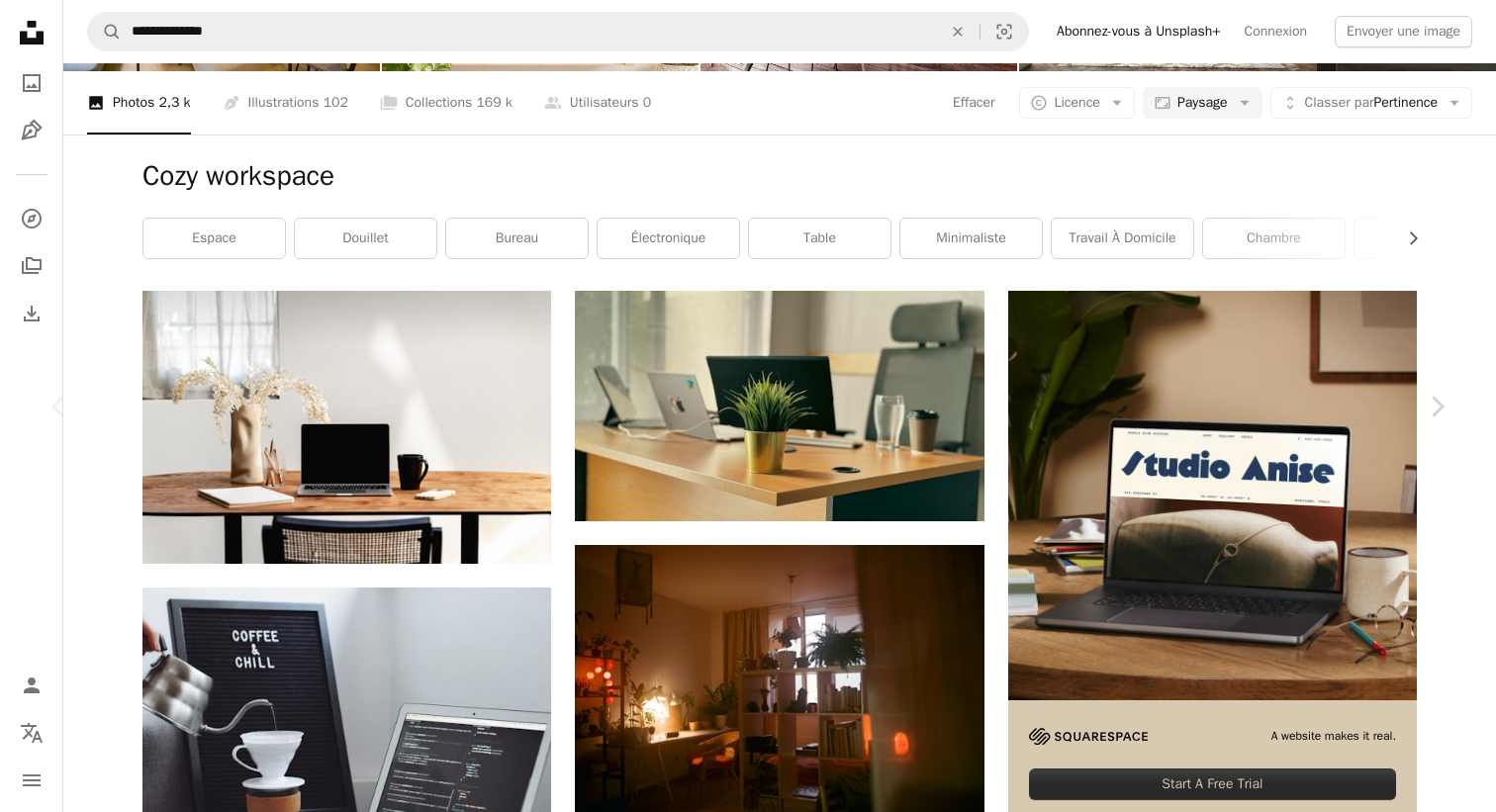 click on "A lock Télécharger" at bounding box center (1296, 3825) 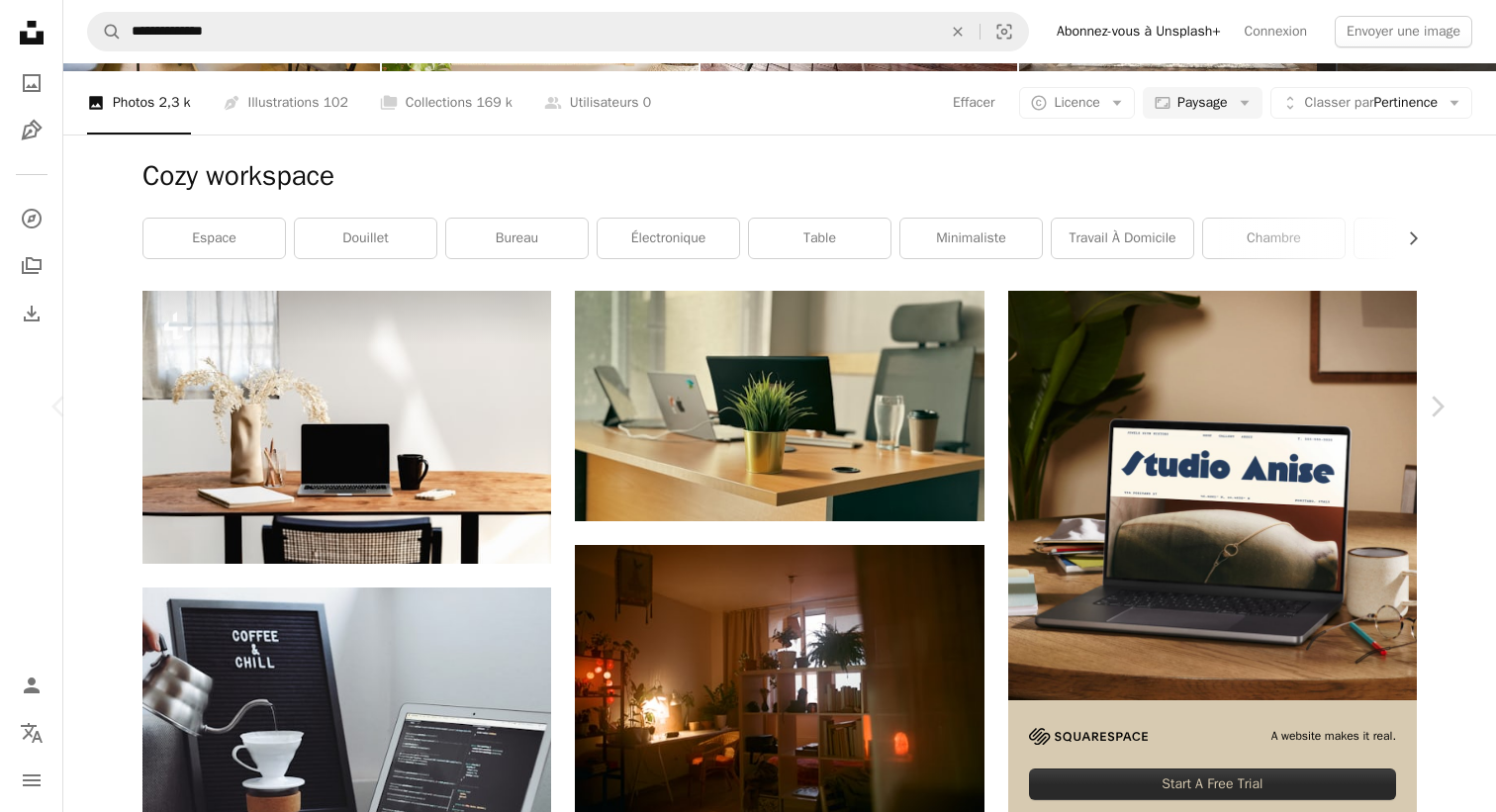 click on "An X shape Premium, images prêtes à l’emploi. Profitez d’un accès illimité. A plus sign Contenu ajouté chaque mois réservé aux membres A plus sign Téléchargements libres de droits illimités A plus sign Illustrations  Nouveau A plus sign Protections juridiques renforcées annuel 62 %  de réduction mensuel 16 €   6 € EUR par mois * Abonnez-vous à  Unsplash+ * Facturé à l’avance en cas de paiement annuel  72 € Plus les taxes applicables. Renouvellement automatique. Annuler à tout moment." at bounding box center [748, 4184] 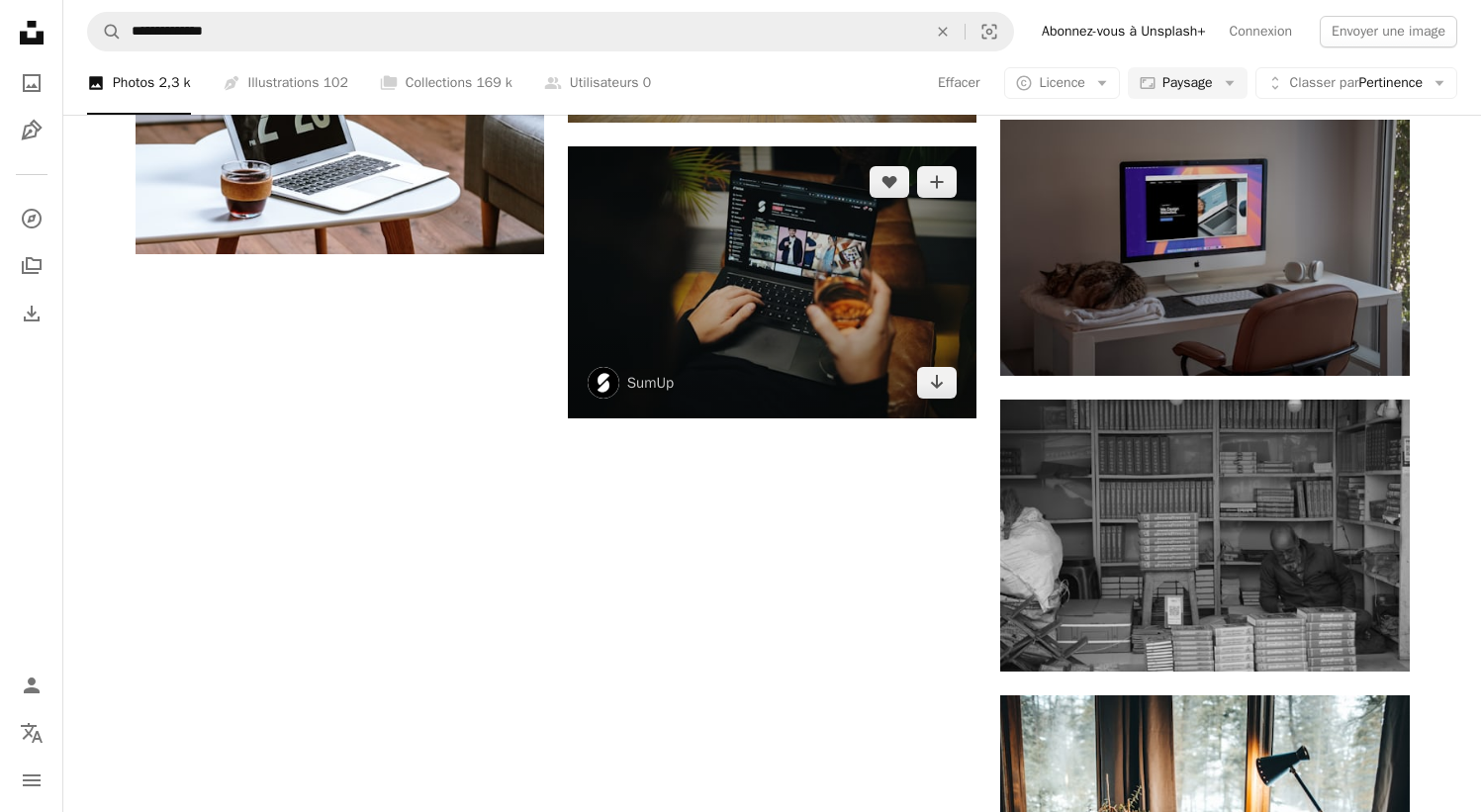 scroll, scrollTop: 2482, scrollLeft: 0, axis: vertical 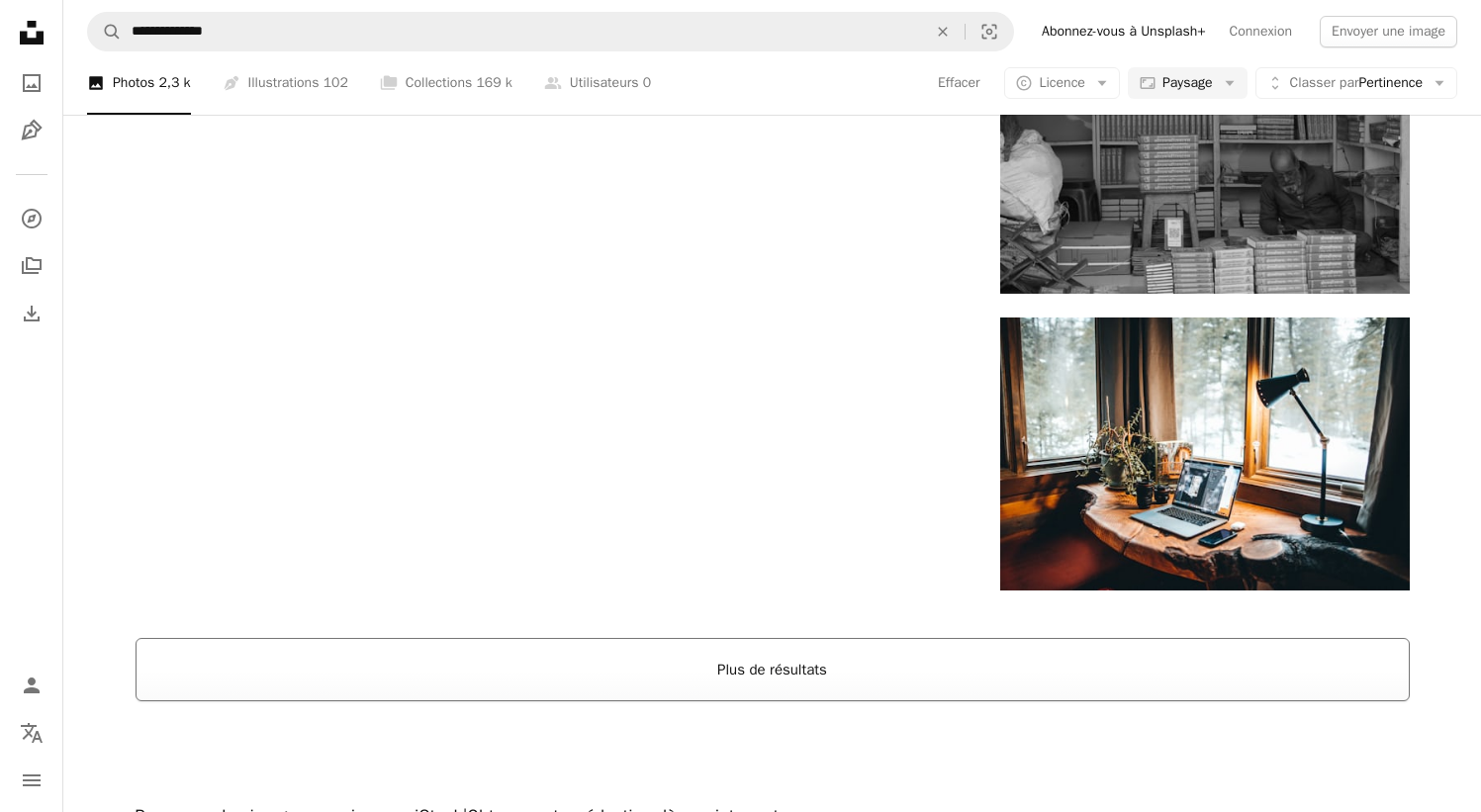 click on "Plus de résultats" at bounding box center [773, 670] 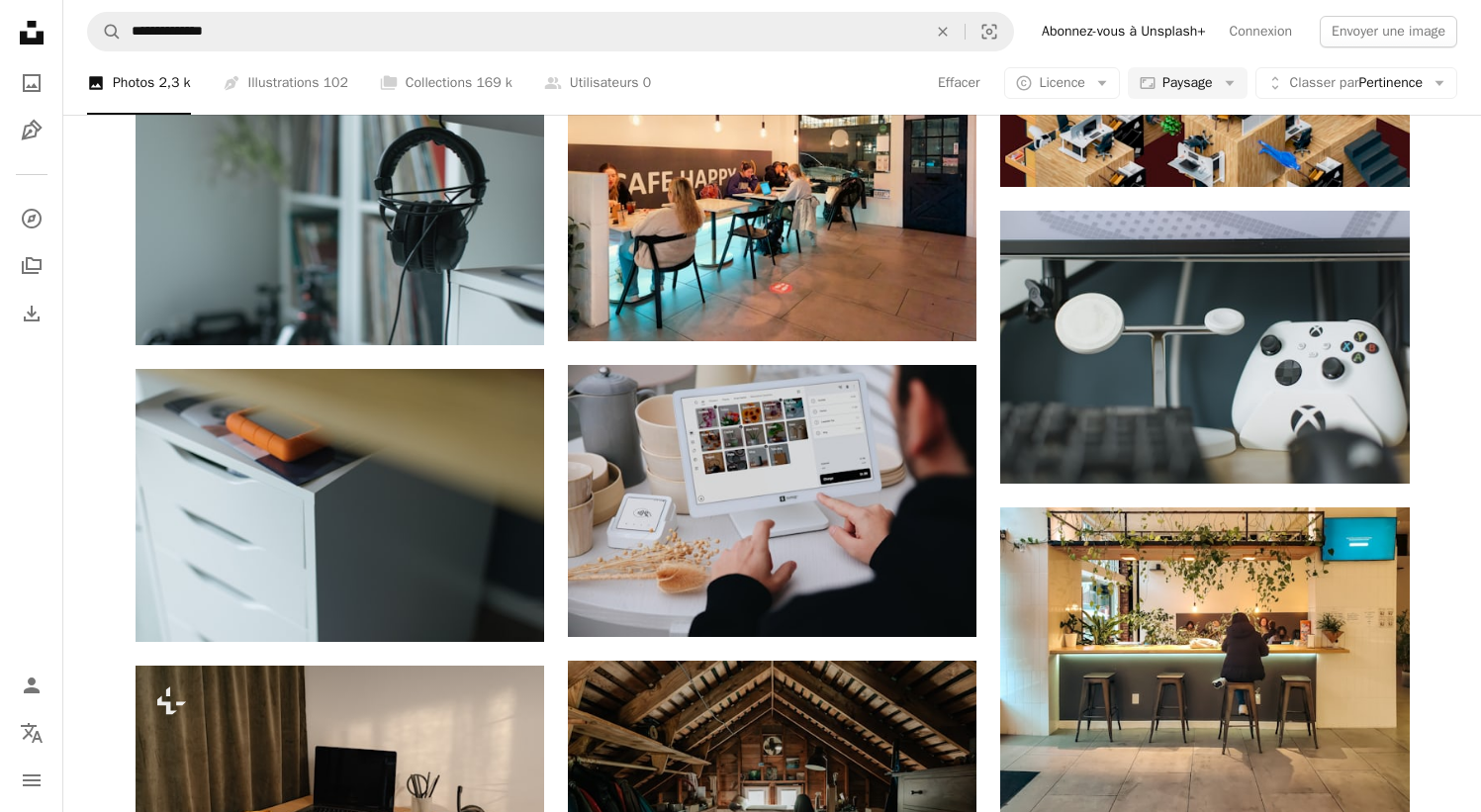 scroll, scrollTop: 4761, scrollLeft: 0, axis: vertical 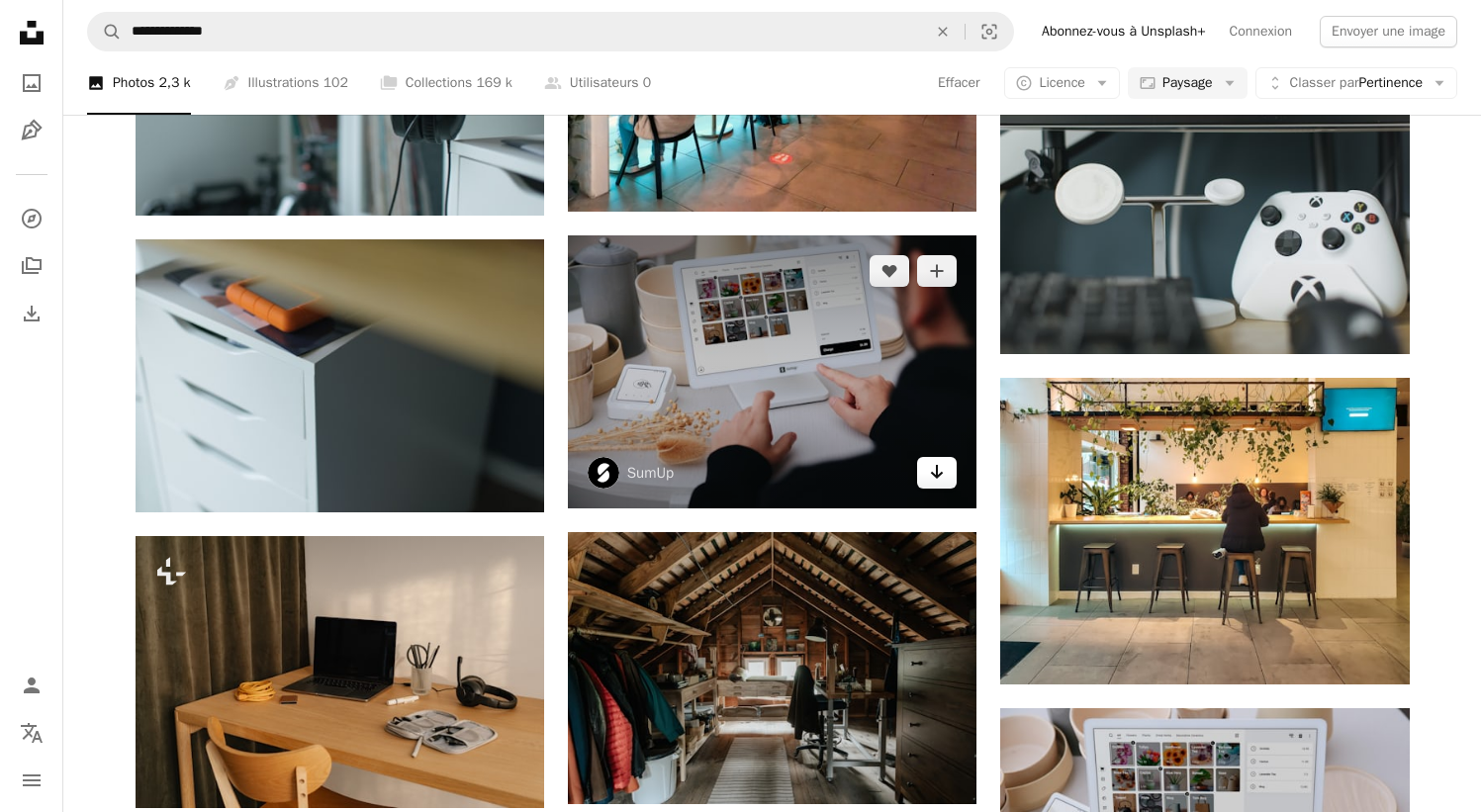 click on "Arrow pointing down" 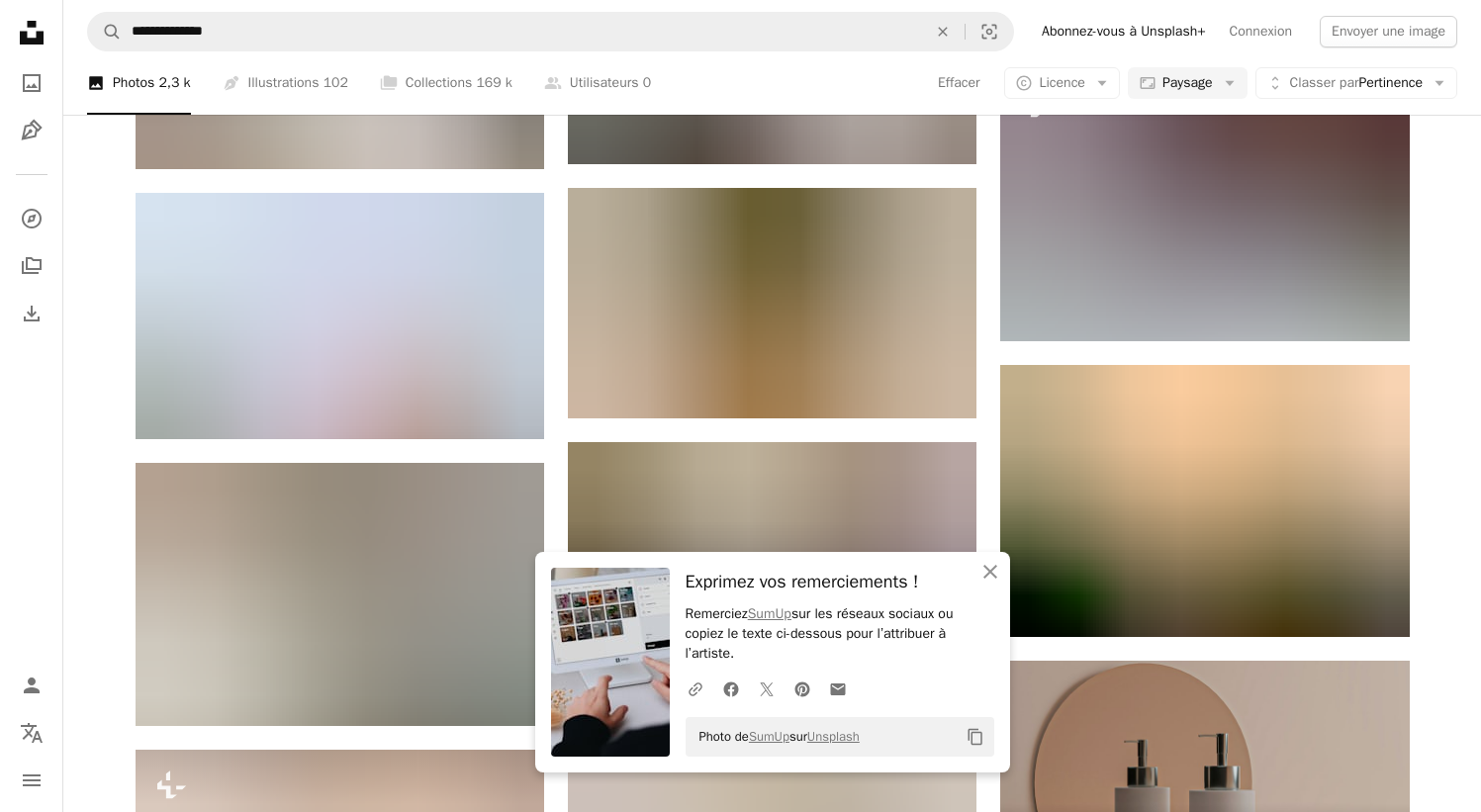 scroll, scrollTop: 5701, scrollLeft: 0, axis: vertical 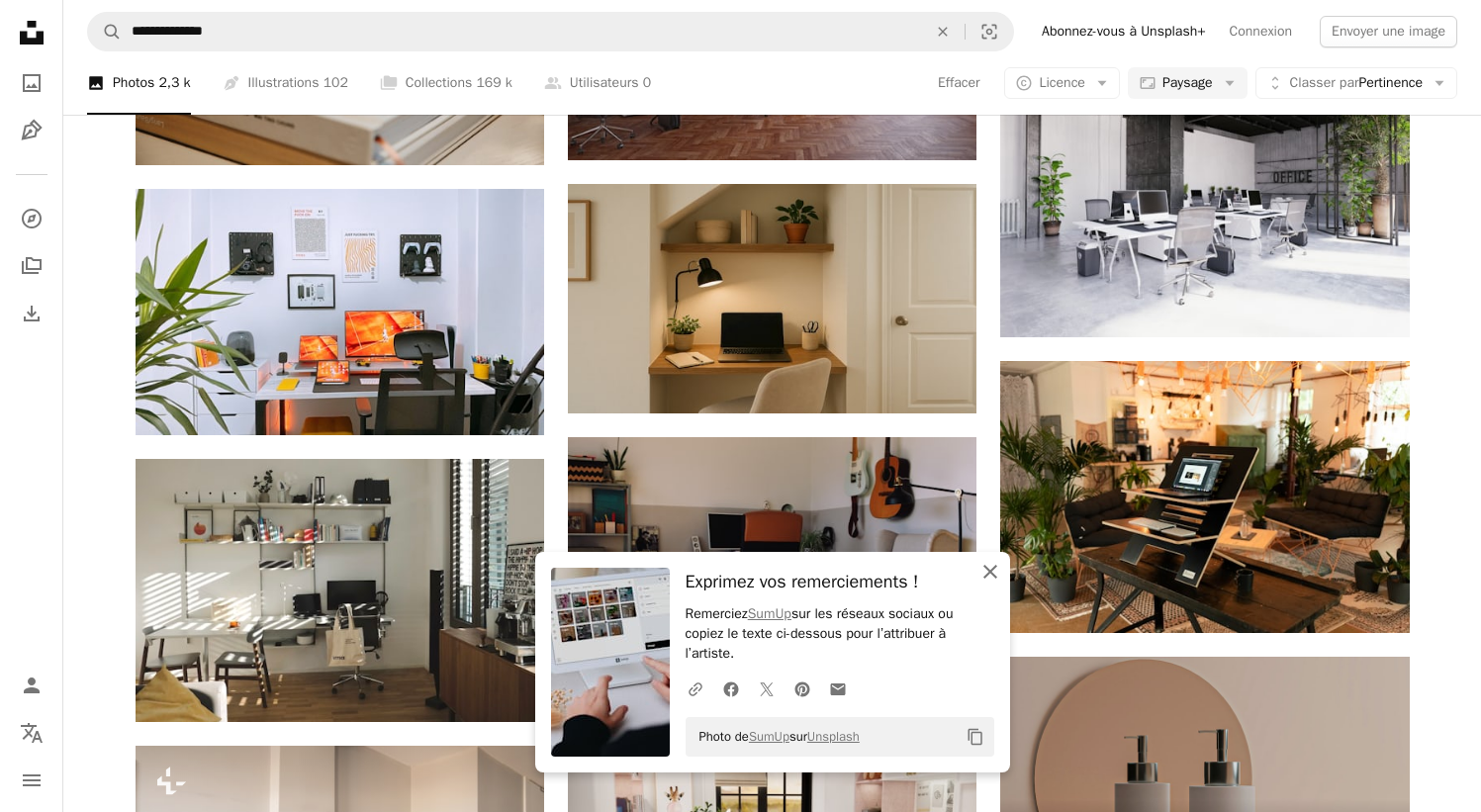 click on "An X shape" 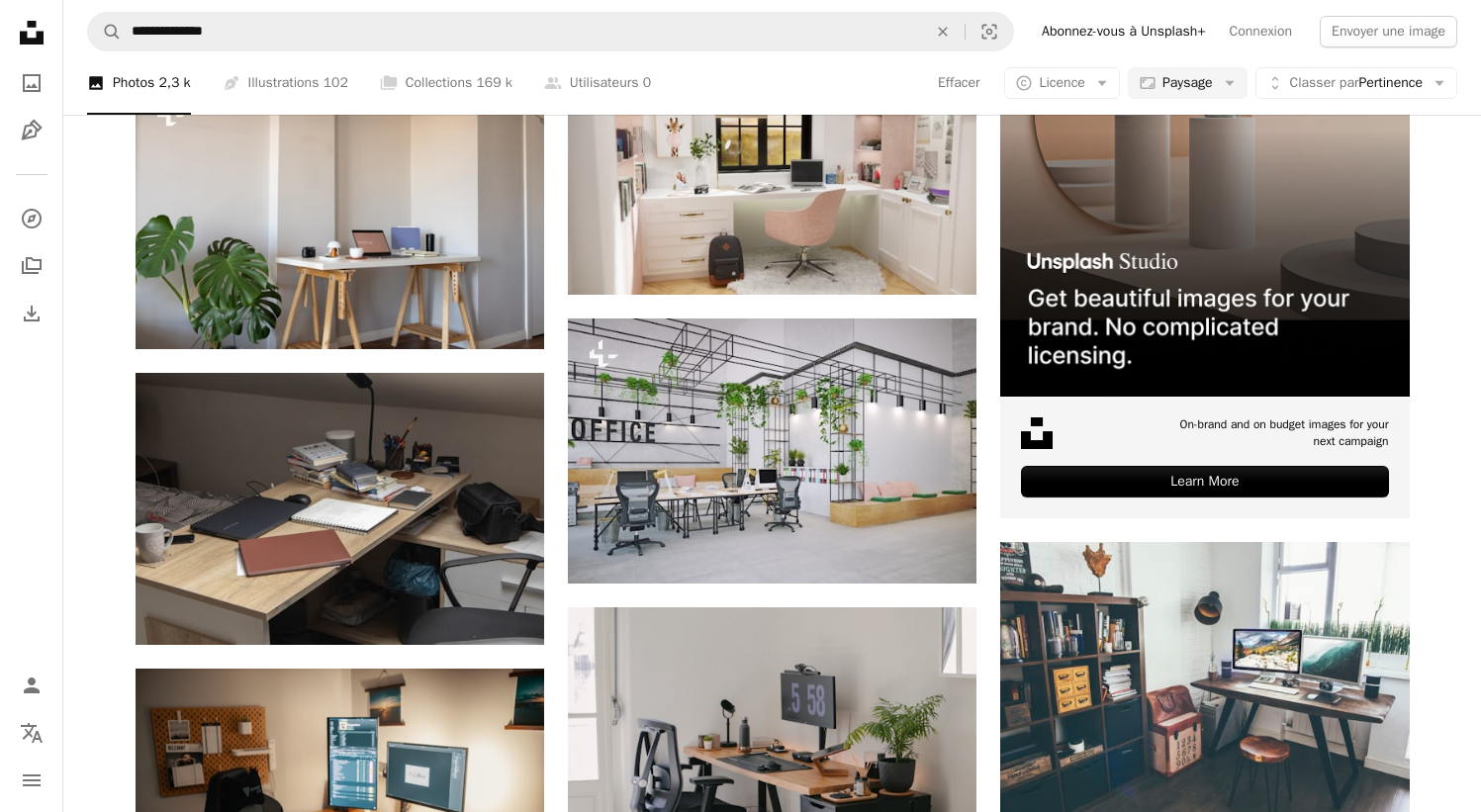 scroll, scrollTop: 6473, scrollLeft: 0, axis: vertical 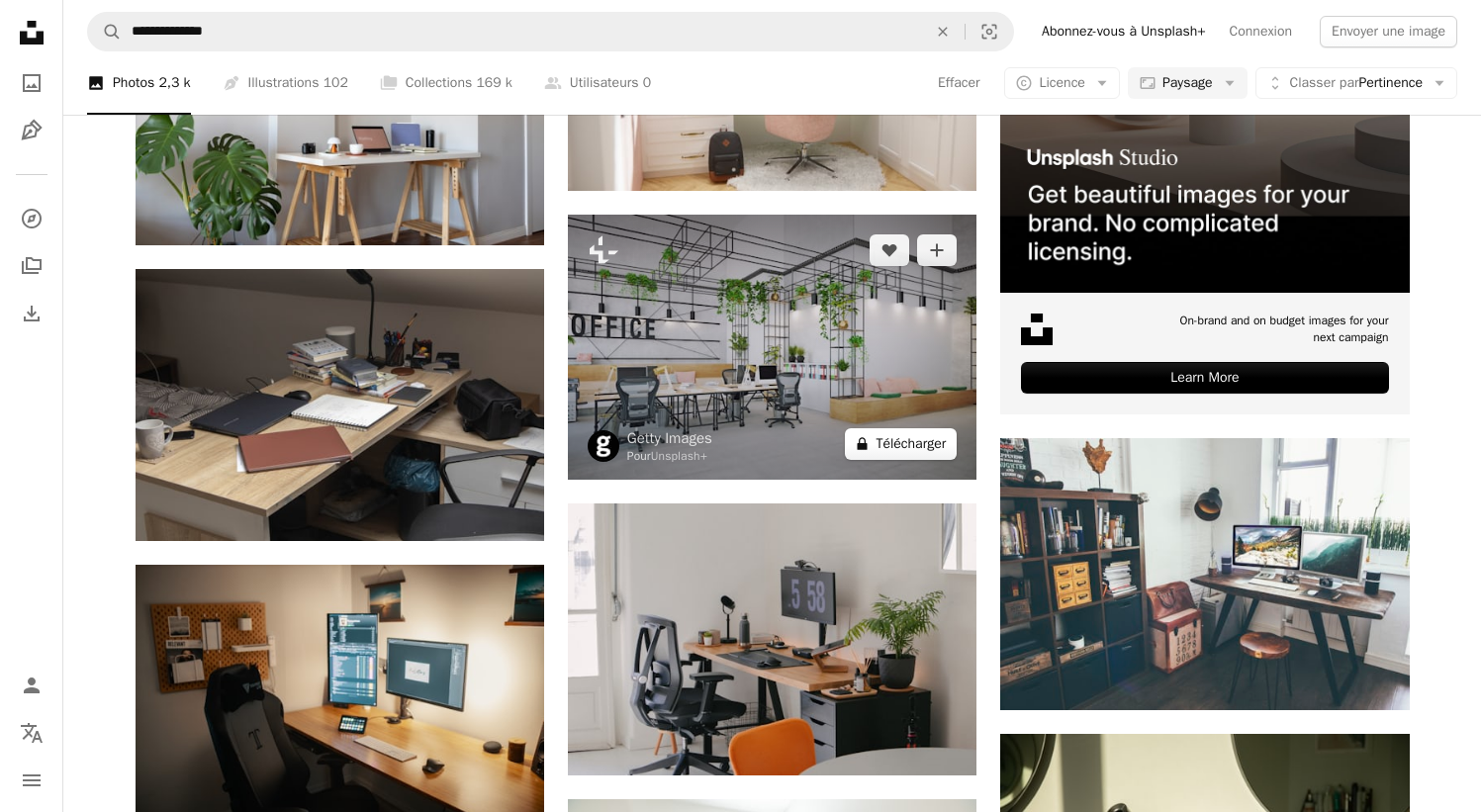 click on "A lock Télécharger" at bounding box center [900, 444] 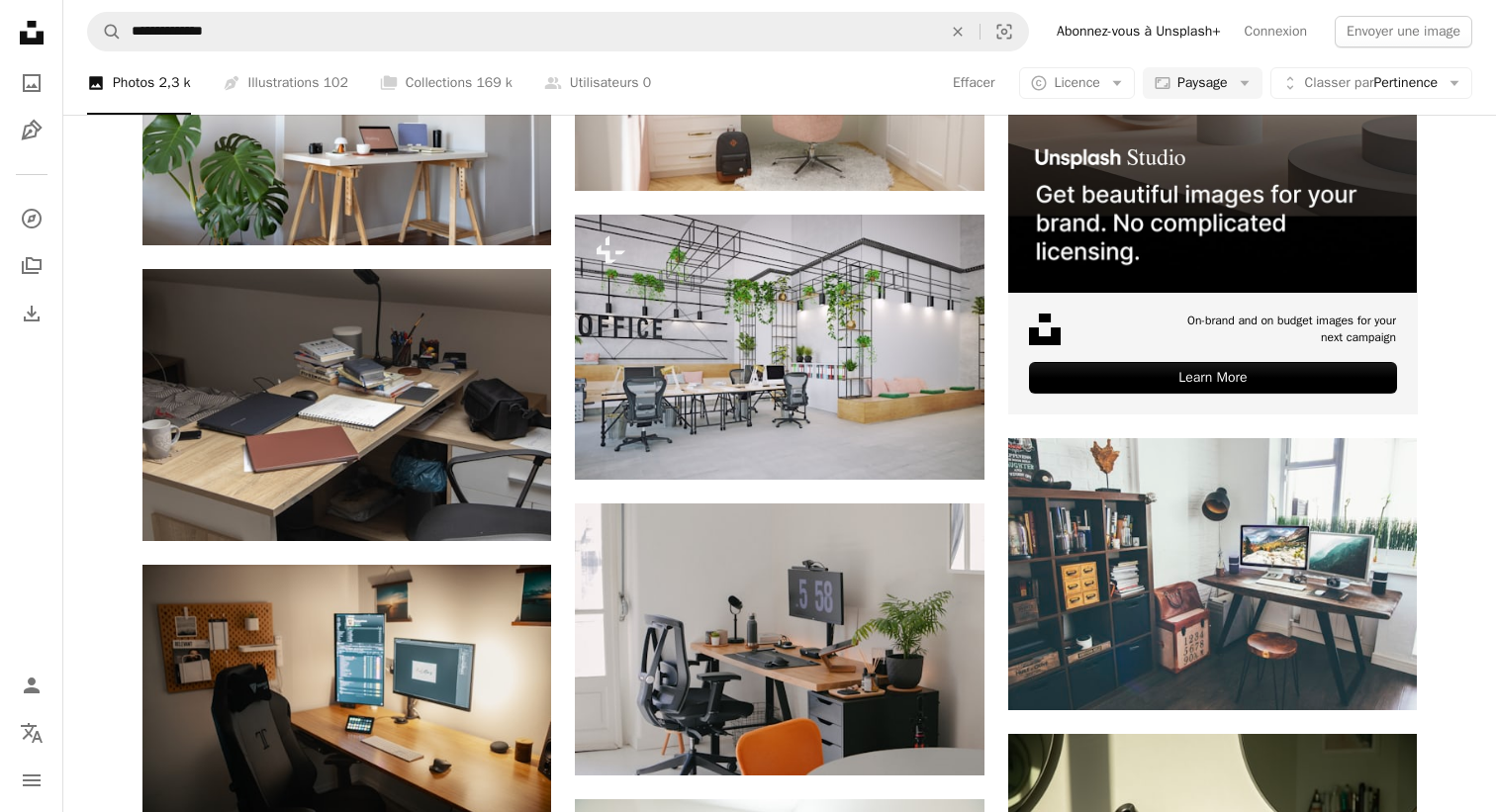 click on "An X shape Premium, images prêtes à l’emploi. Profitez d’un accès illimité. A plus sign Contenu ajouté chaque mois réservé aux membres A plus sign Téléchargements libres de droits illimités A plus sign Illustrations  Nouveau A plus sign Protections juridiques renforcées annuel 62 %  de réduction mensuel 16 €   6 € EUR par mois * Abonnez-vous à  Unsplash+ * Facturé à l’avance en cas de paiement annuel  72 € Plus les taxes applicables. Renouvellement automatique. Annuler à tout moment." at bounding box center [748, 3431] 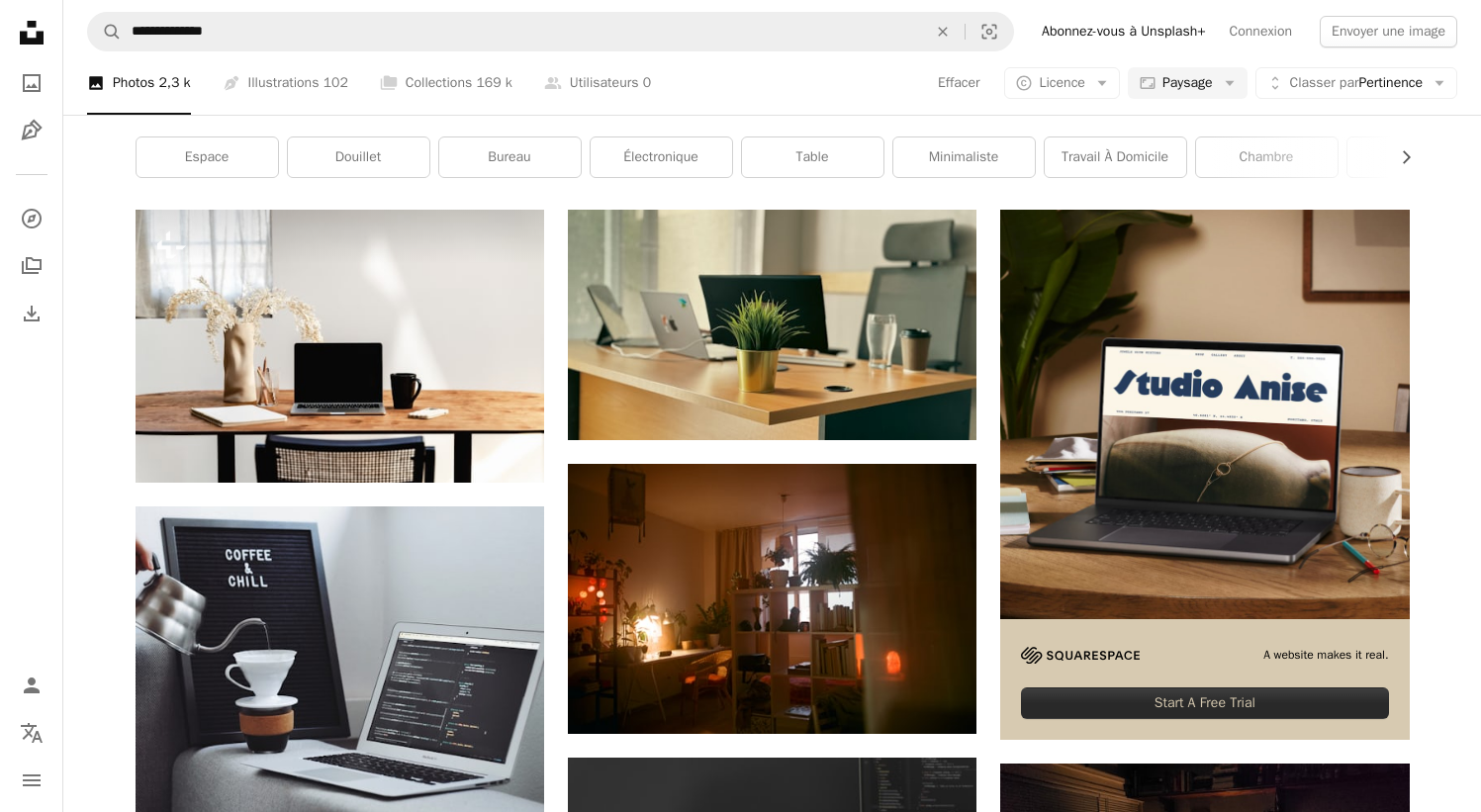 scroll, scrollTop: 261, scrollLeft: 0, axis: vertical 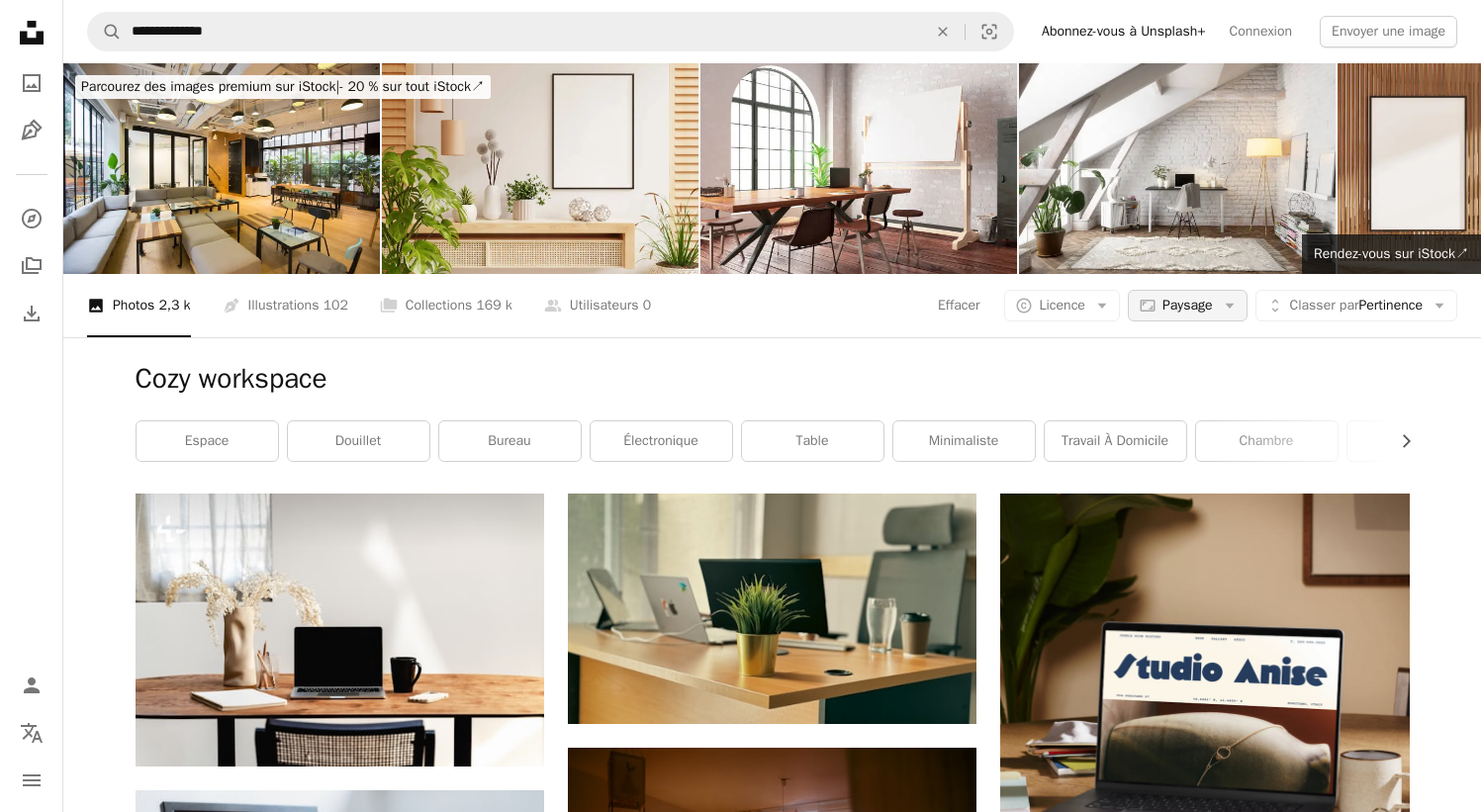 click on "Paysage" at bounding box center (1187, 306) 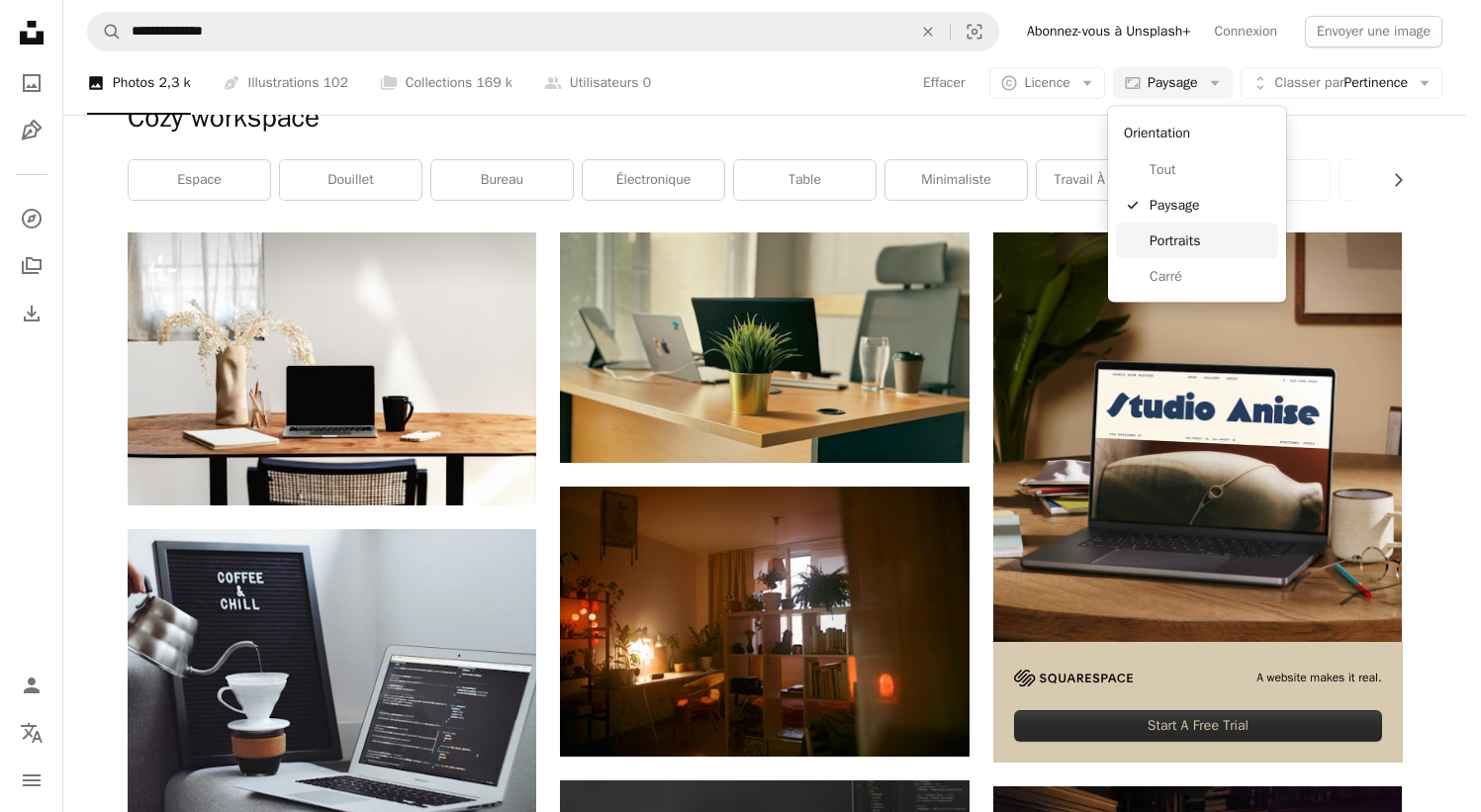 click on "Portraits" at bounding box center [1210, 240] 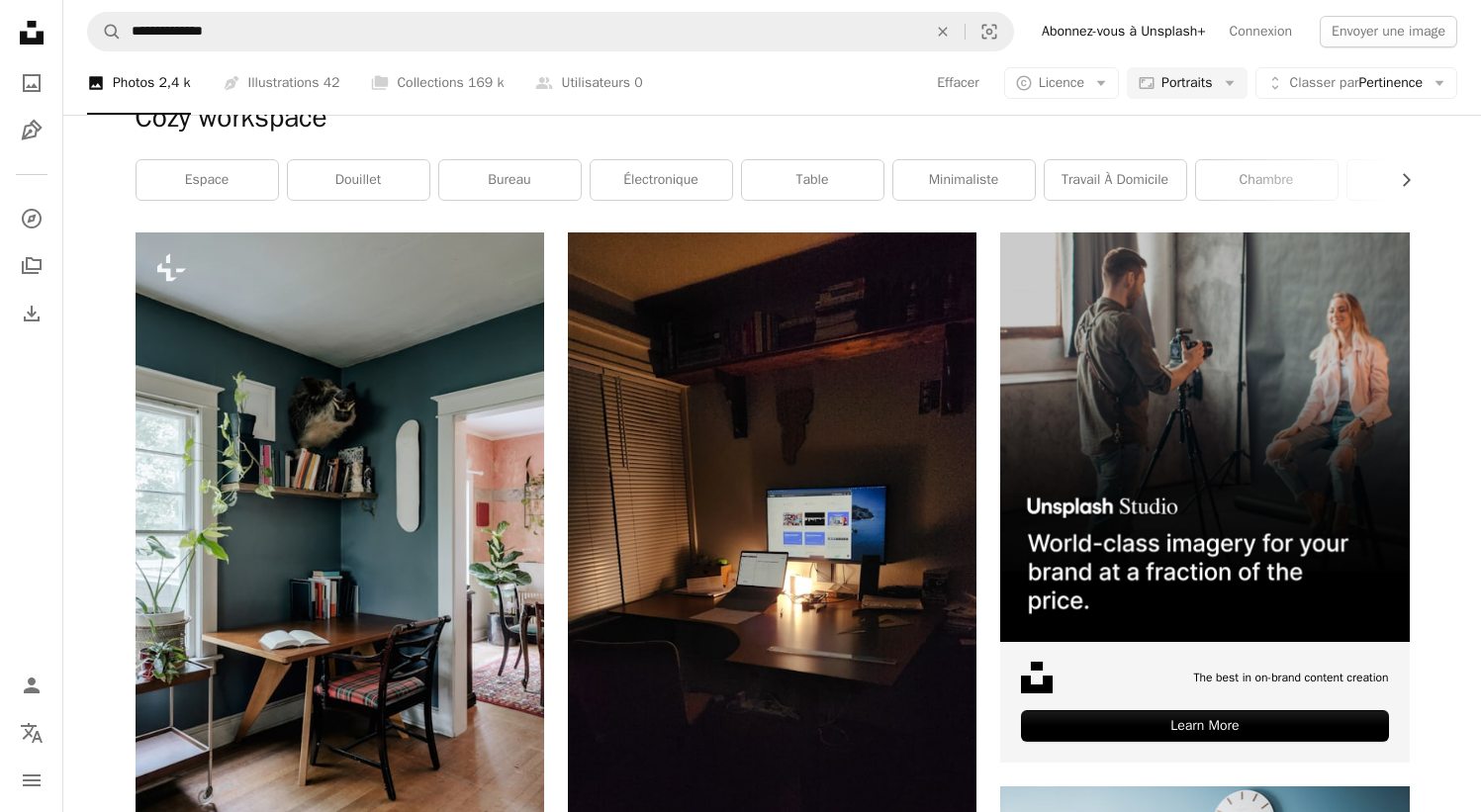 scroll, scrollTop: 8945, scrollLeft: 0, axis: vertical 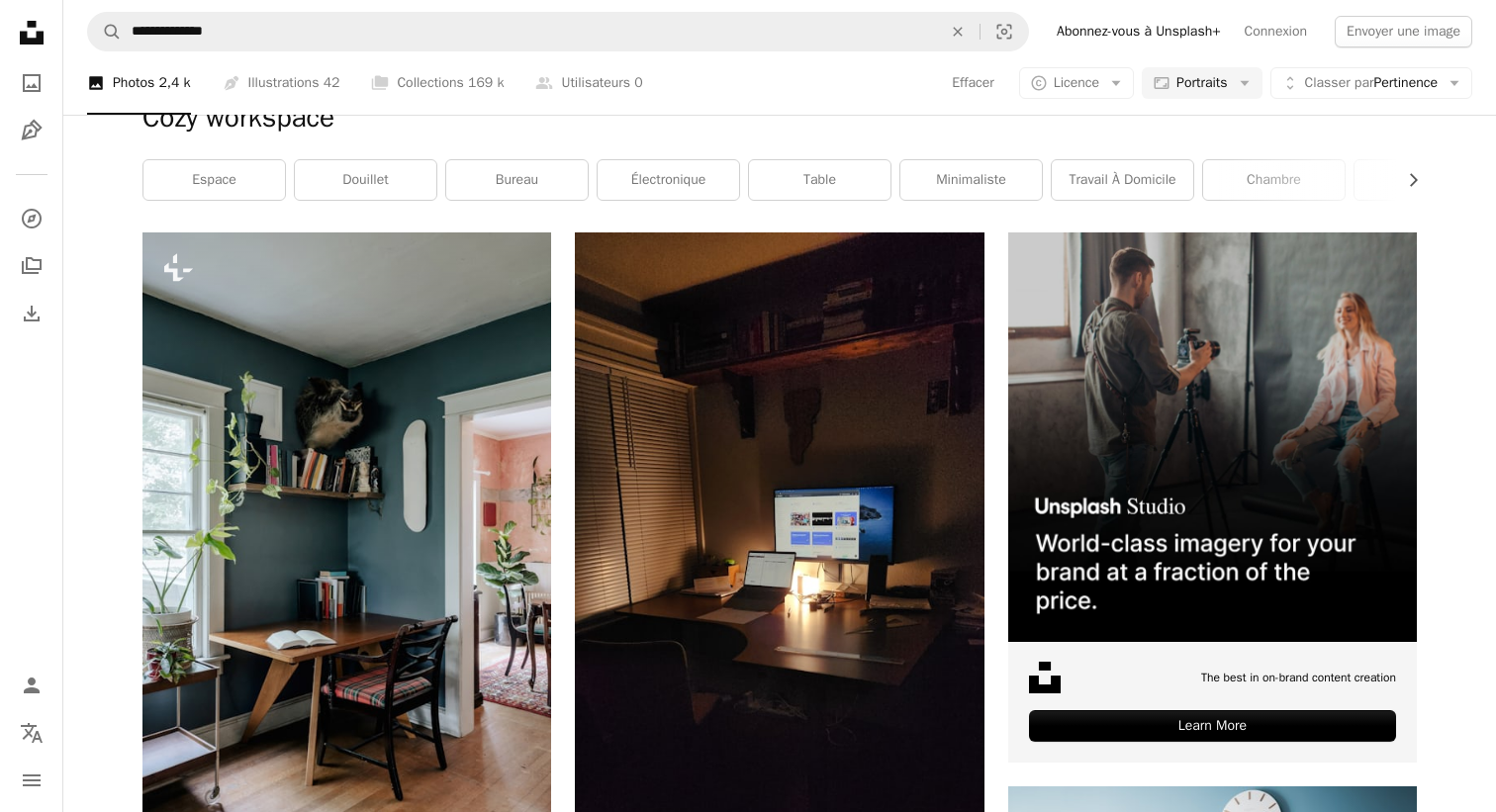 click on "An X shape Premium, images prêtes à l’emploi. Profitez d’un accès illimité. A plus sign Contenu ajouté chaque mois réservé aux membres A plus sign Téléchargements libres de droits illimités A plus sign Illustrations  Nouveau A plus sign Protections juridiques renforcées annuel 62 %  de réduction mensuel 16 €   6 € EUR par mois * Abonnez-vous à  Unsplash+ * Facturé à l’avance en cas de paiement annuel  72 € Plus les taxes applicables. Renouvellement automatique. Annuler à tout moment." at bounding box center [748, 13724] 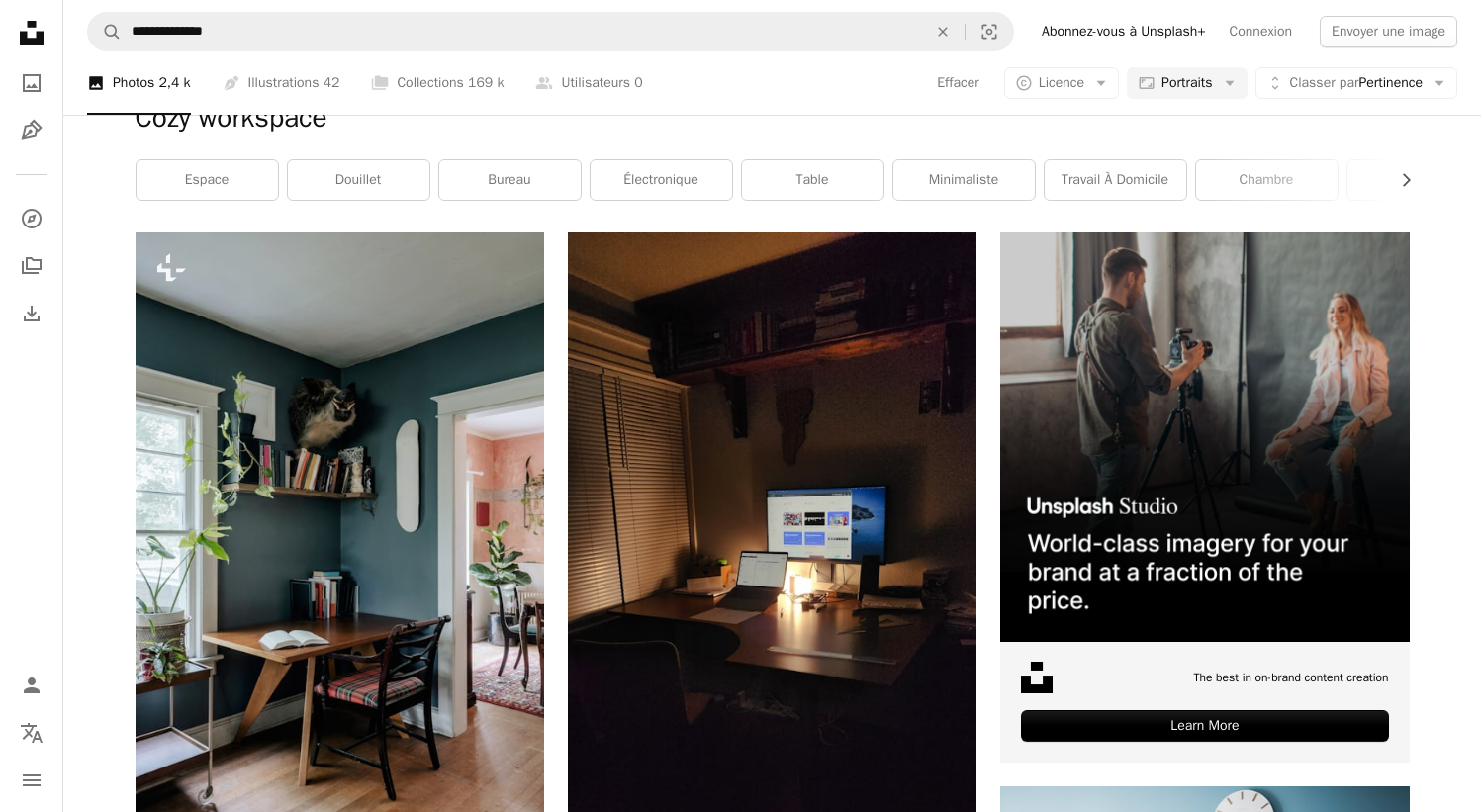 scroll, scrollTop: 12172, scrollLeft: 0, axis: vertical 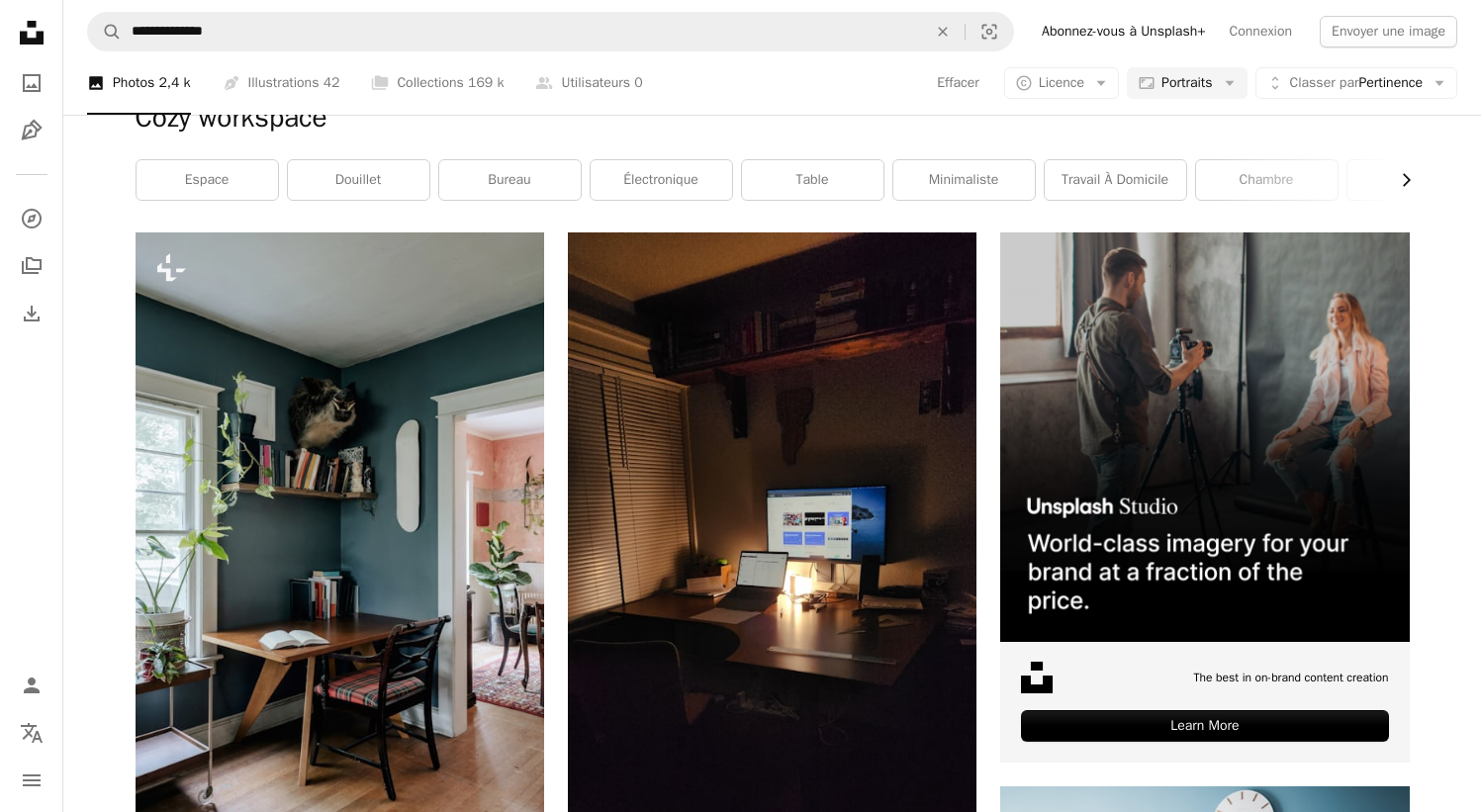 click on "Chevron right" 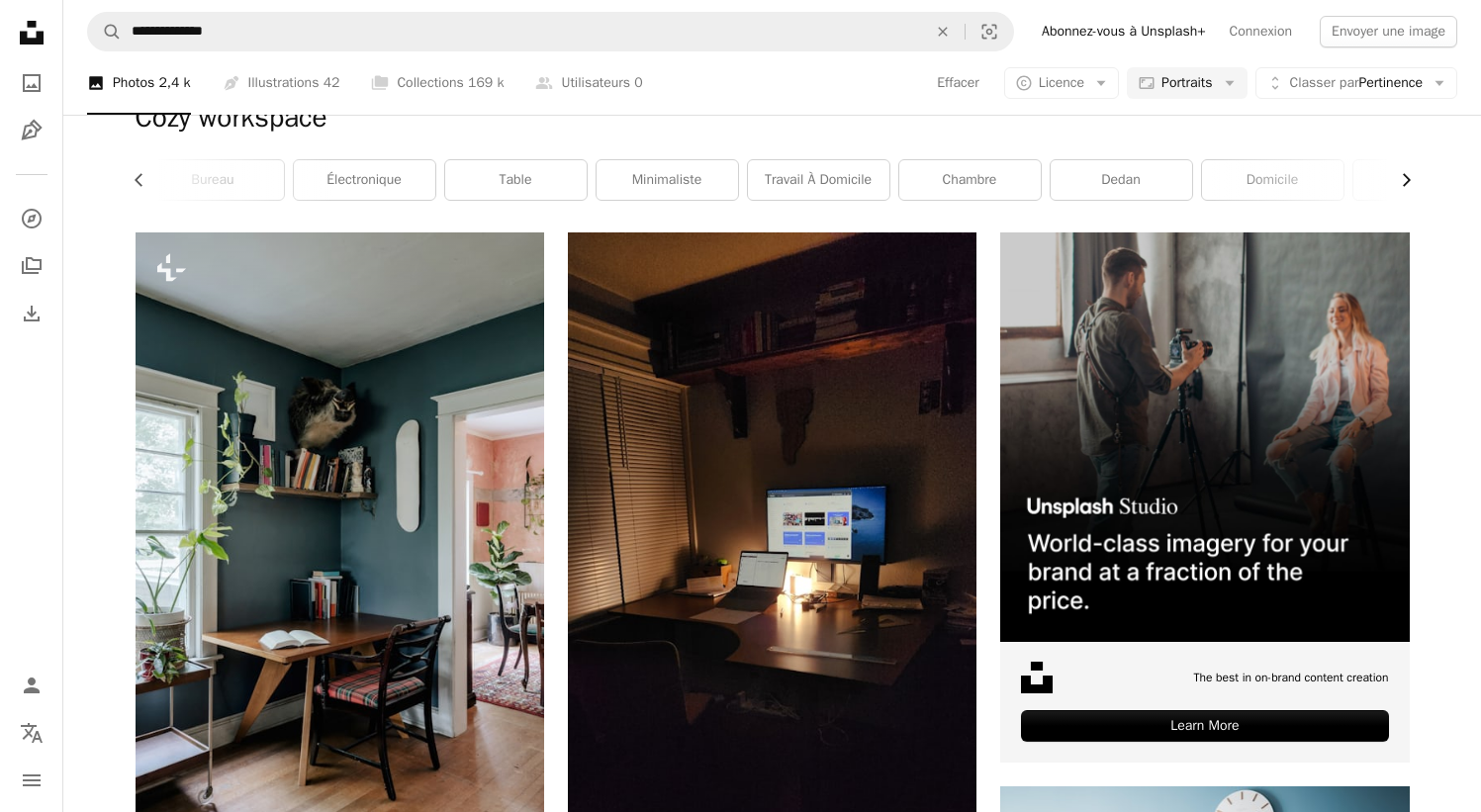 click on "Chevron right" 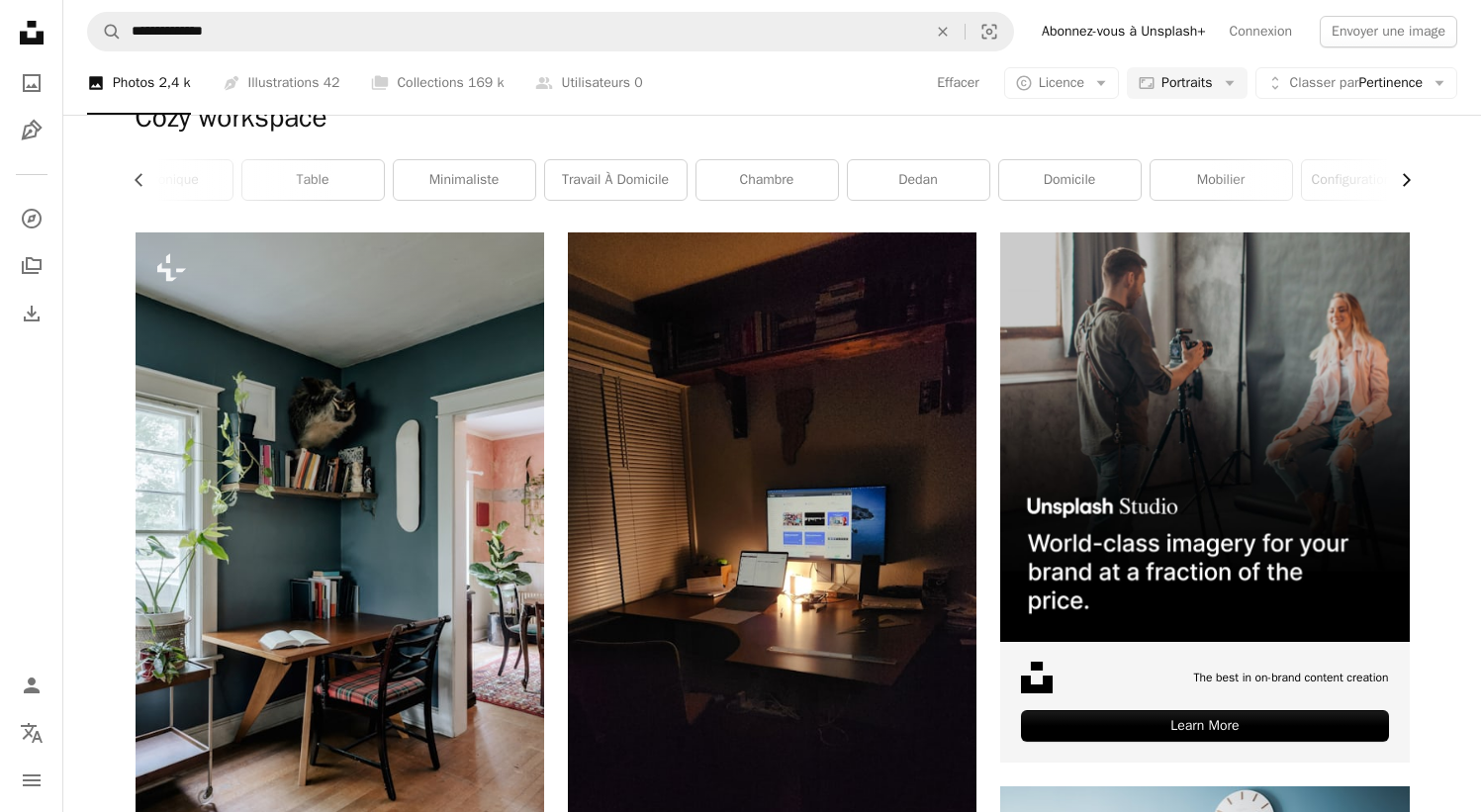 scroll, scrollTop: 0, scrollLeft: 534, axis: horizontal 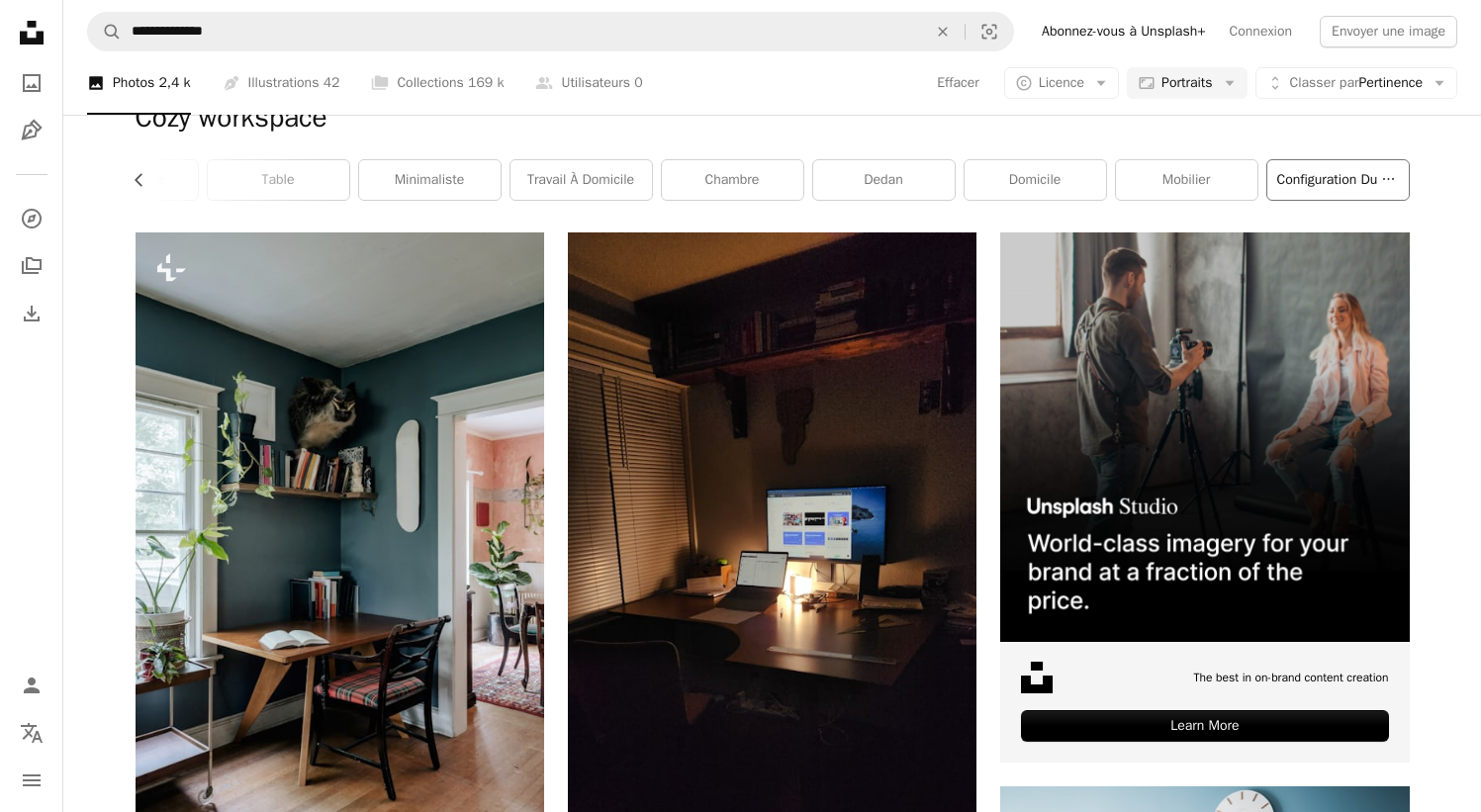 click on "configuration du bureau" at bounding box center [1338, 180] 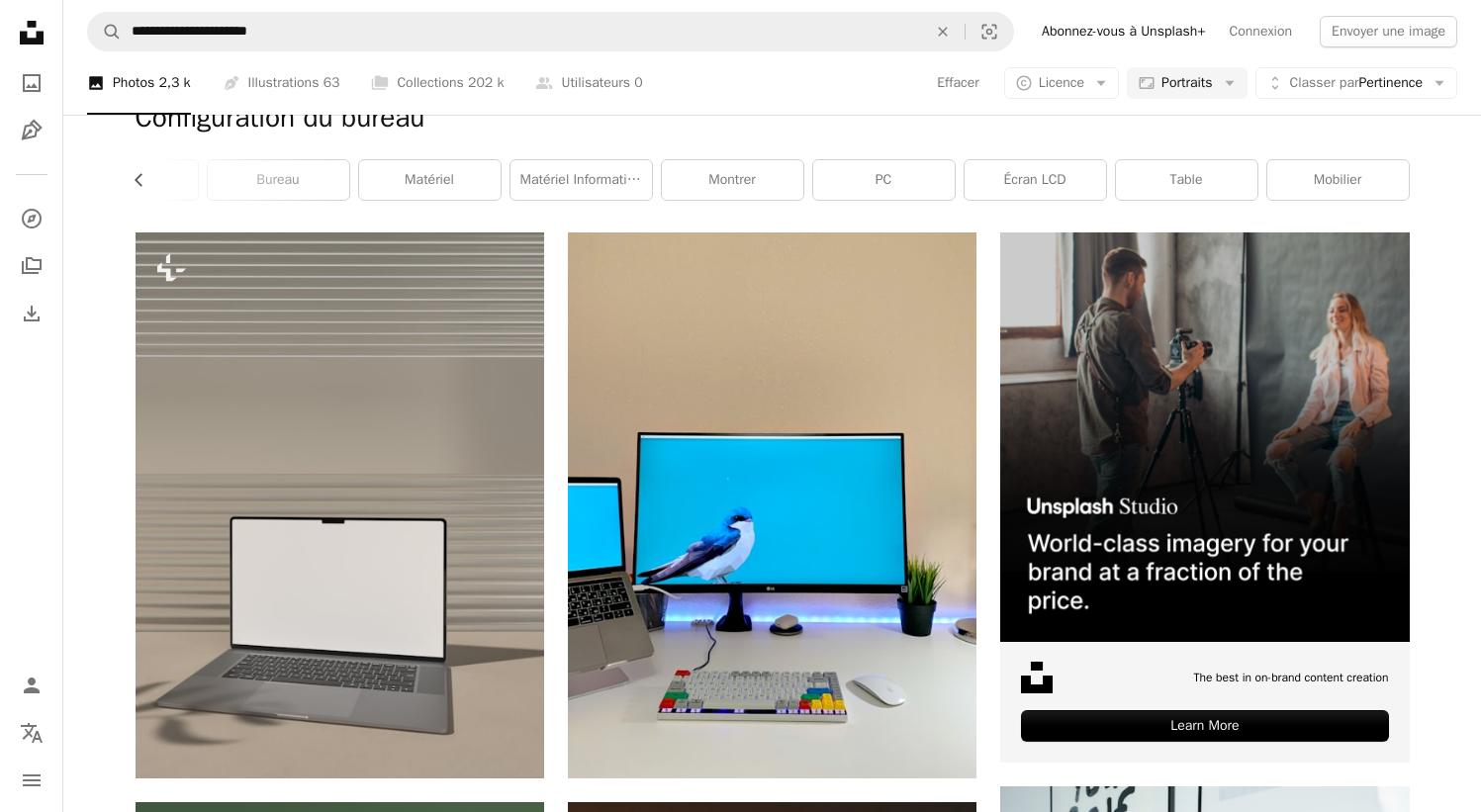 scroll, scrollTop: 2829, scrollLeft: 0, axis: vertical 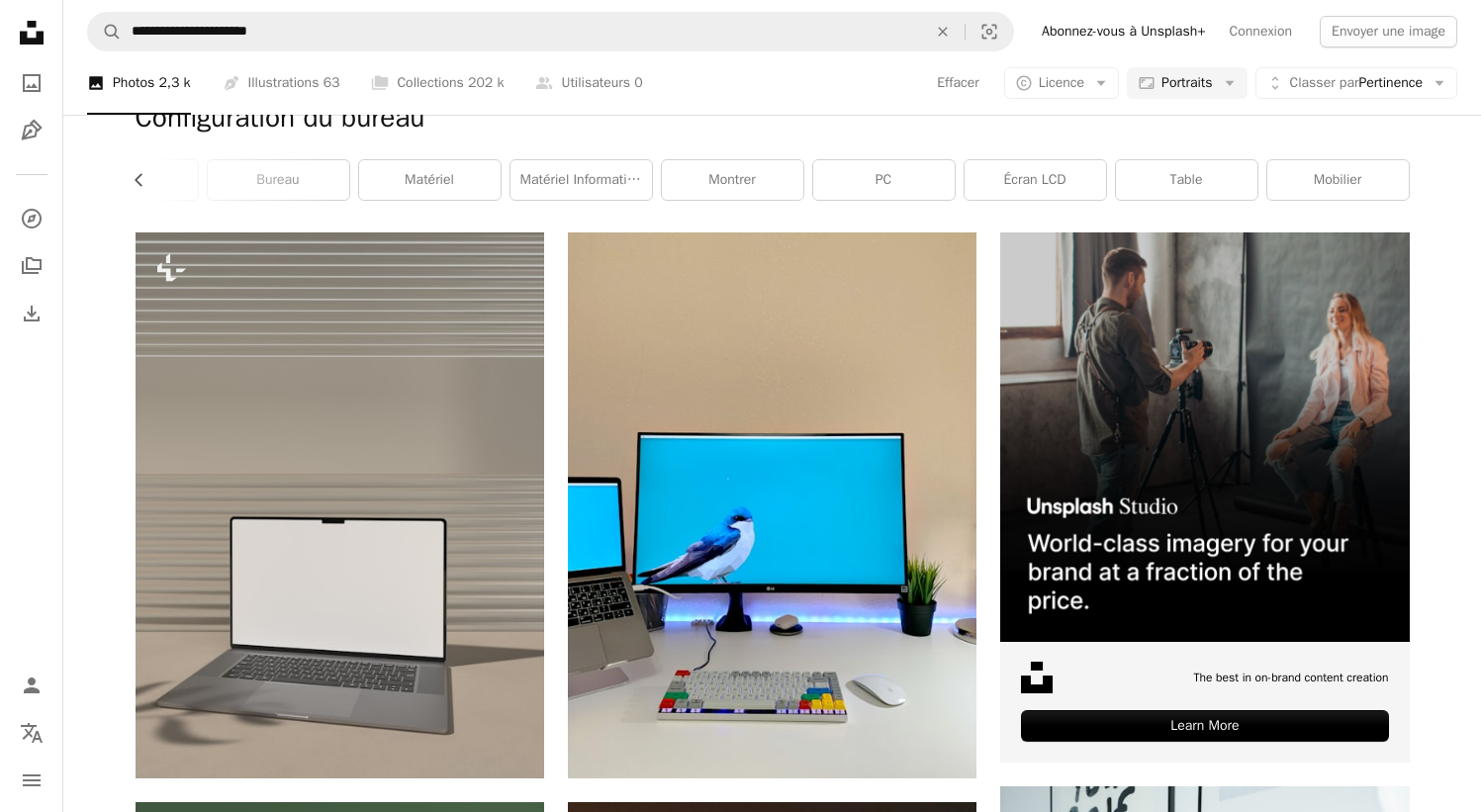 click on "A lock Télécharger" at bounding box center (900, 3154) 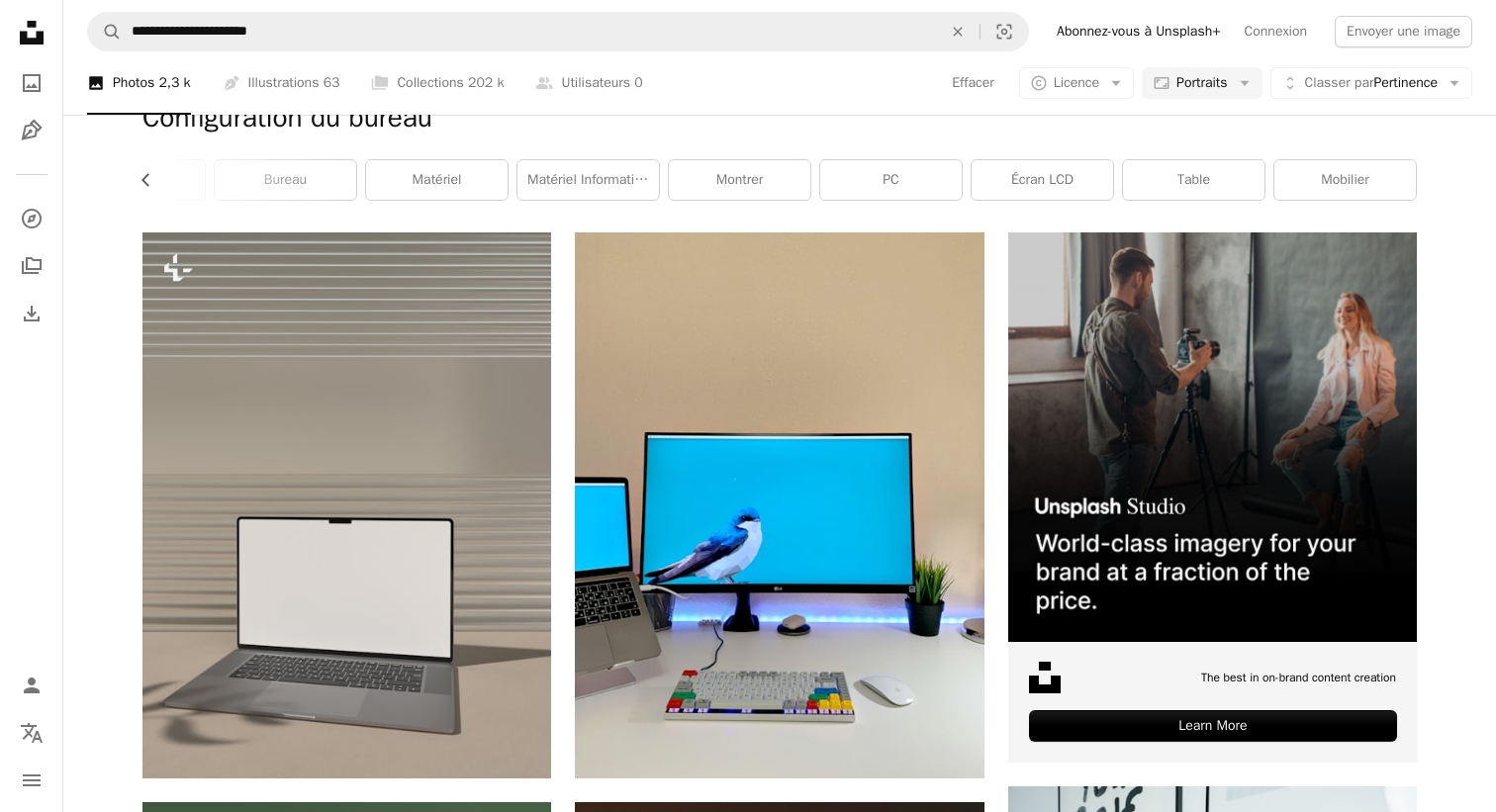 click on "An X shape Premium, images prêtes à l’emploi. Profitez d’un accès illimité. A plus sign Contenu ajouté chaque mois réservé aux membres A plus sign Téléchargements libres de droits illimités A plus sign Illustrations  Nouveau A plus sign Protections juridiques renforcées annuel 62 %  de réduction mensuel 16 €   6 € EUR par mois * Abonnez-vous à  Unsplash+ * Facturé à l’avance en cas de paiement annuel  72 € Plus les taxes applicables. Renouvellement automatique. Annuler à tout moment." at bounding box center (748, 5704) 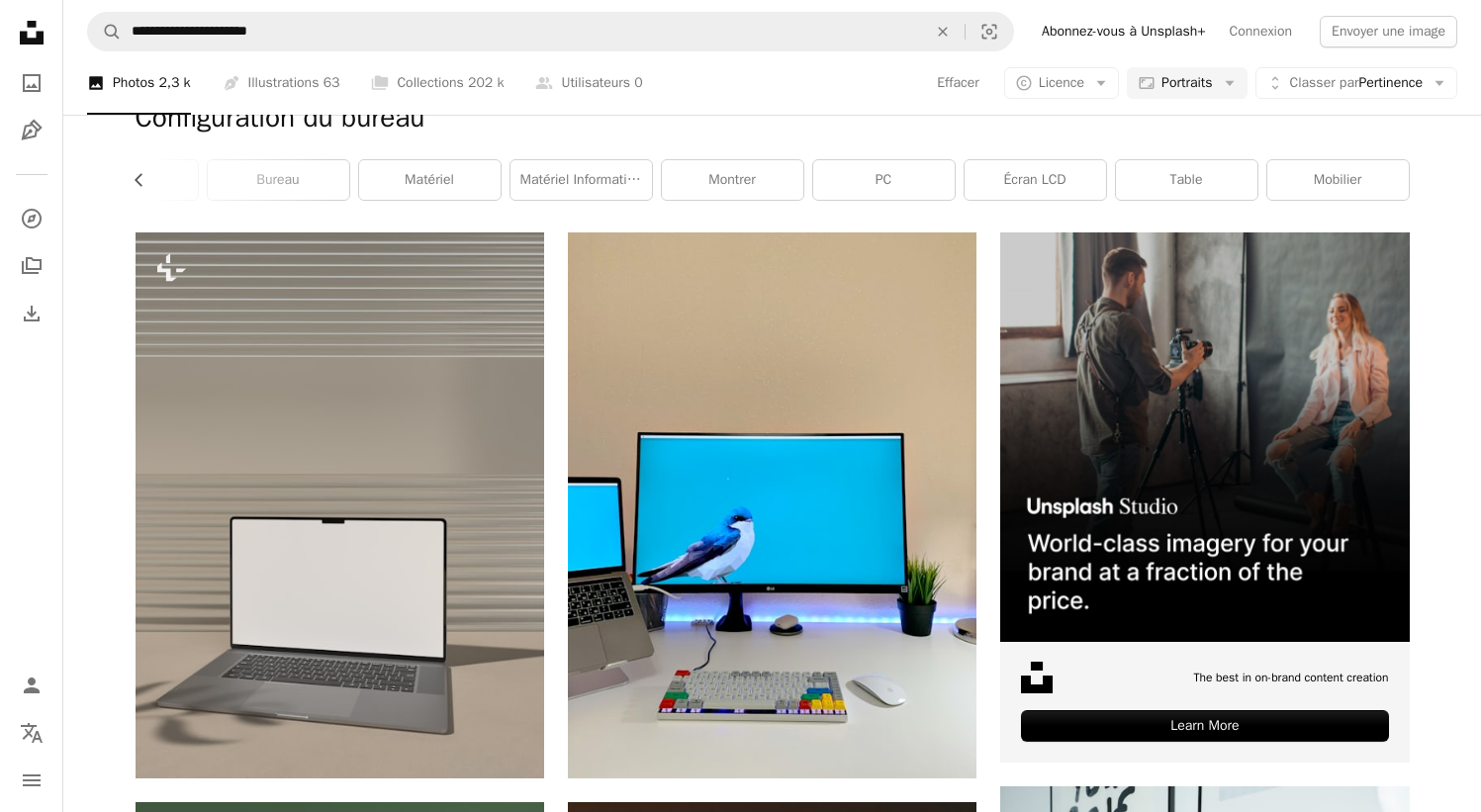 scroll, scrollTop: 2610, scrollLeft: 0, axis: vertical 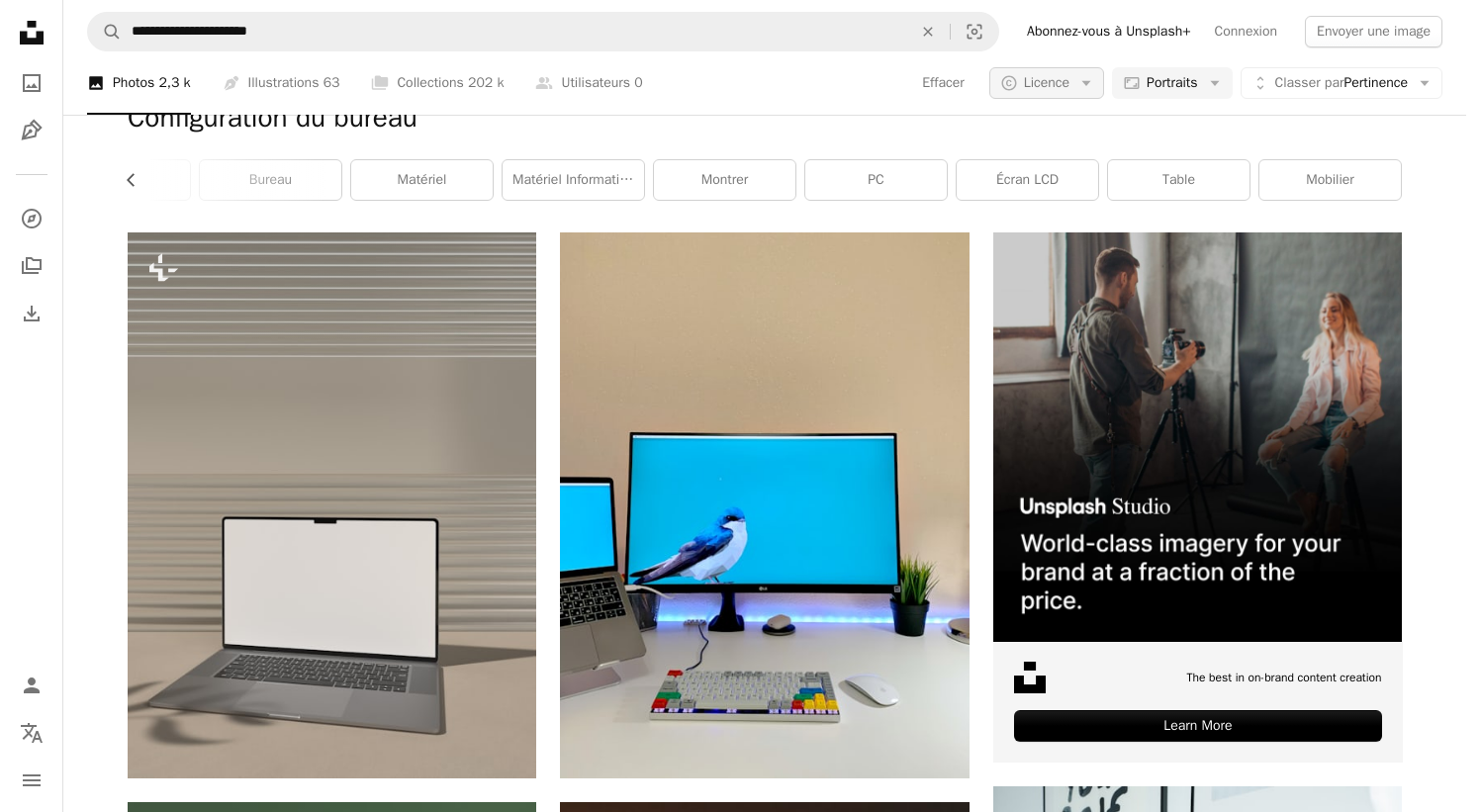click on "A copyright icon © Licence Arrow down" at bounding box center (1047, 83) 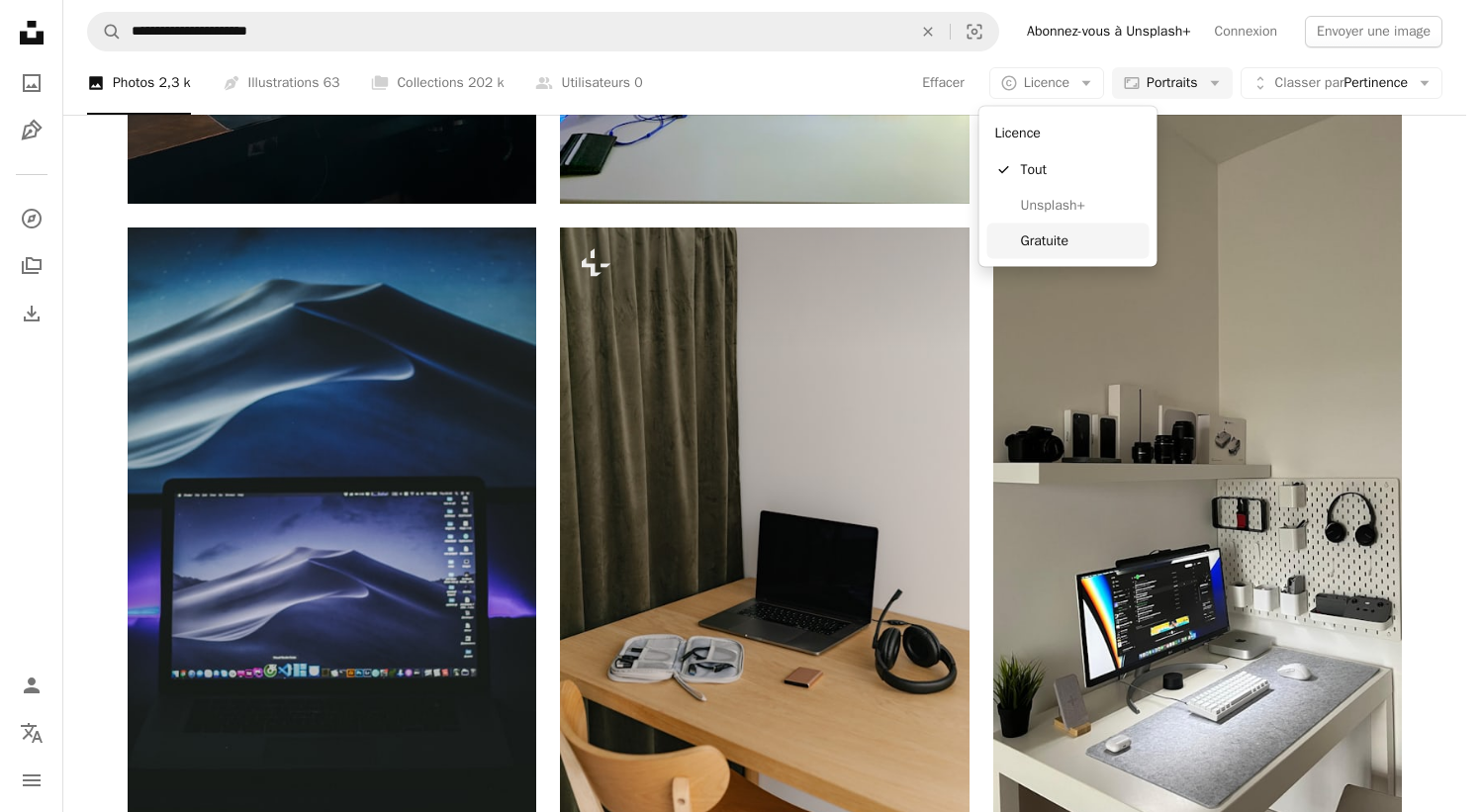 click on "Gratuite" at bounding box center [1081, 240] 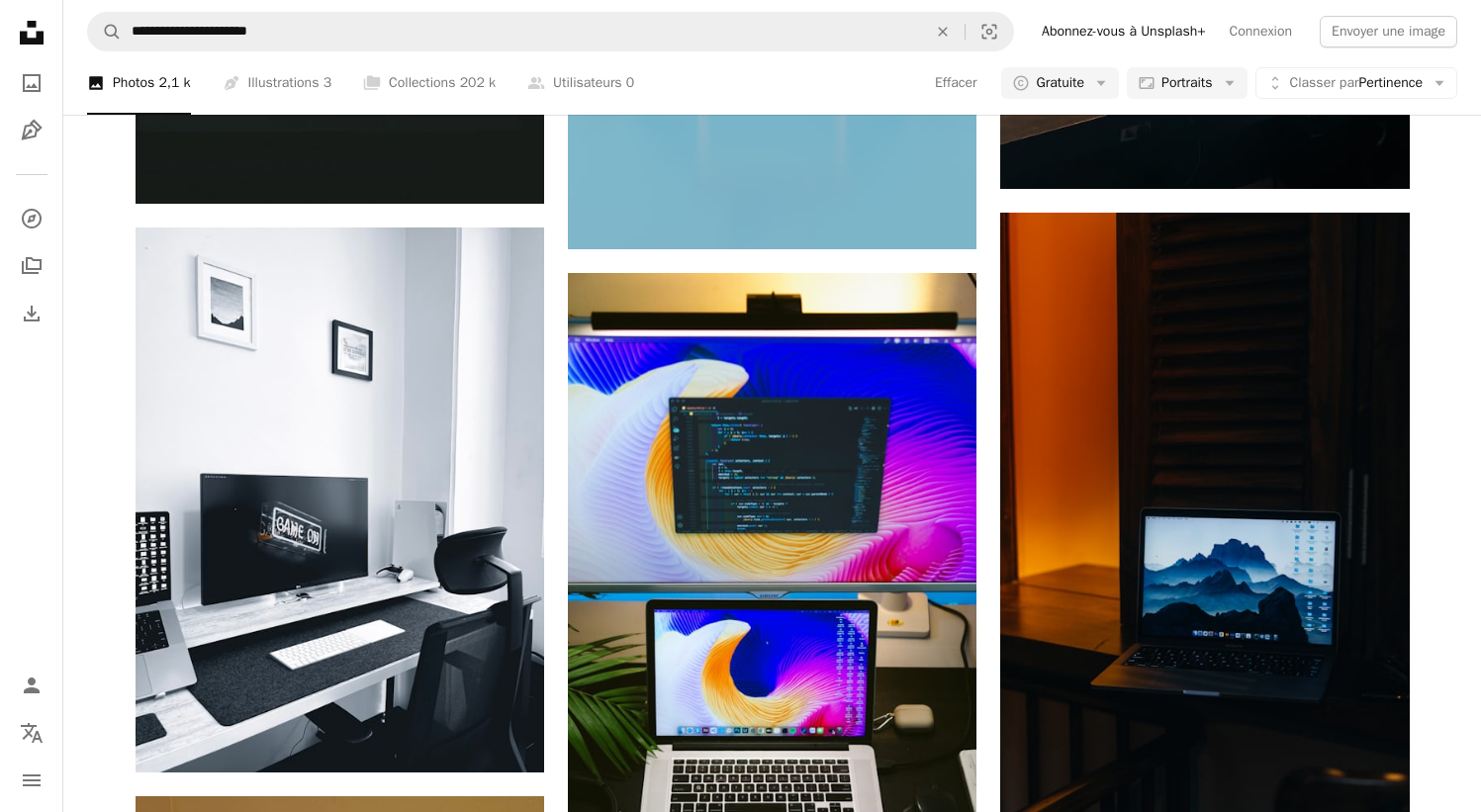 scroll, scrollTop: 4689, scrollLeft: 0, axis: vertical 